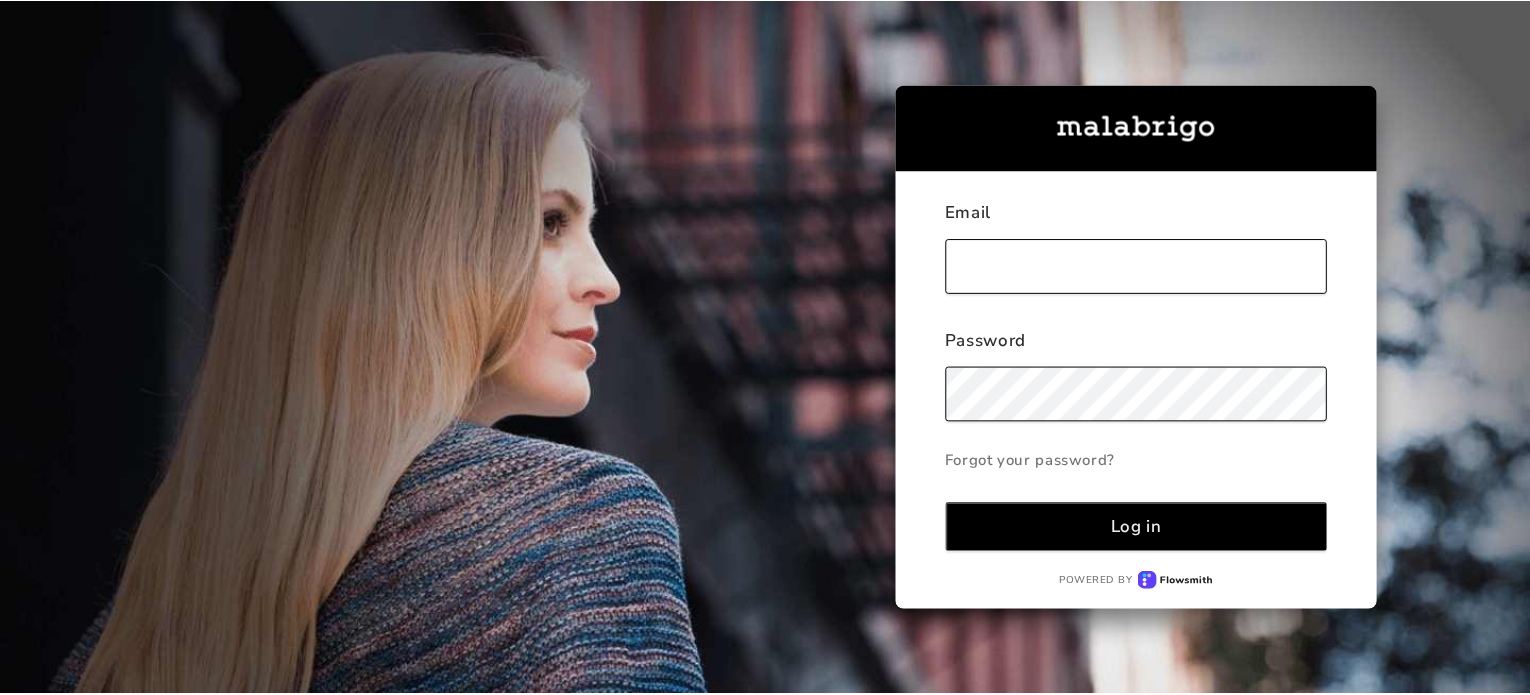 scroll, scrollTop: 0, scrollLeft: 0, axis: both 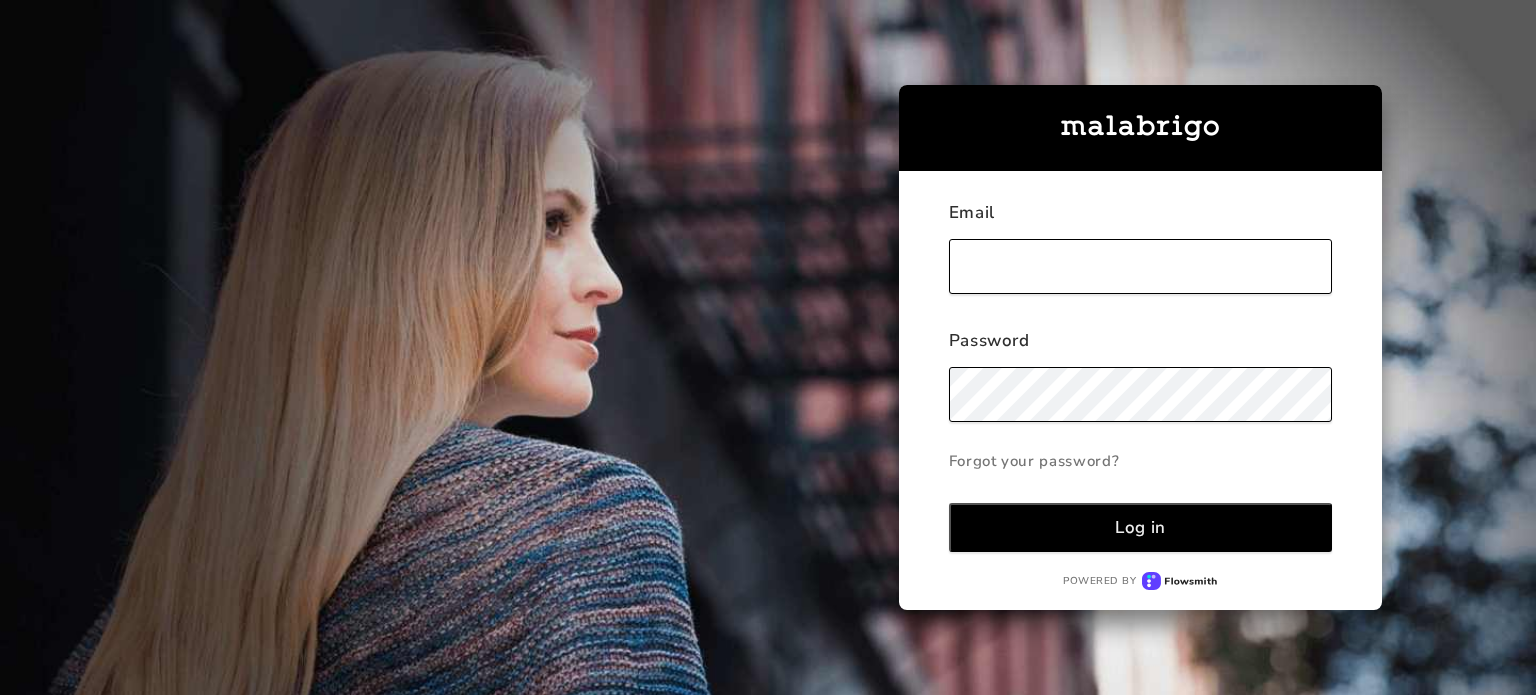 click at bounding box center (1141, 266) 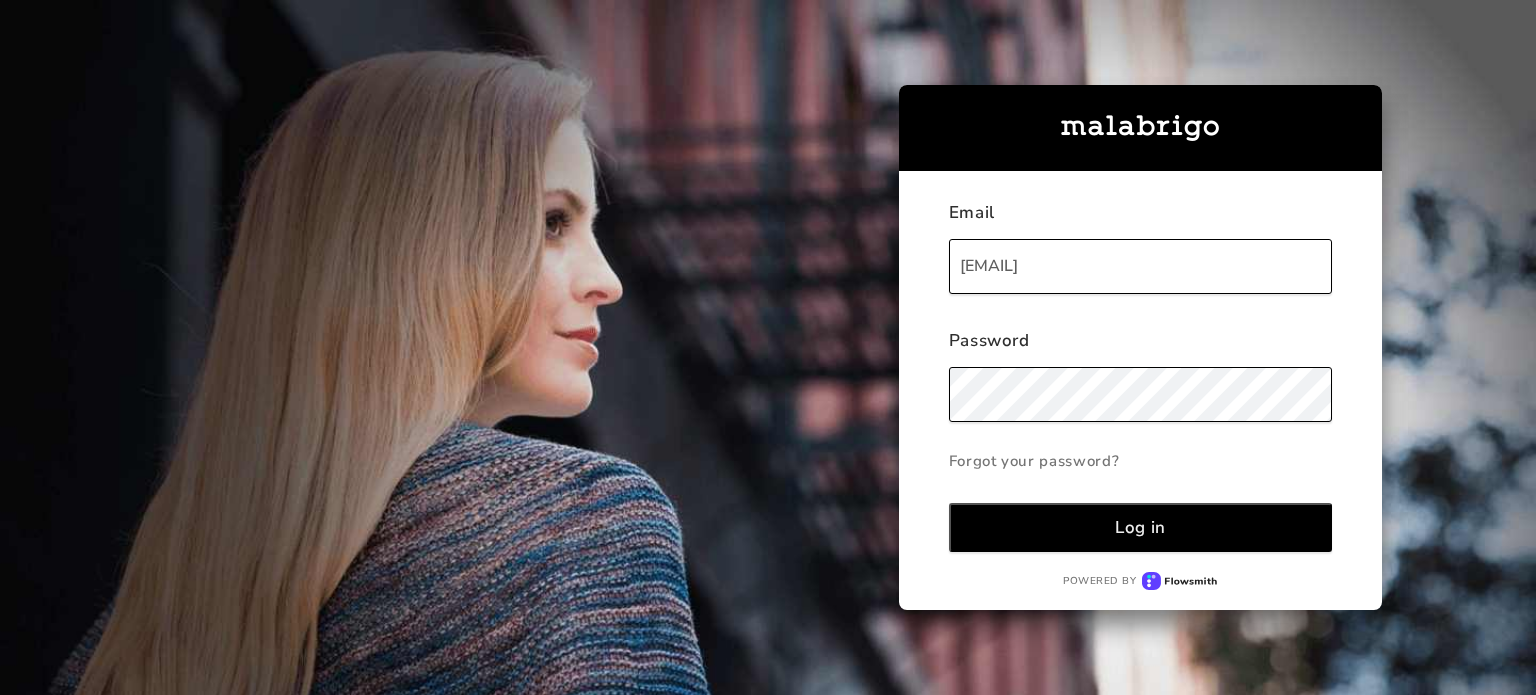 type on "[EMAIL]" 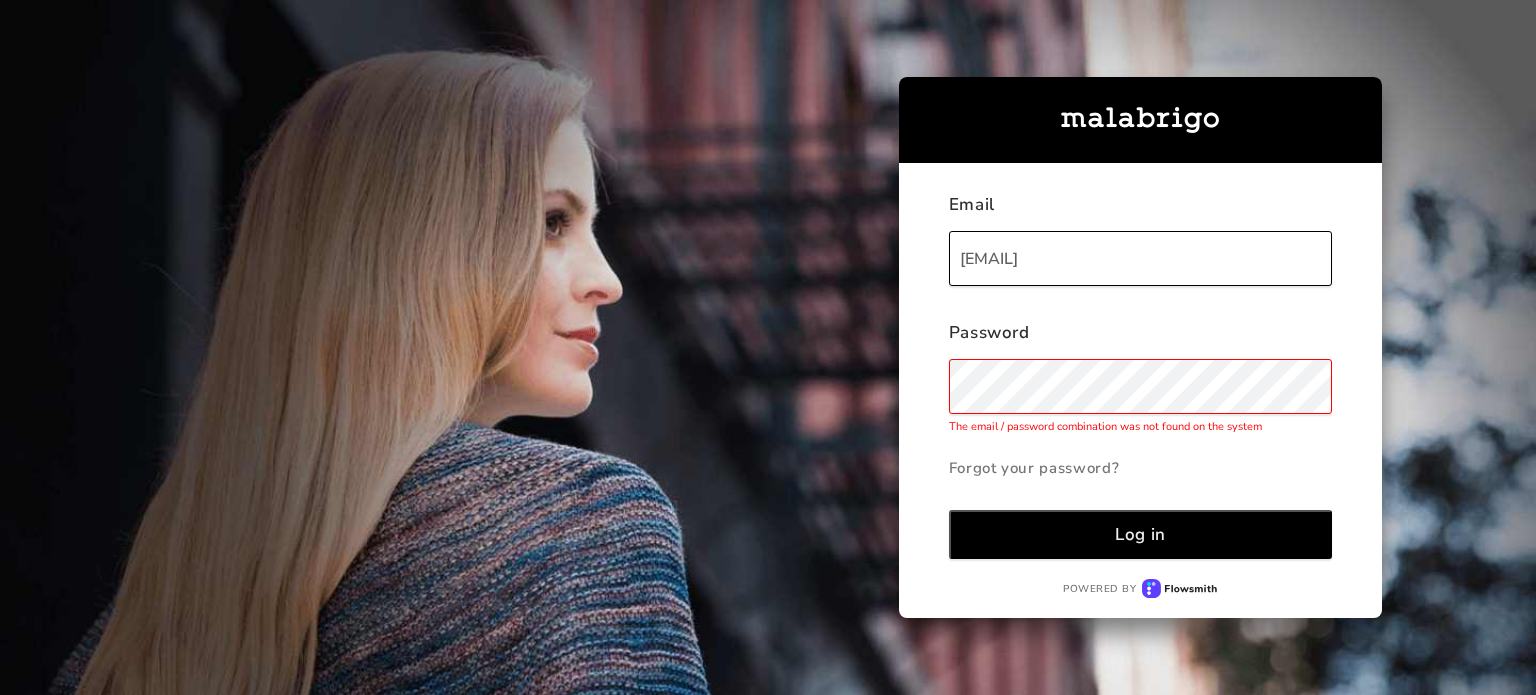 click on "Email [EMAIL] Password The email / password combination was not found on the system Forgot your password? Log in Powered by" at bounding box center [691, 347] 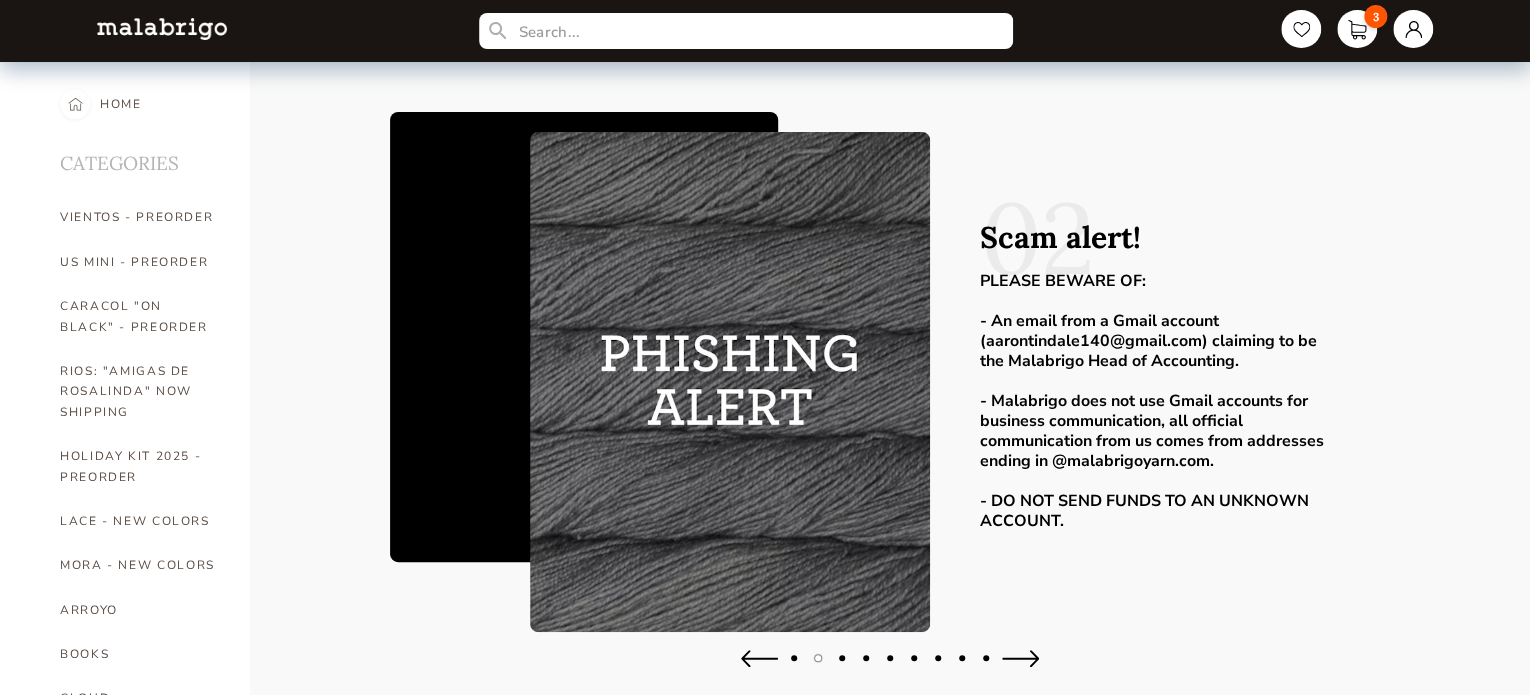 click at bounding box center [794, 658] 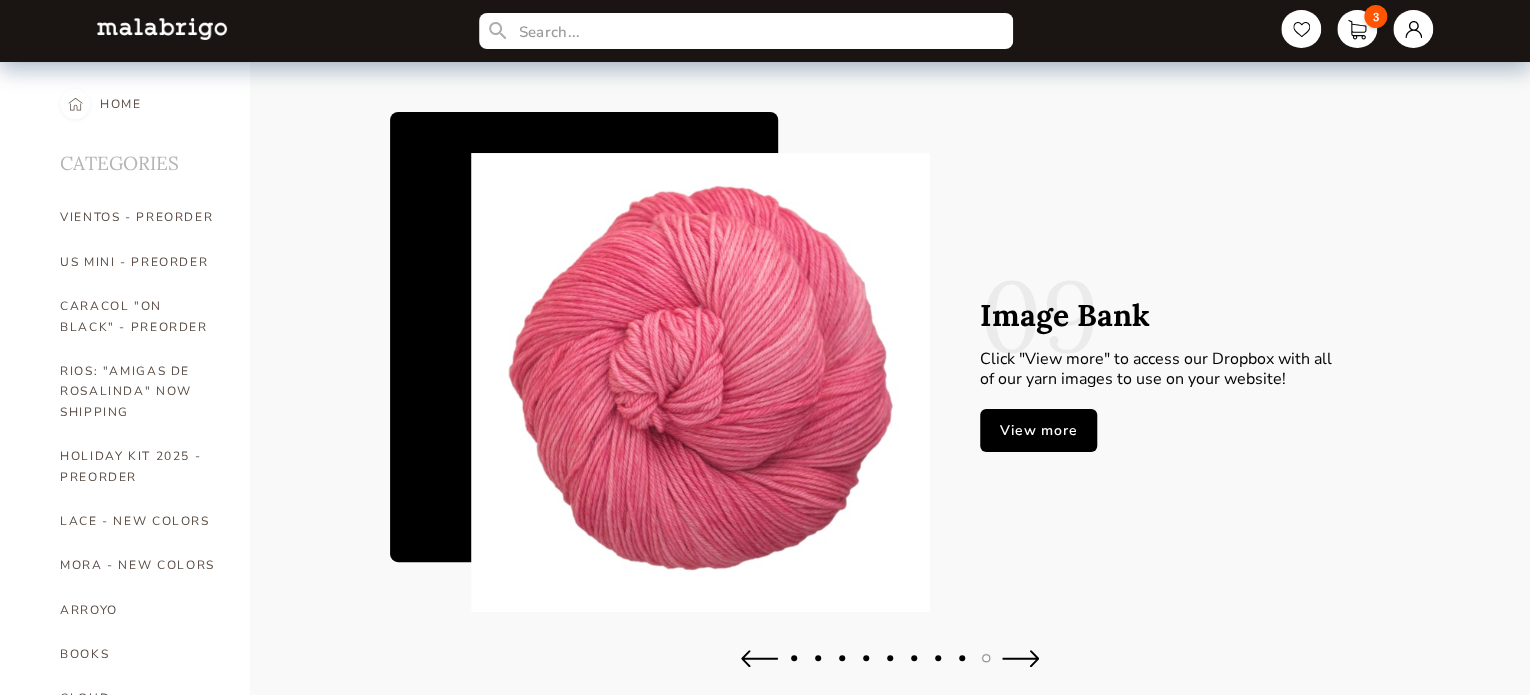 click at bounding box center (1020, 658) 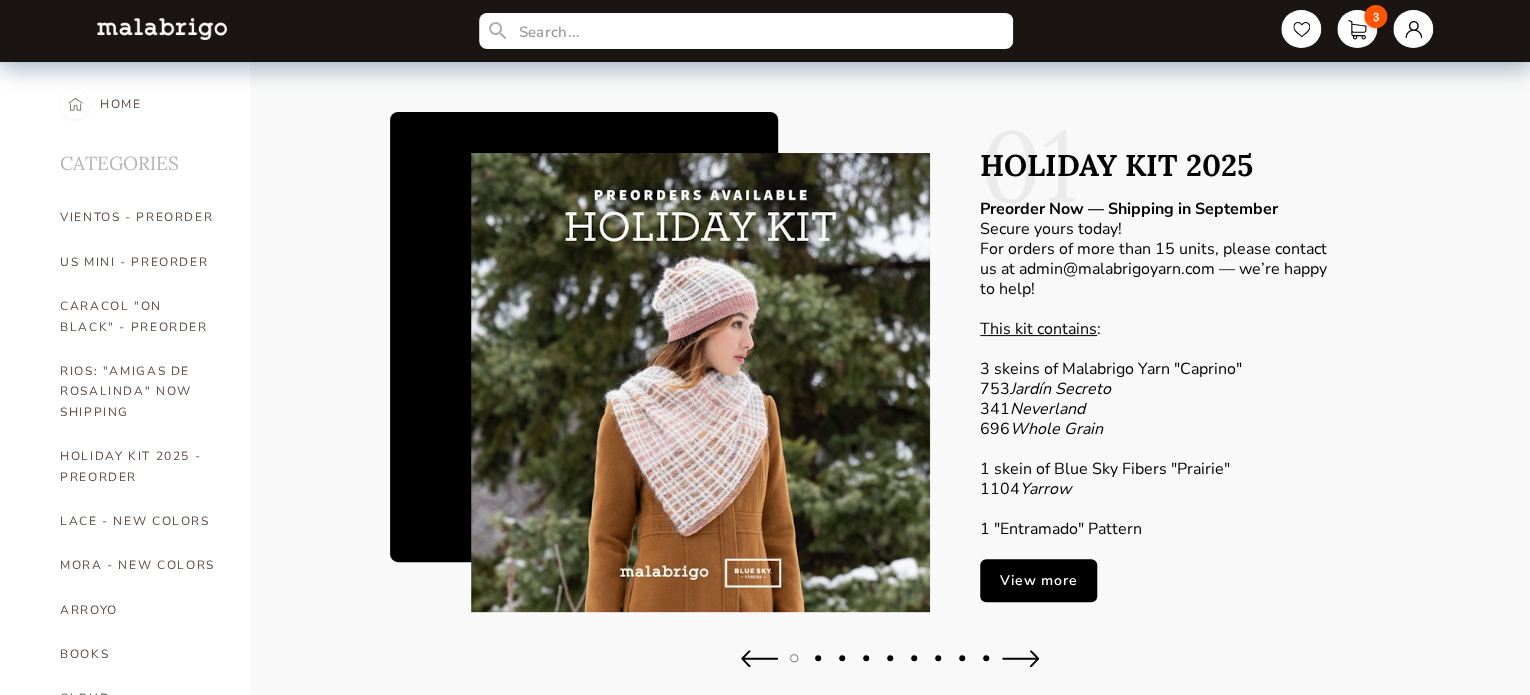 click on "View more" at bounding box center (1038, 580) 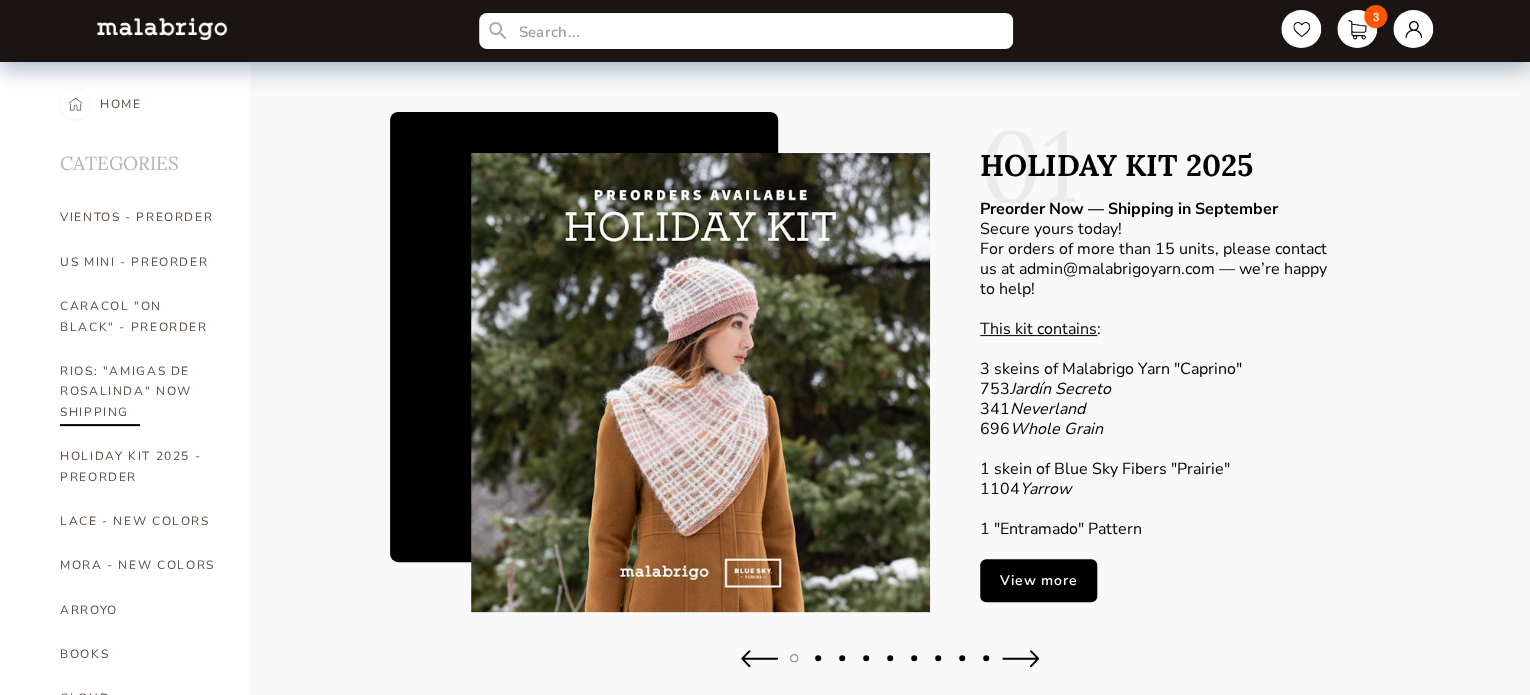 click on "RIOS: "AMIGAS DE ROSALINDA"  NOW SHIPPING" at bounding box center (140, 391) 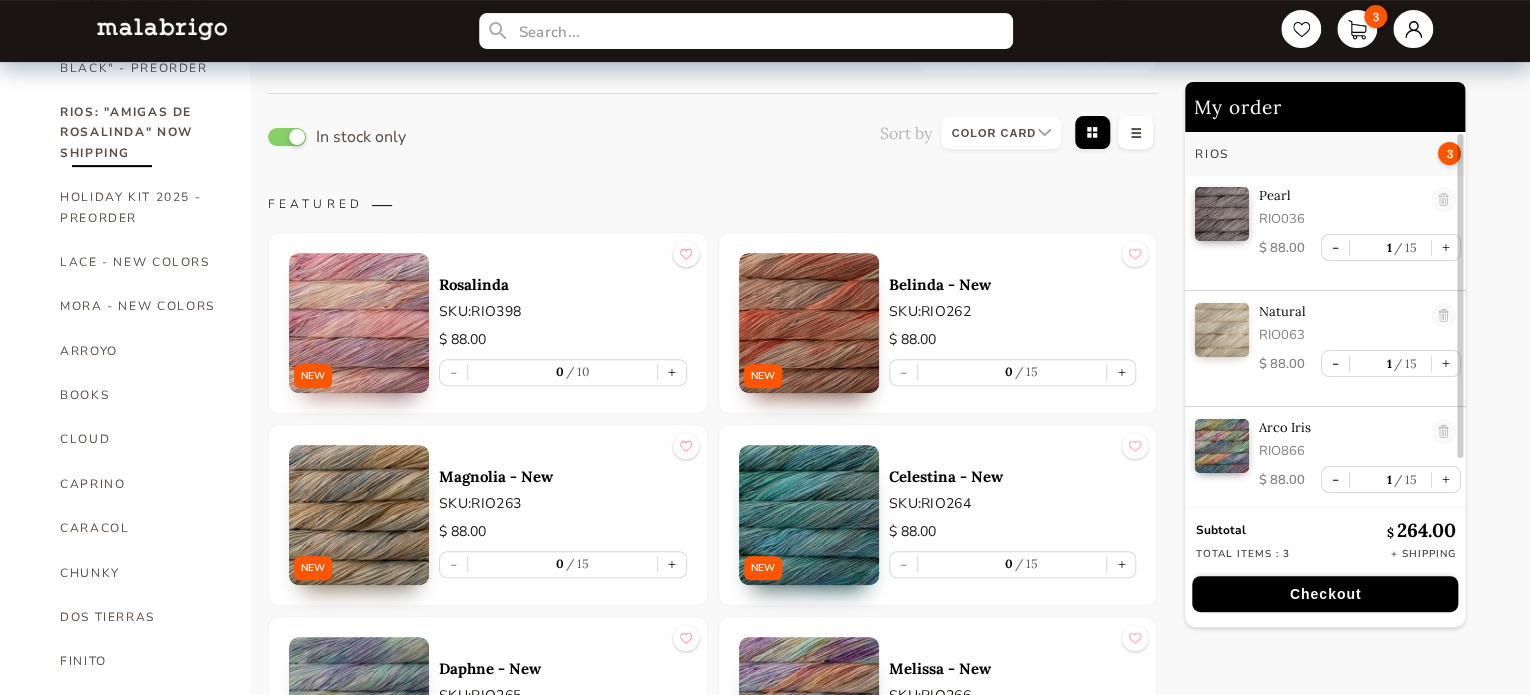 scroll, scrollTop: 300, scrollLeft: 0, axis: vertical 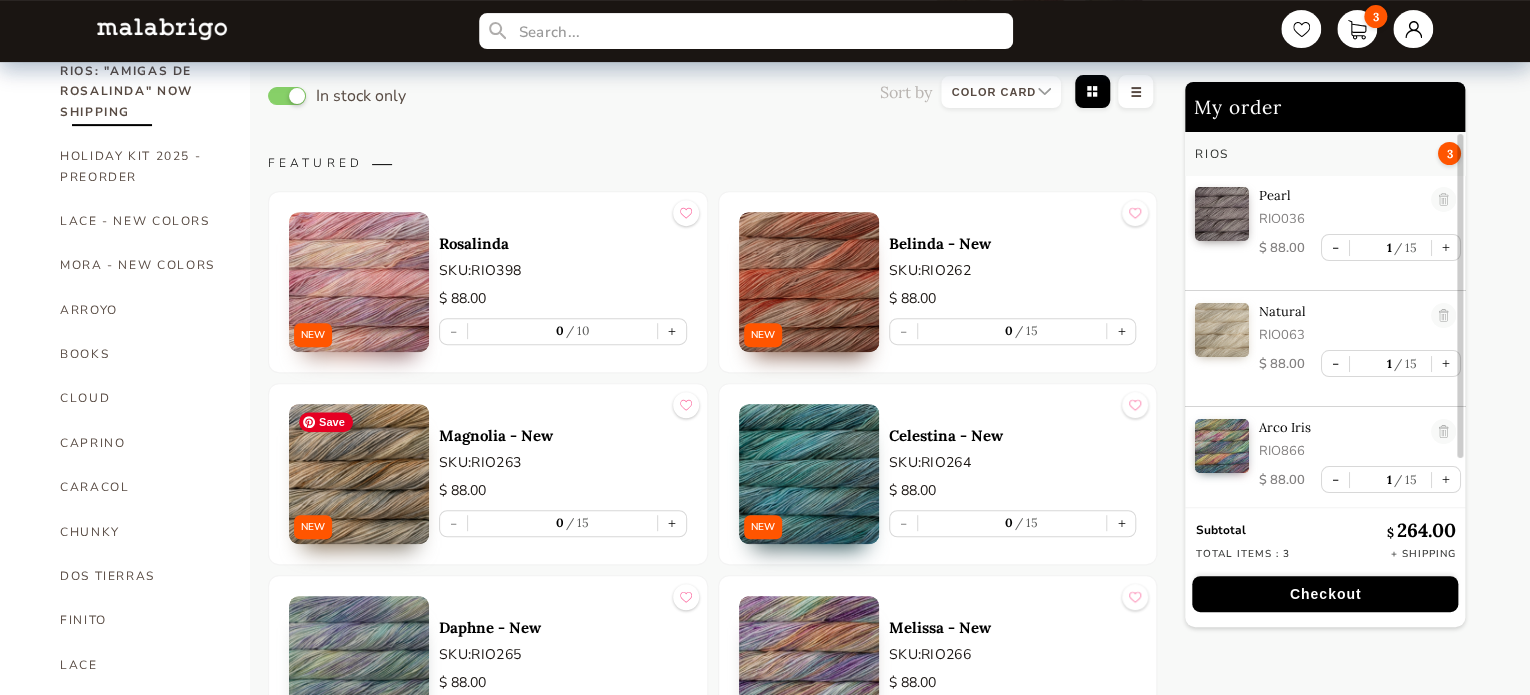 click at bounding box center [359, 474] 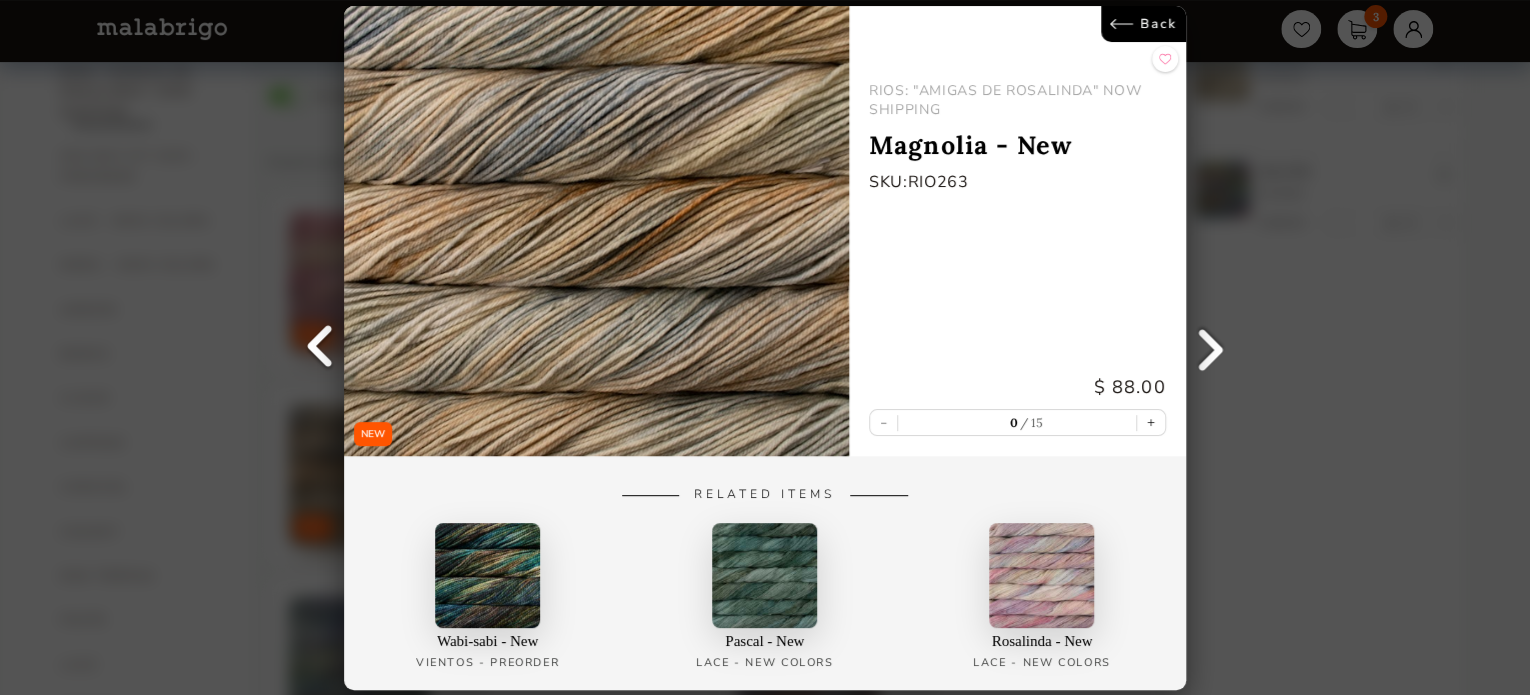 click on "Back" at bounding box center (1143, 24) 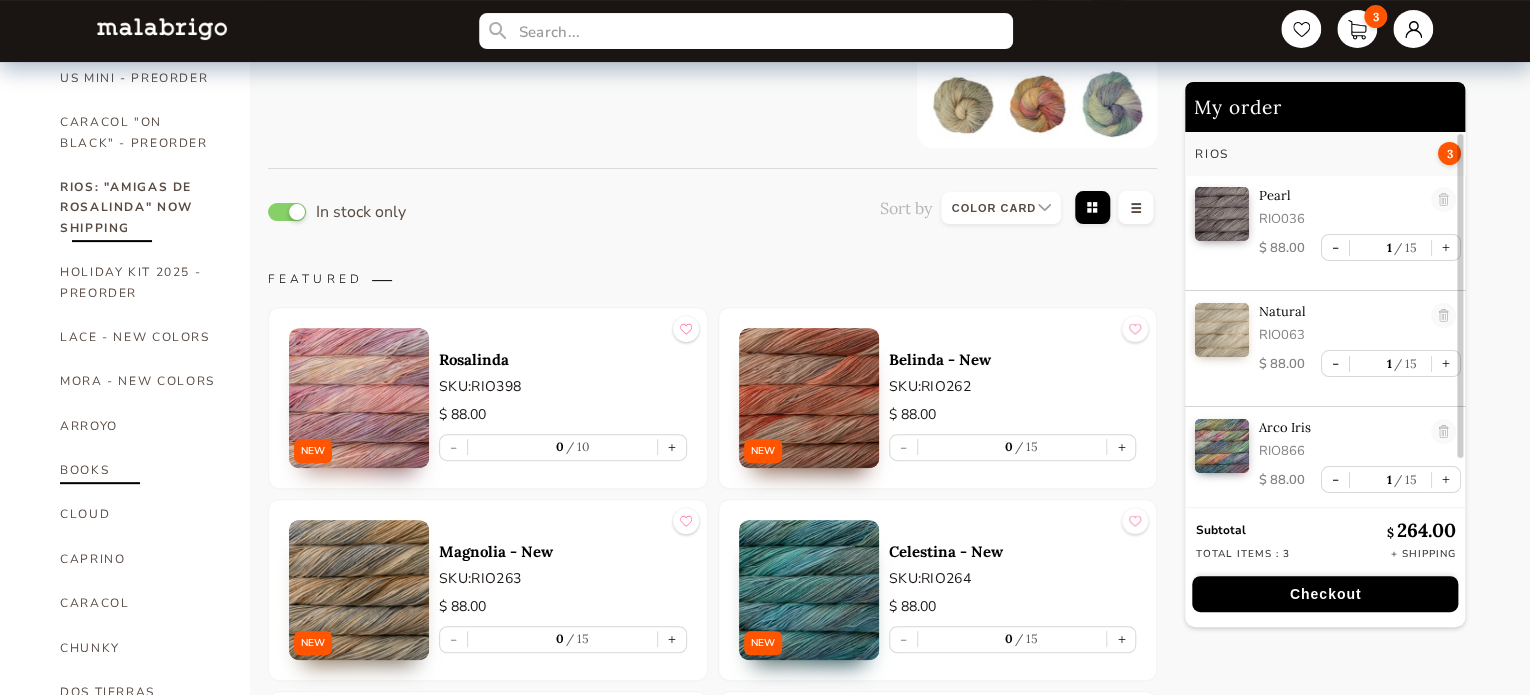 scroll, scrollTop: 0, scrollLeft: 0, axis: both 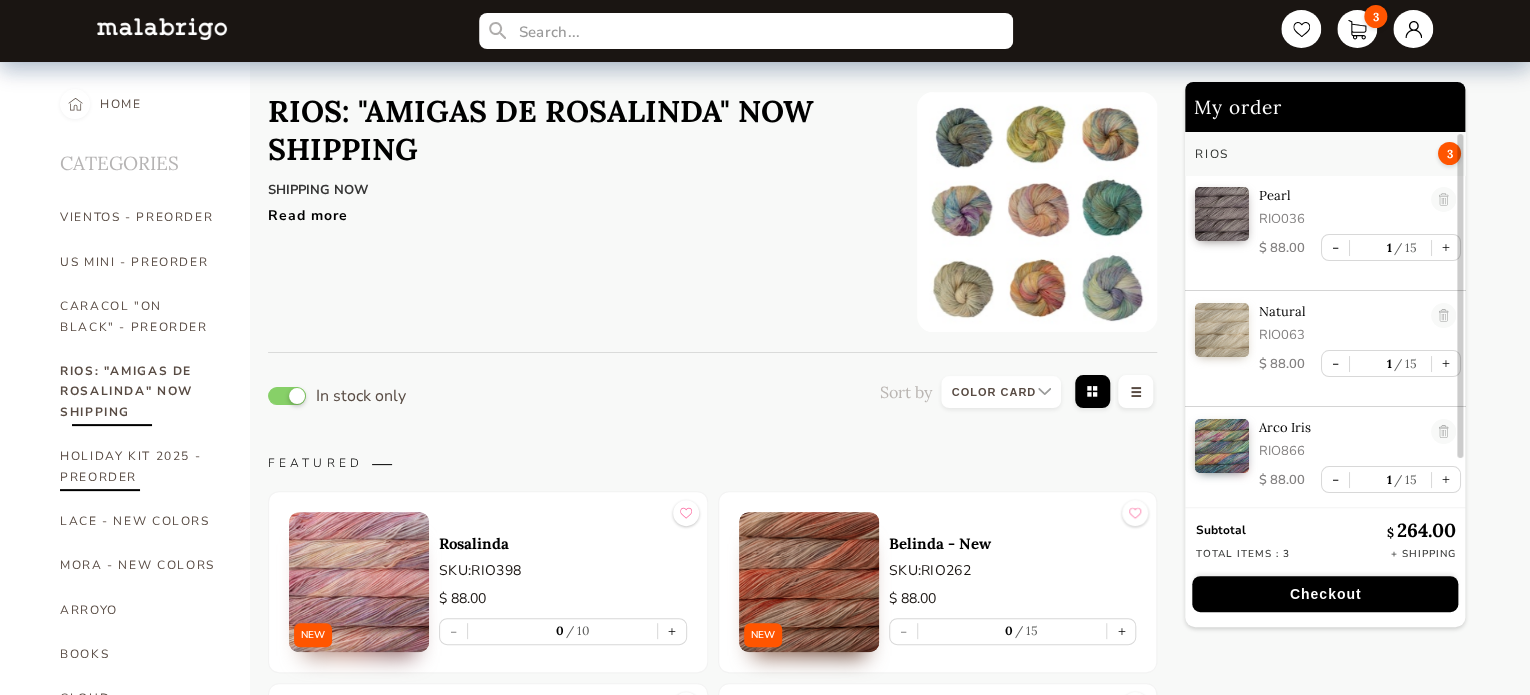 click on "HOLIDAY KIT 2025 - PREORDER" at bounding box center (140, 466) 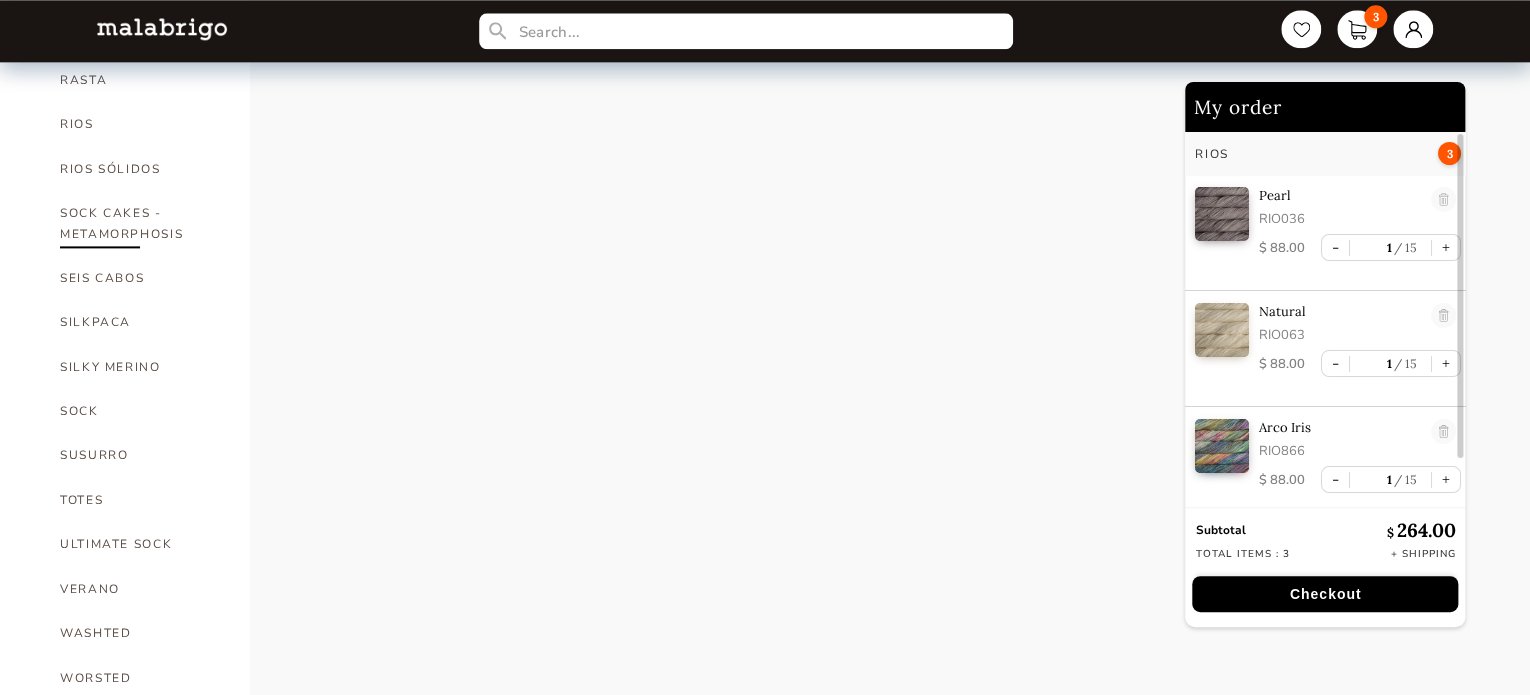 scroll, scrollTop: 1244, scrollLeft: 0, axis: vertical 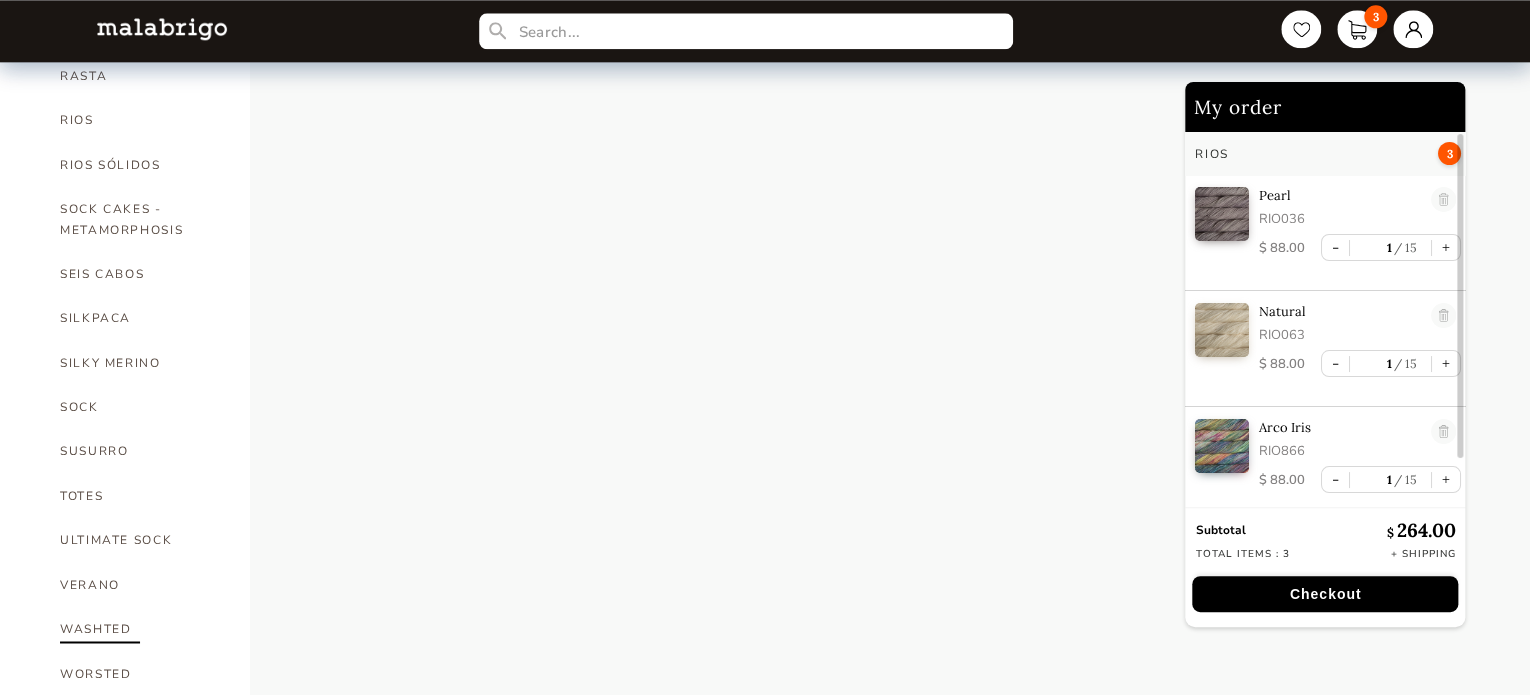 click on "WASHTED" at bounding box center (140, 629) 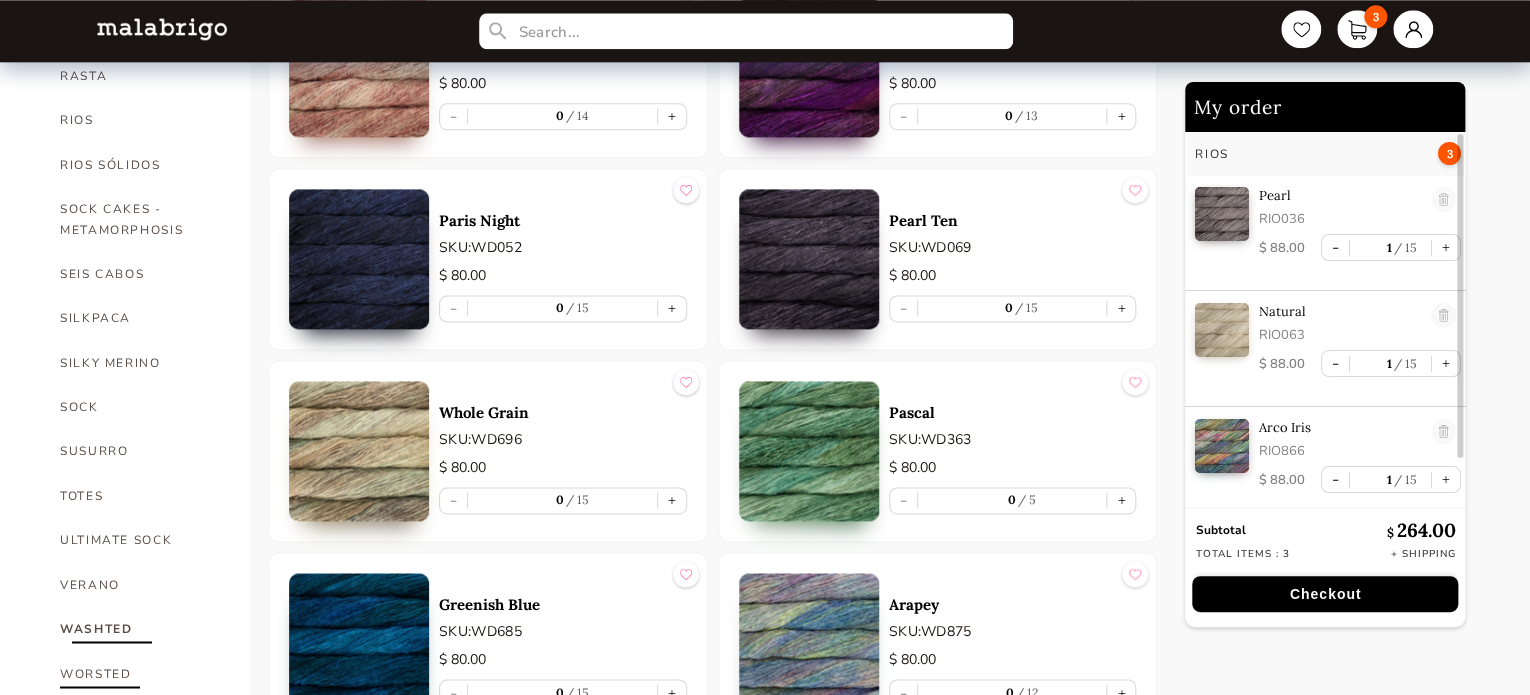 click on "WORSTED" at bounding box center (140, 673) 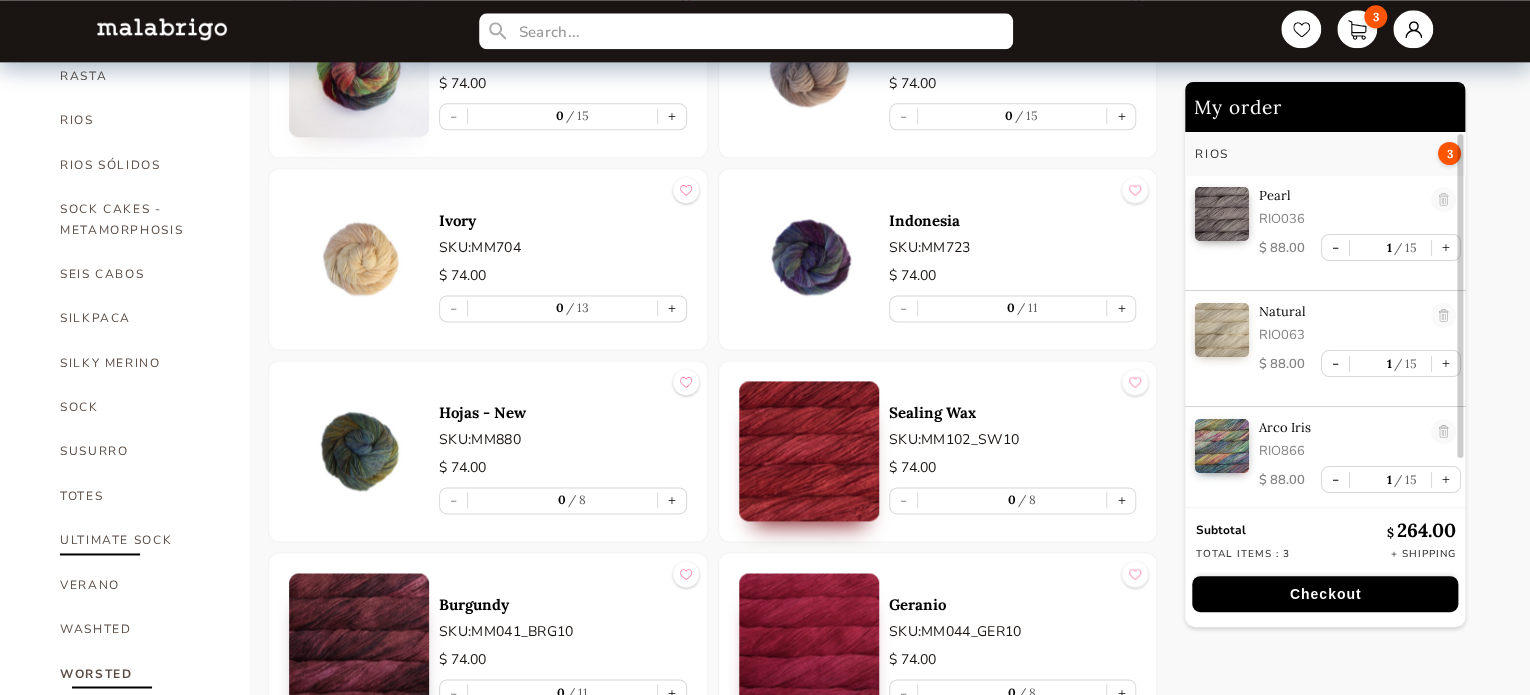 click on "ULTIMATE SOCK" at bounding box center [140, 540] 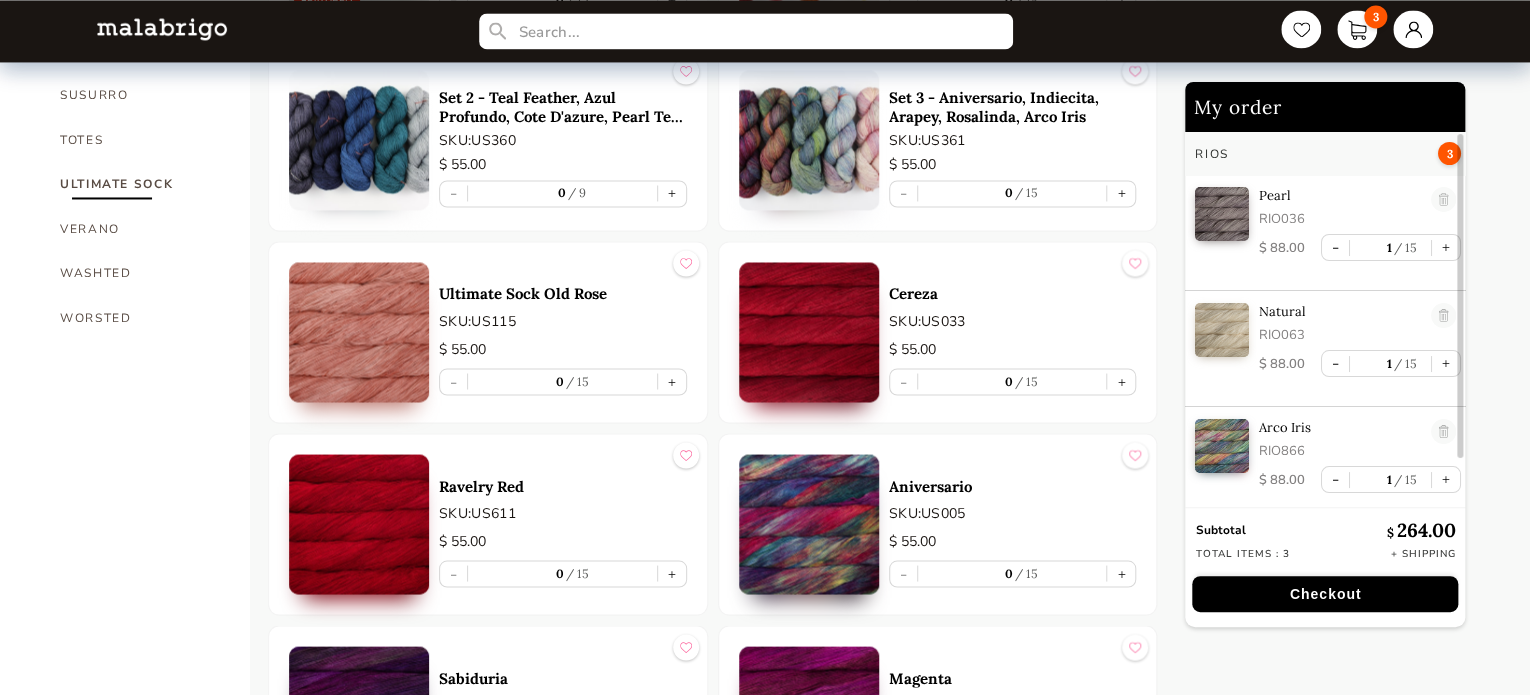 scroll, scrollTop: 1500, scrollLeft: 0, axis: vertical 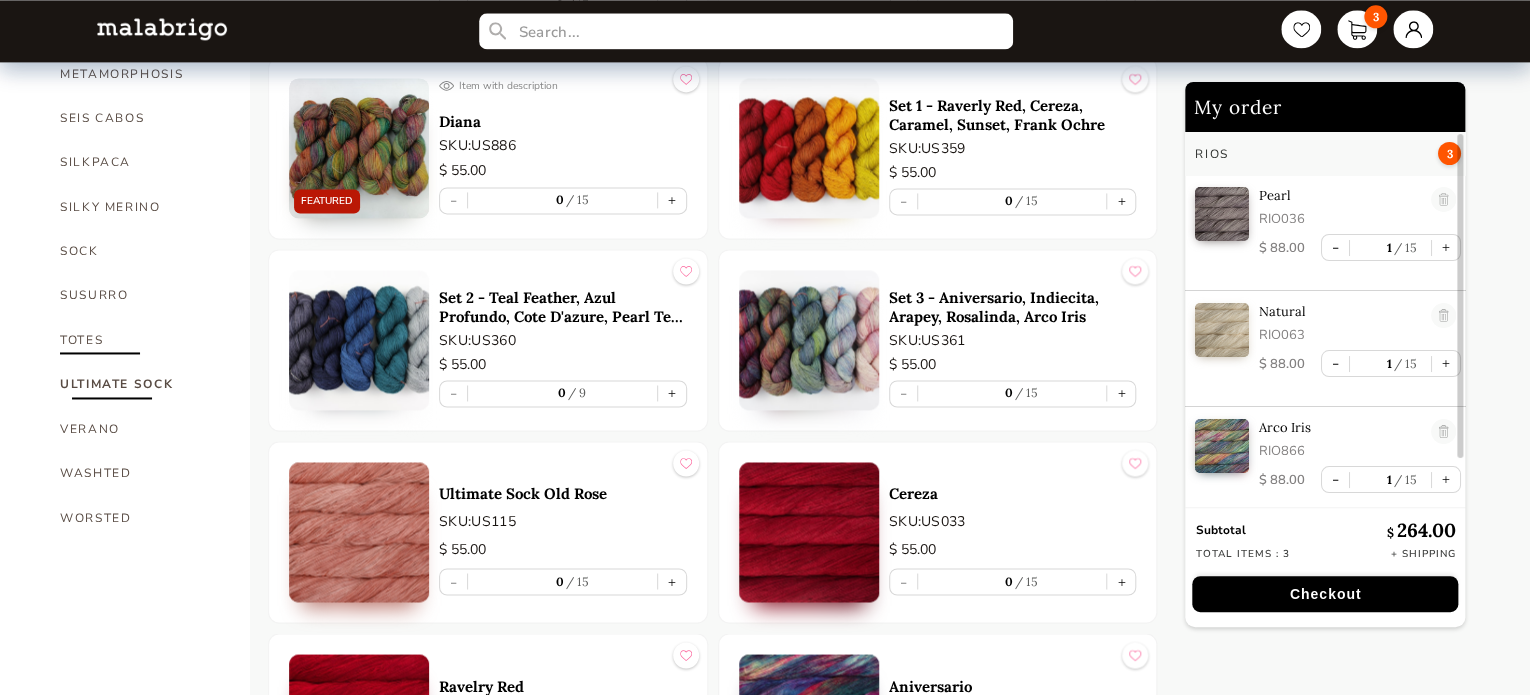 click on "TOTES" at bounding box center [140, 340] 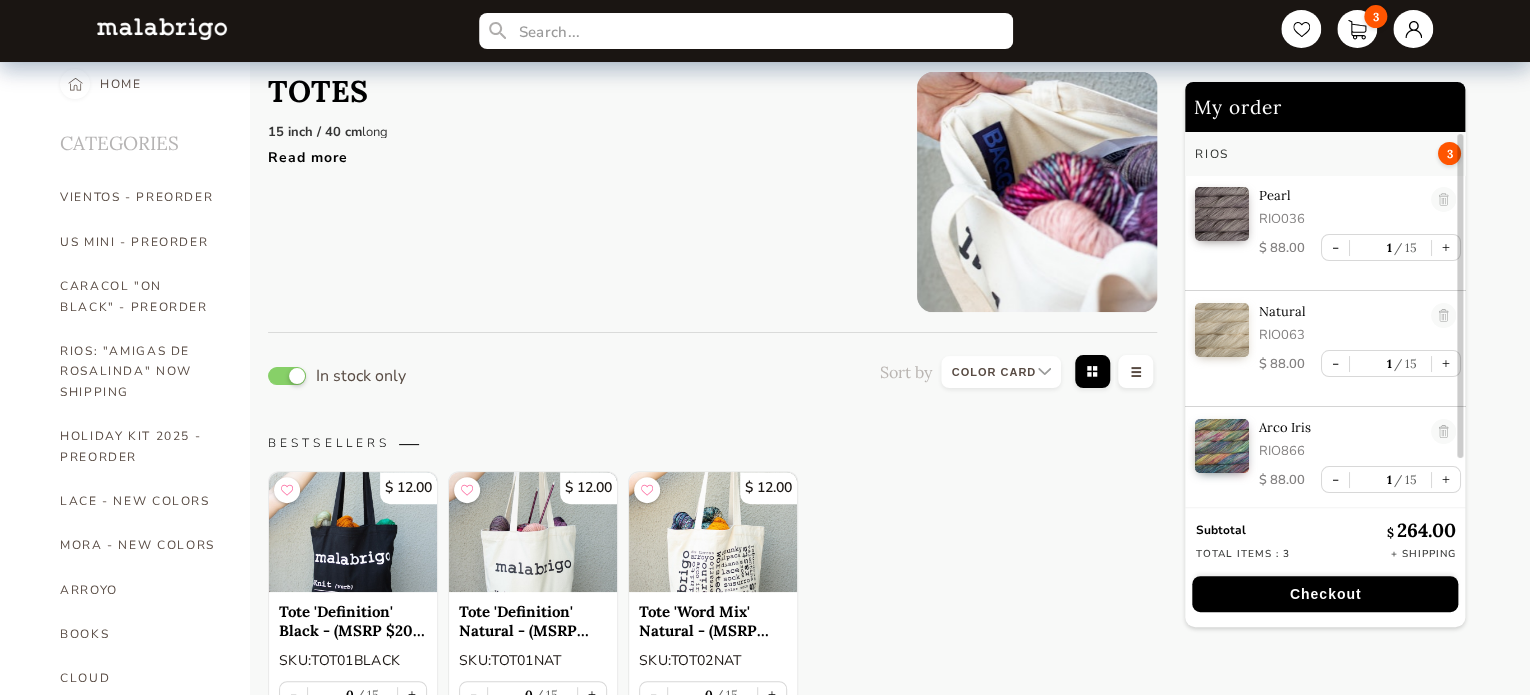 scroll, scrollTop: 0, scrollLeft: 0, axis: both 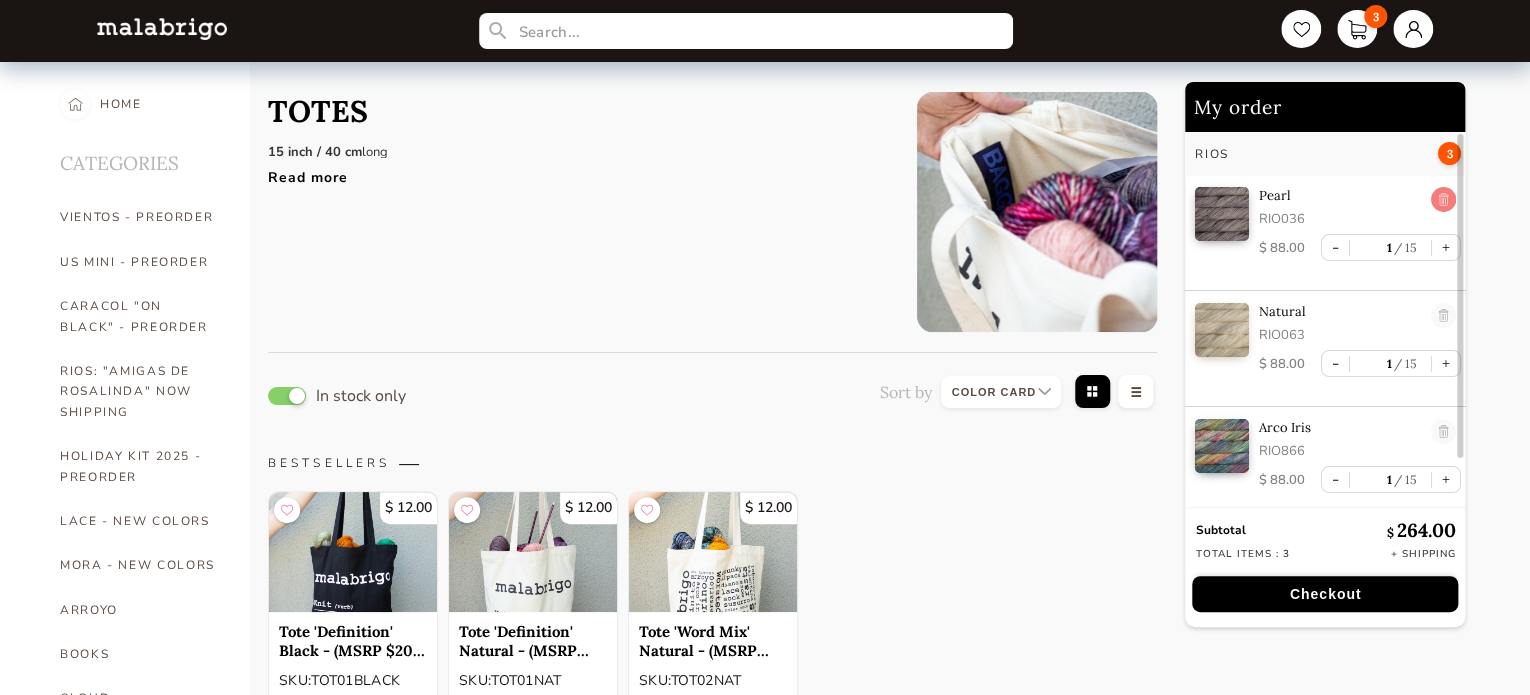 click at bounding box center (1444, 200) 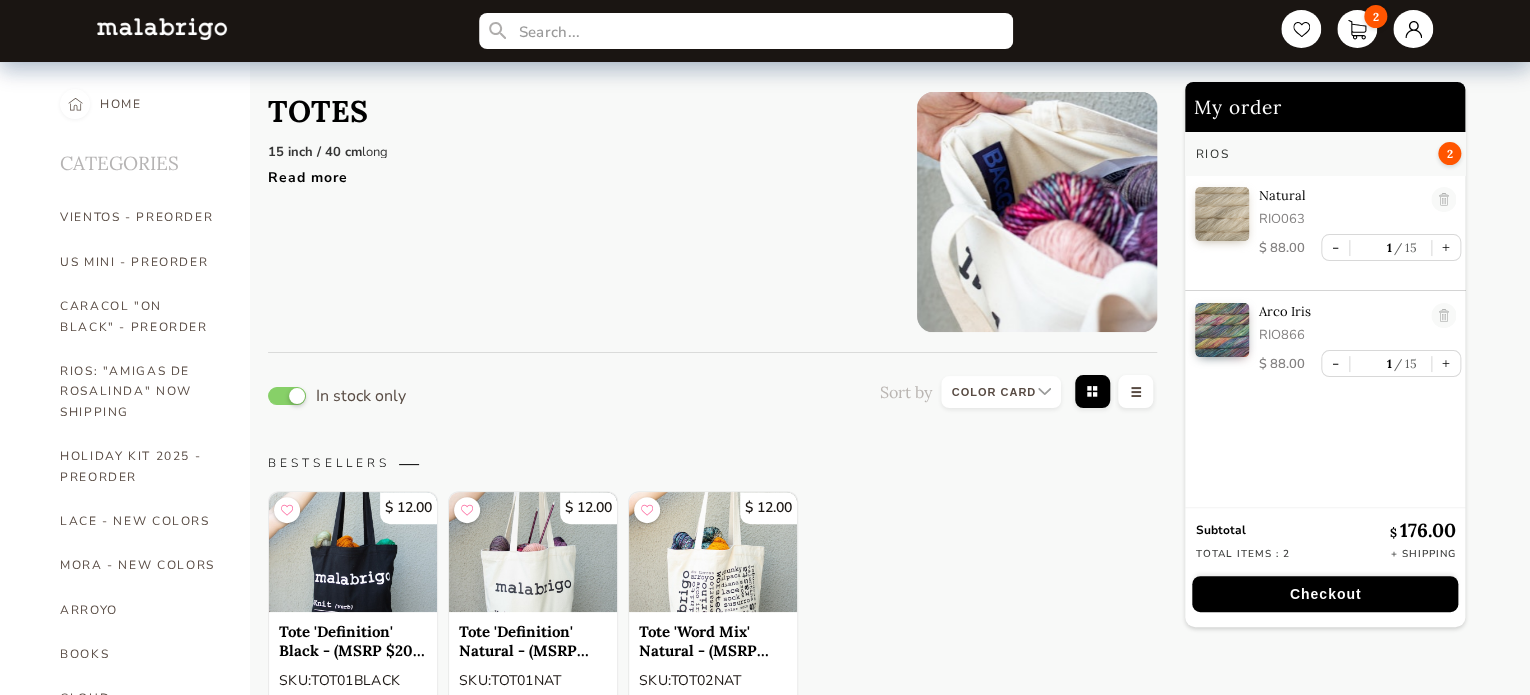 click at bounding box center [1444, 200] 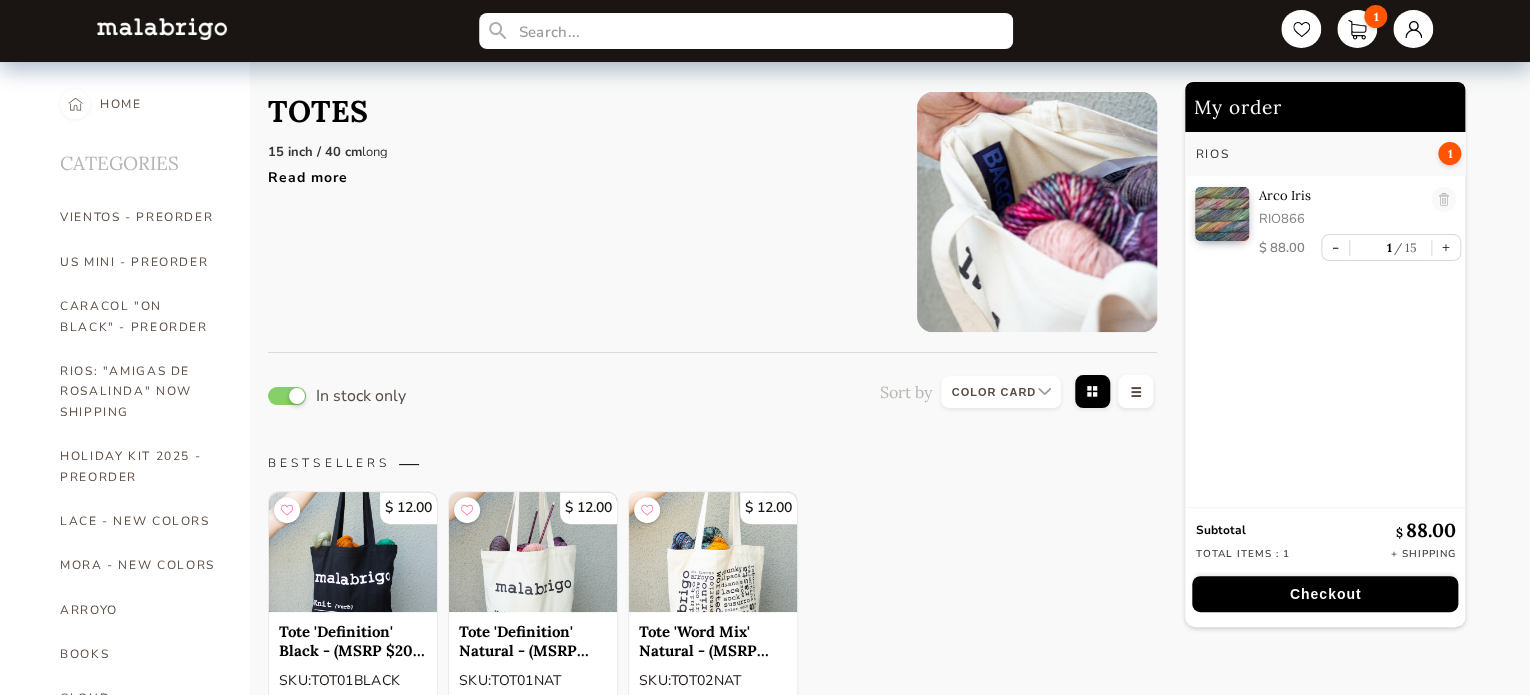 click at bounding box center (1444, 200) 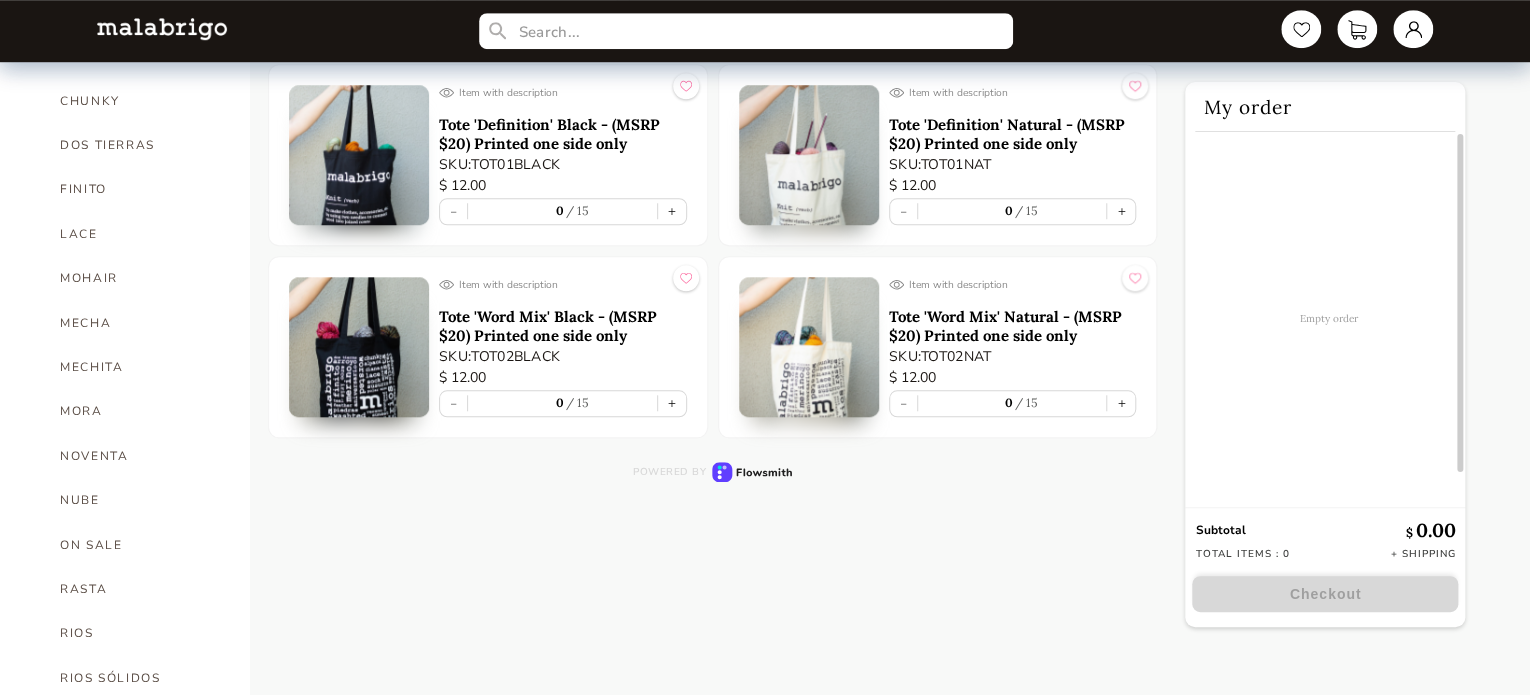 scroll, scrollTop: 700, scrollLeft: 0, axis: vertical 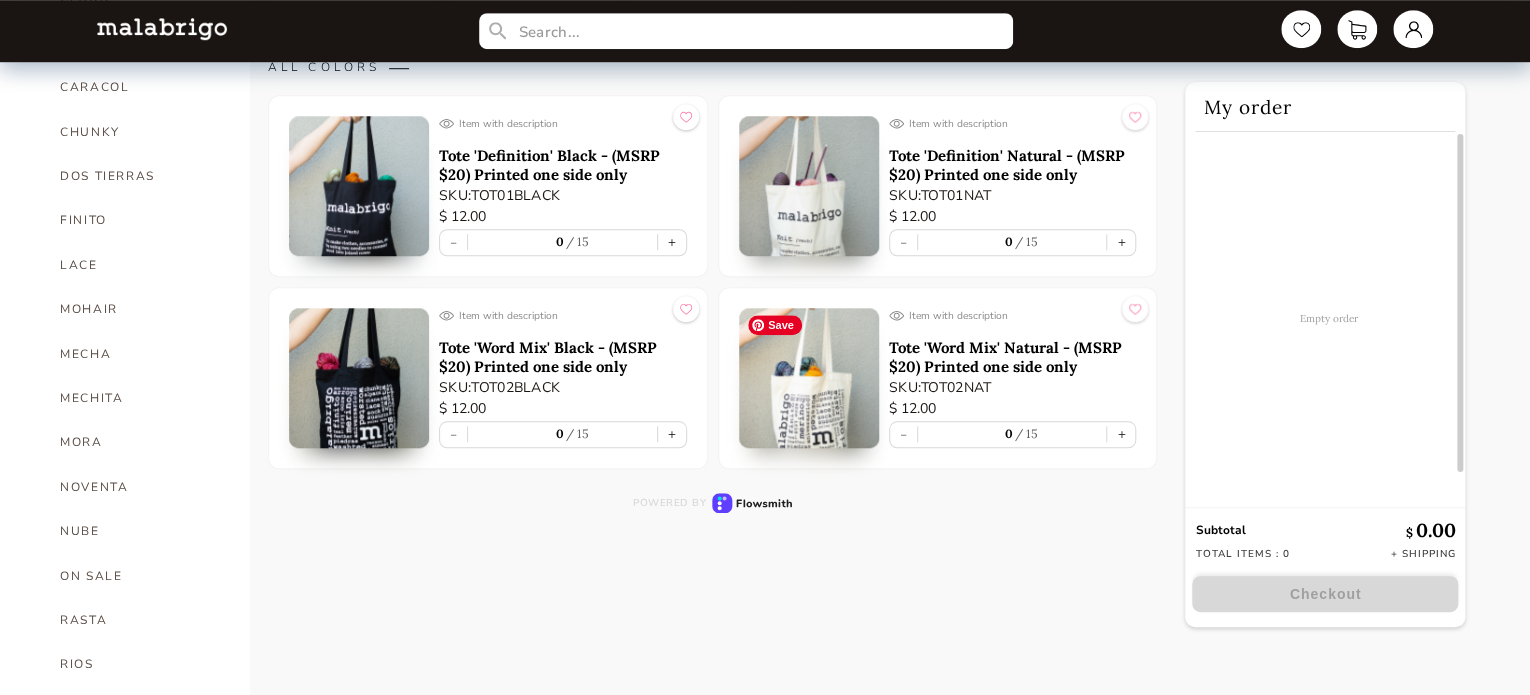 click at bounding box center [809, 378] 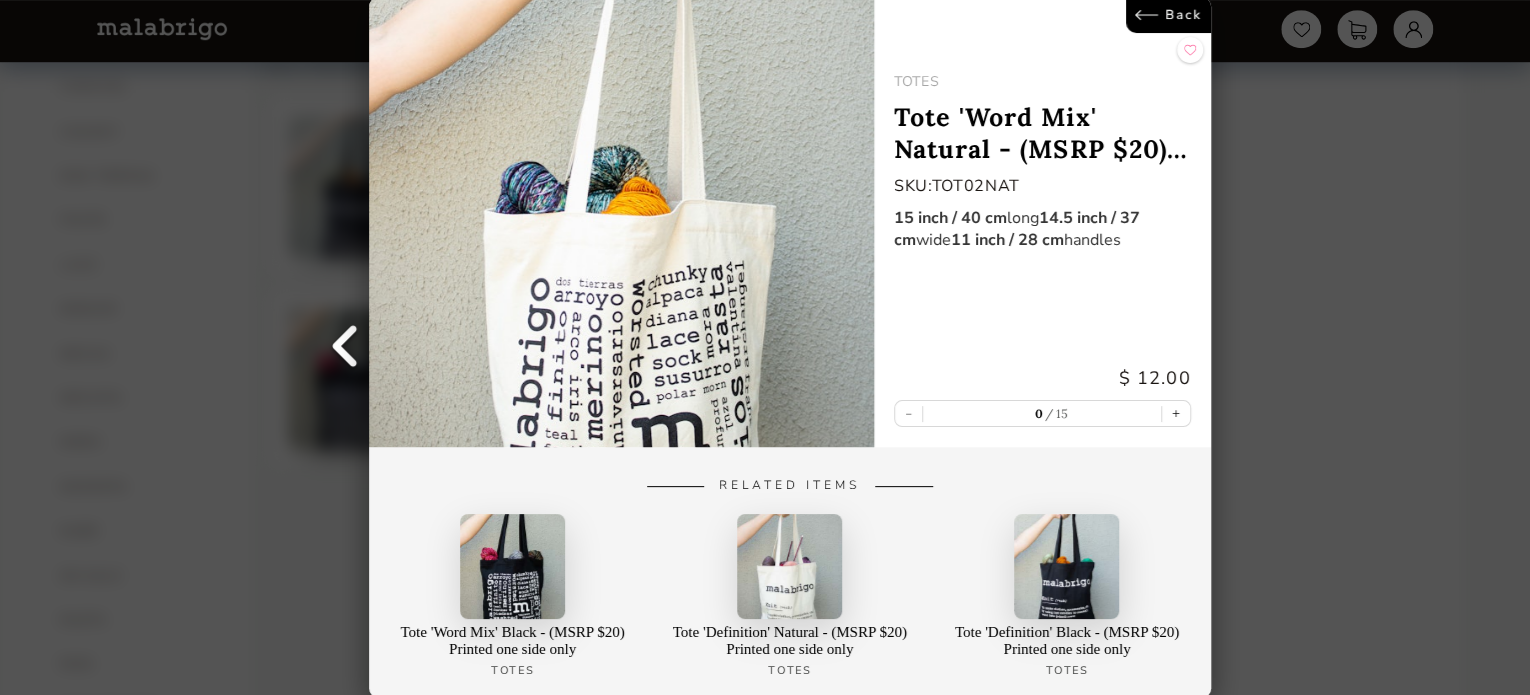 click on "Back" at bounding box center (1168, 15) 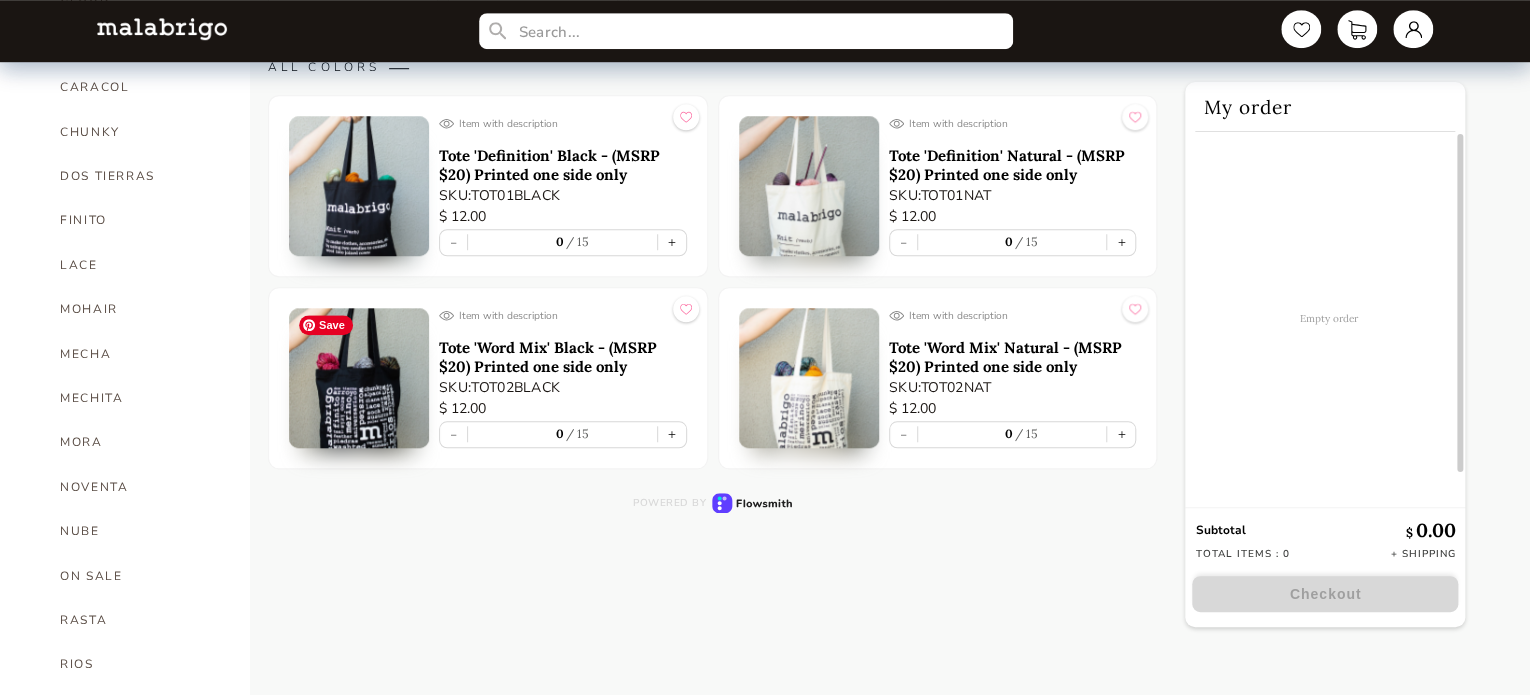 click at bounding box center [359, 378] 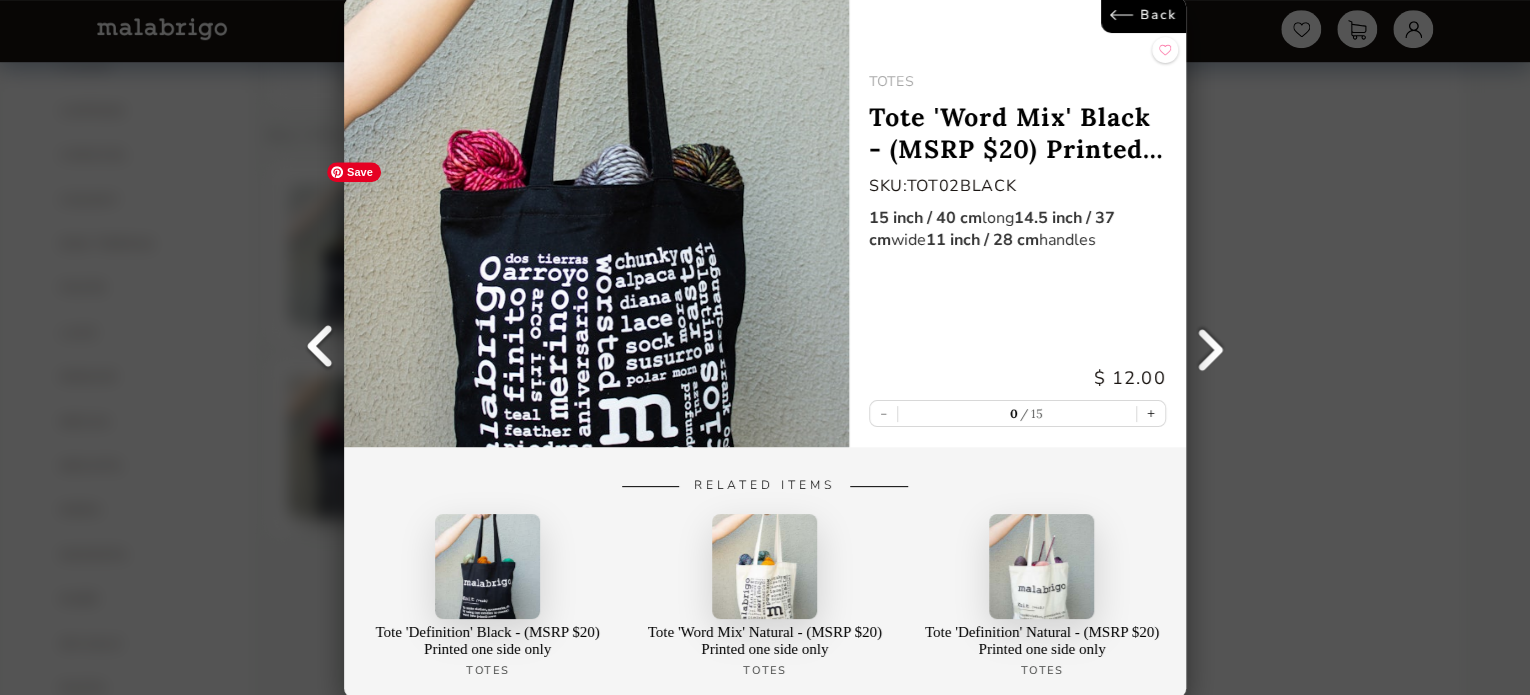 scroll, scrollTop: 600, scrollLeft: 0, axis: vertical 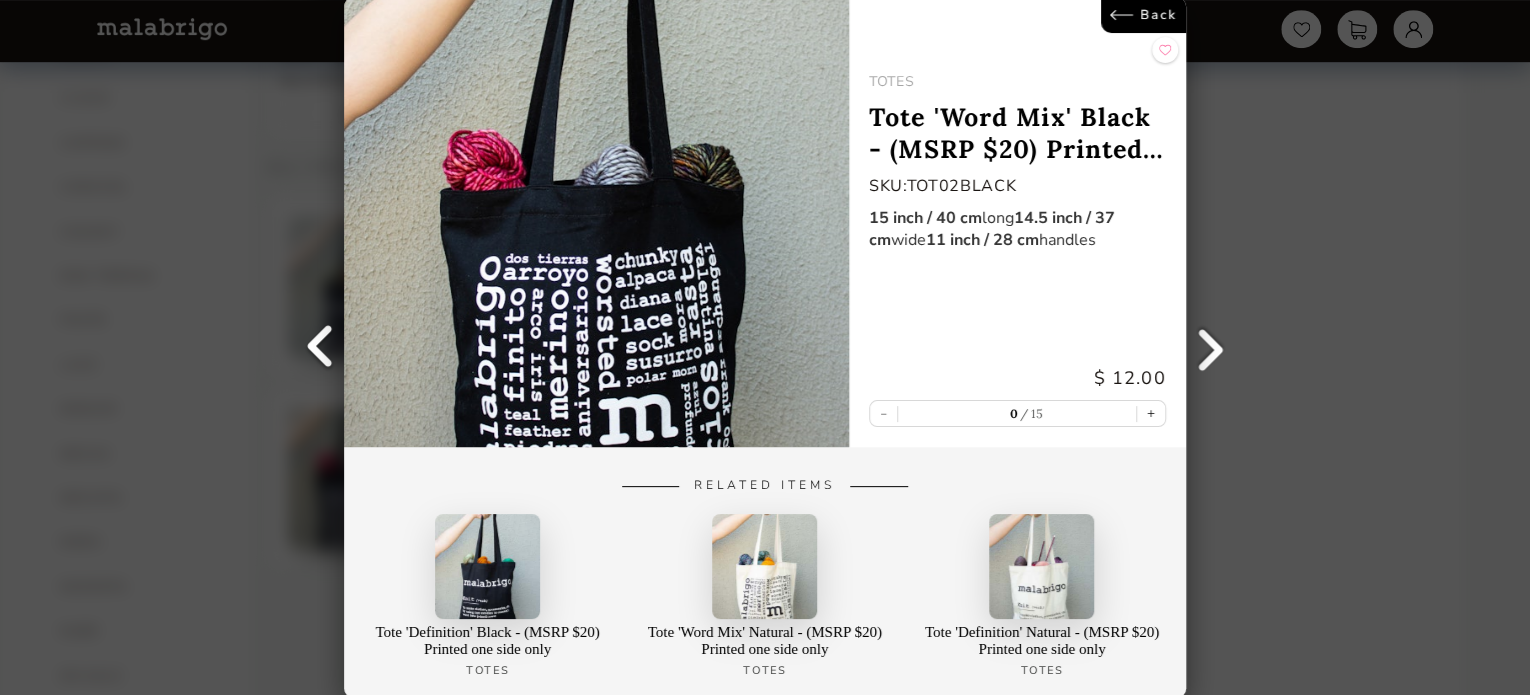 click on "Back" at bounding box center (1143, 15) 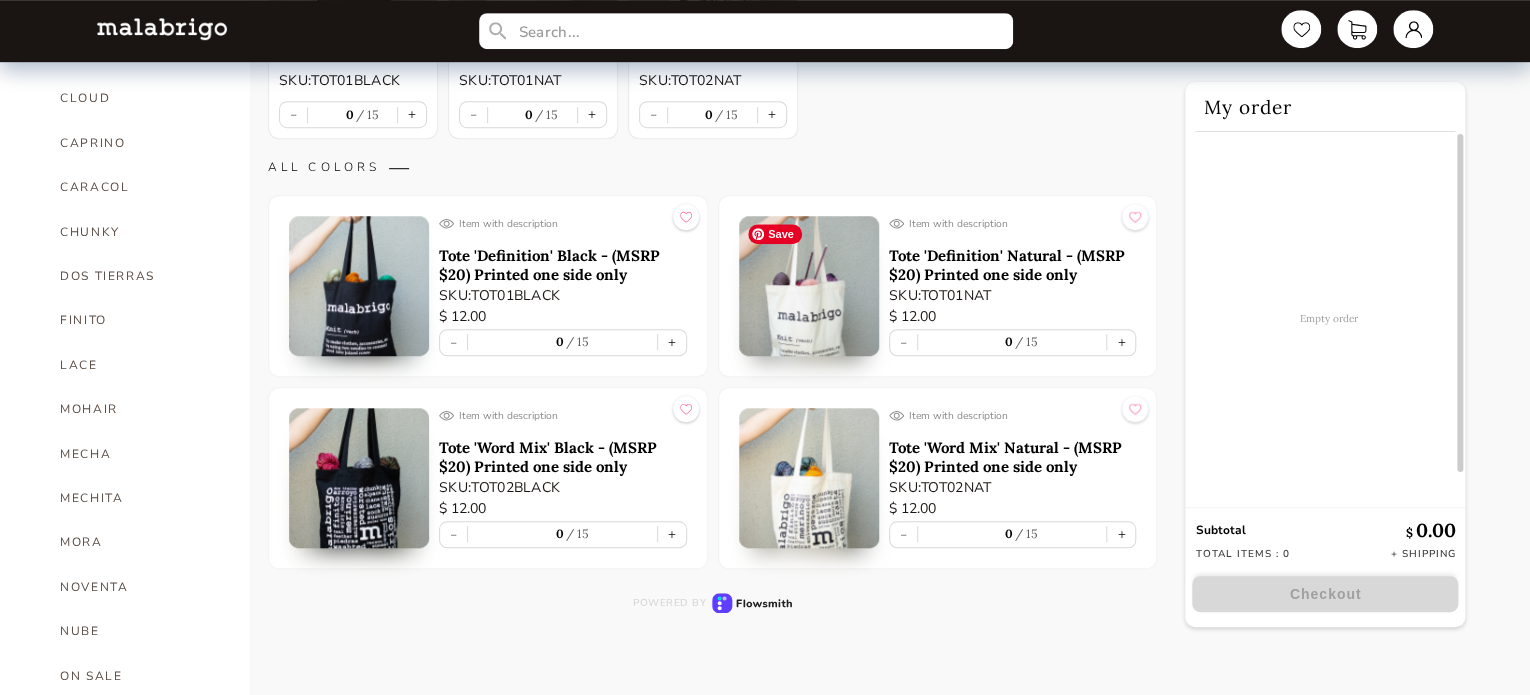 click at bounding box center [809, 286] 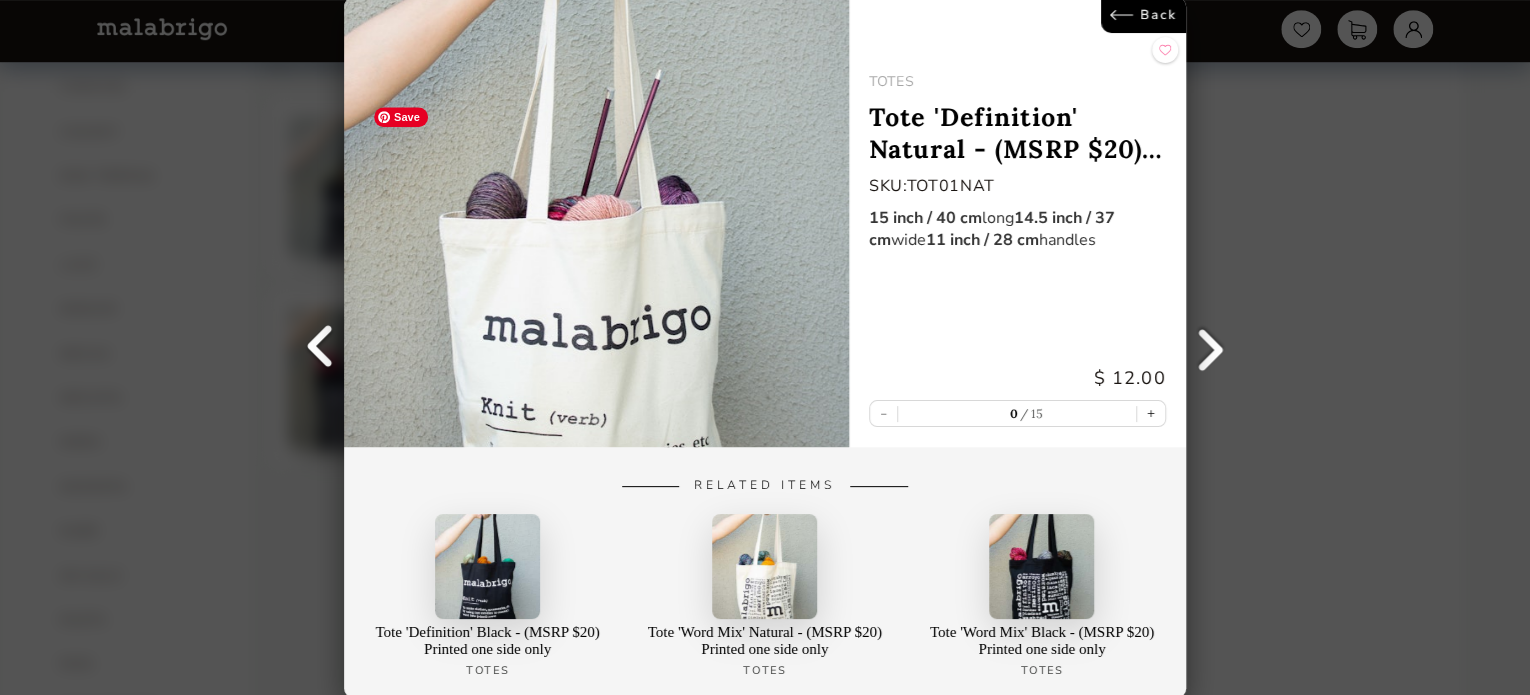 scroll, scrollTop: 600, scrollLeft: 0, axis: vertical 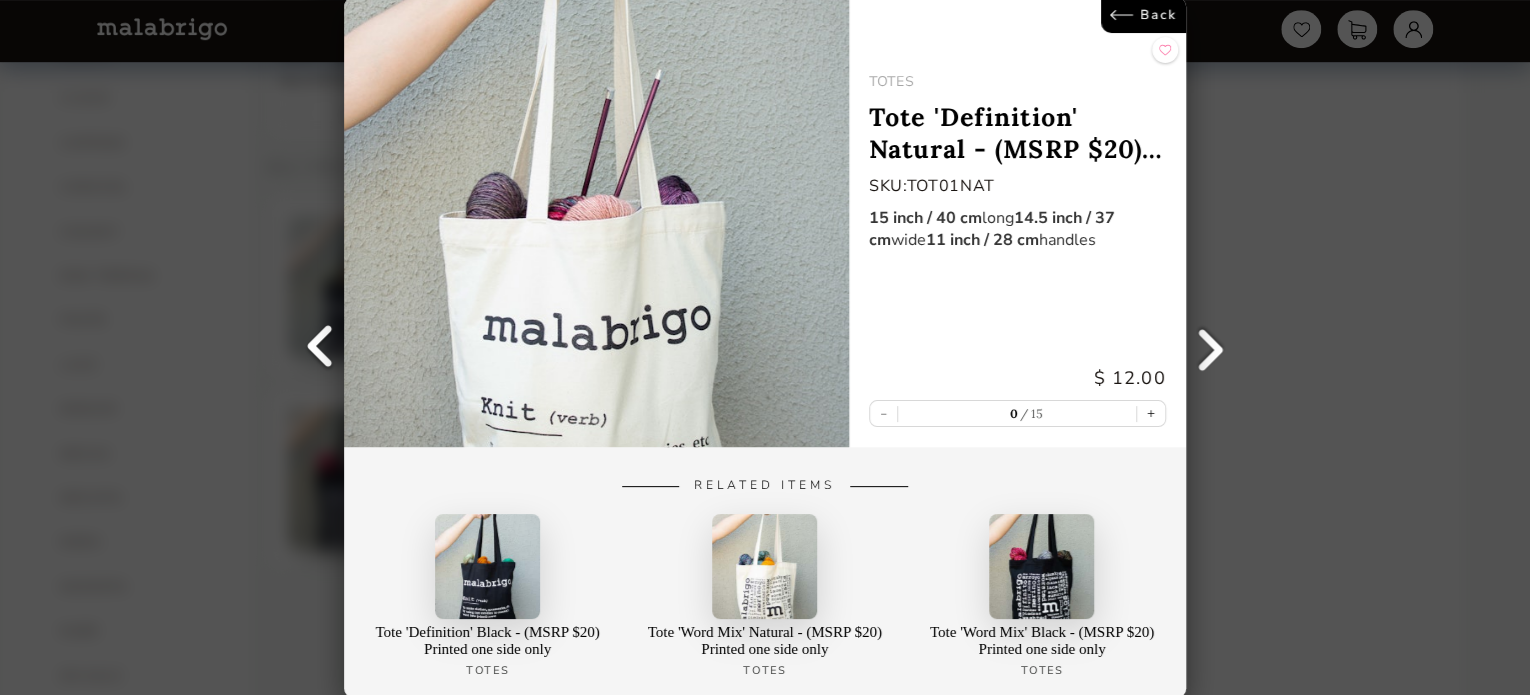 click on "Back" at bounding box center [1143, 15] 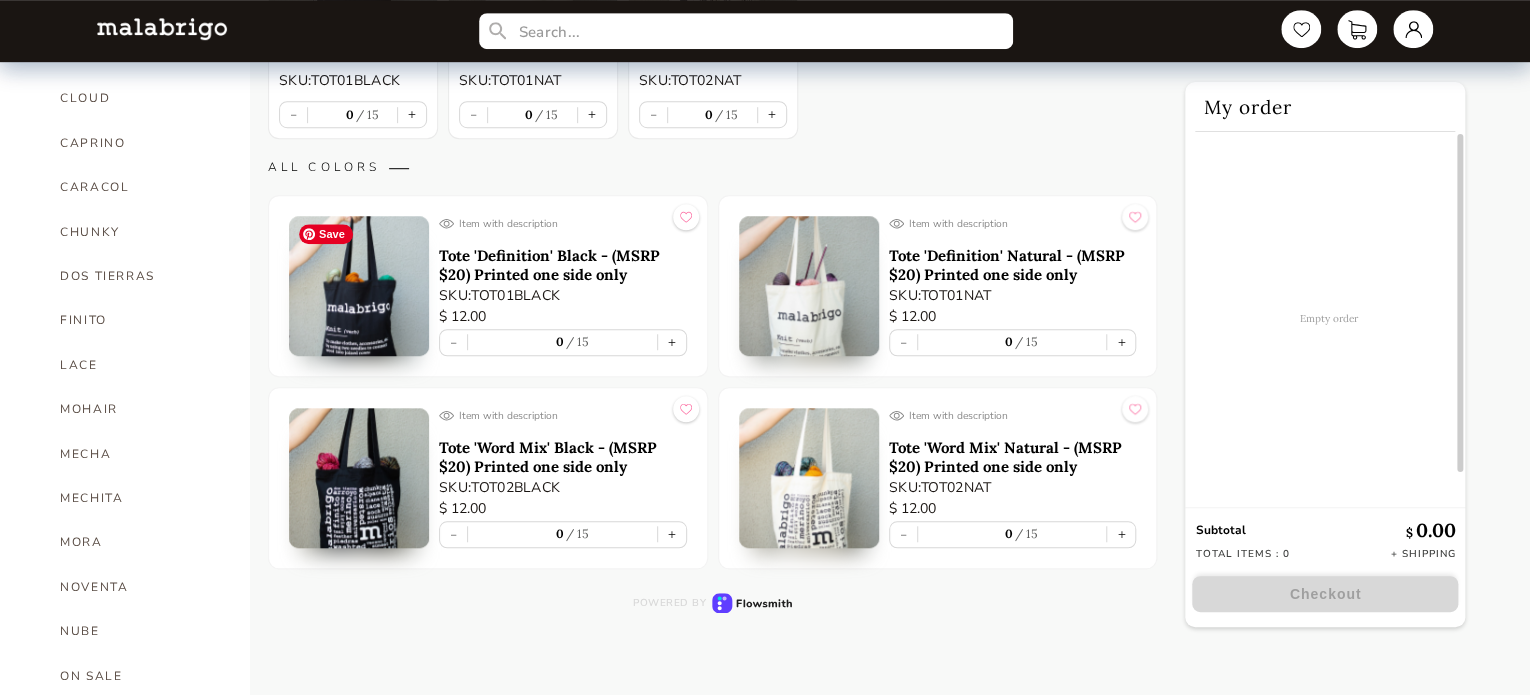 click at bounding box center [359, 286] 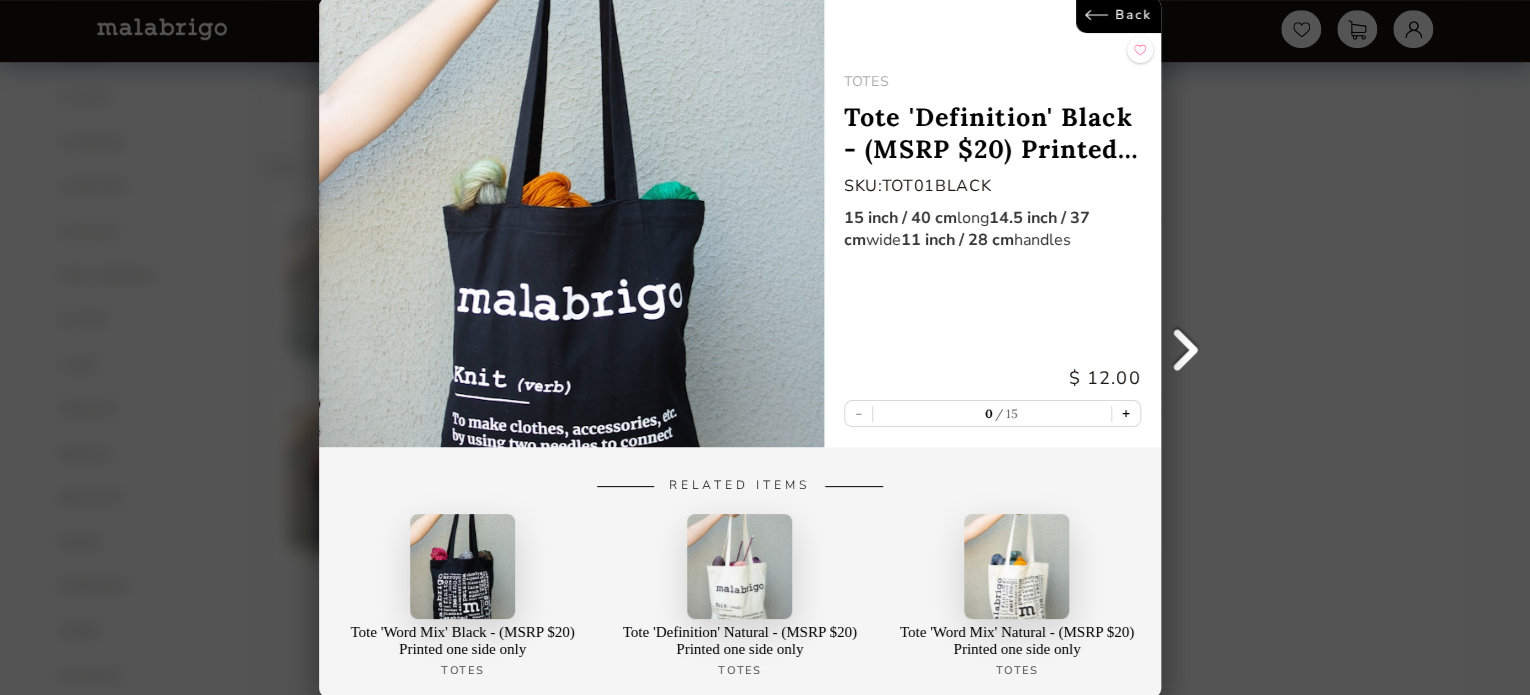 click on "+" at bounding box center [1126, 413] 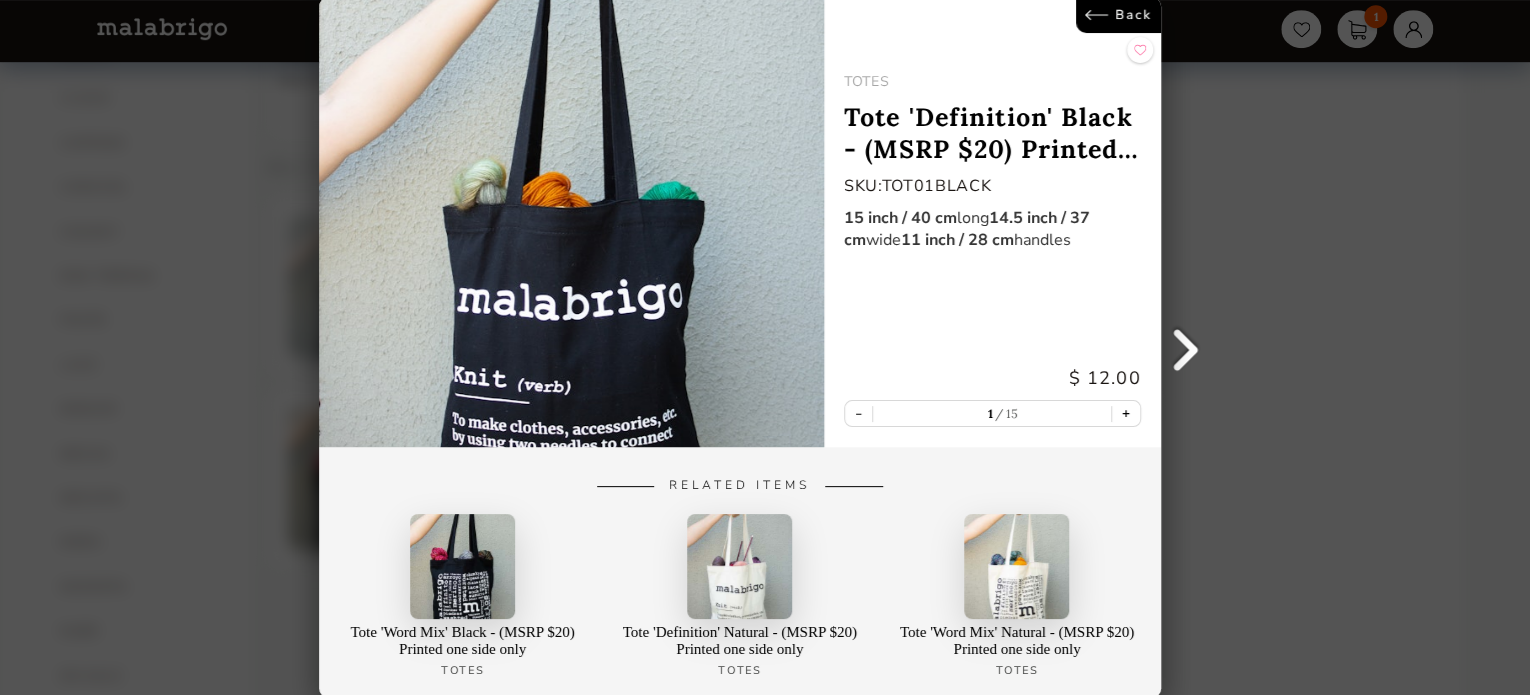 click on "+" at bounding box center (1126, 413) 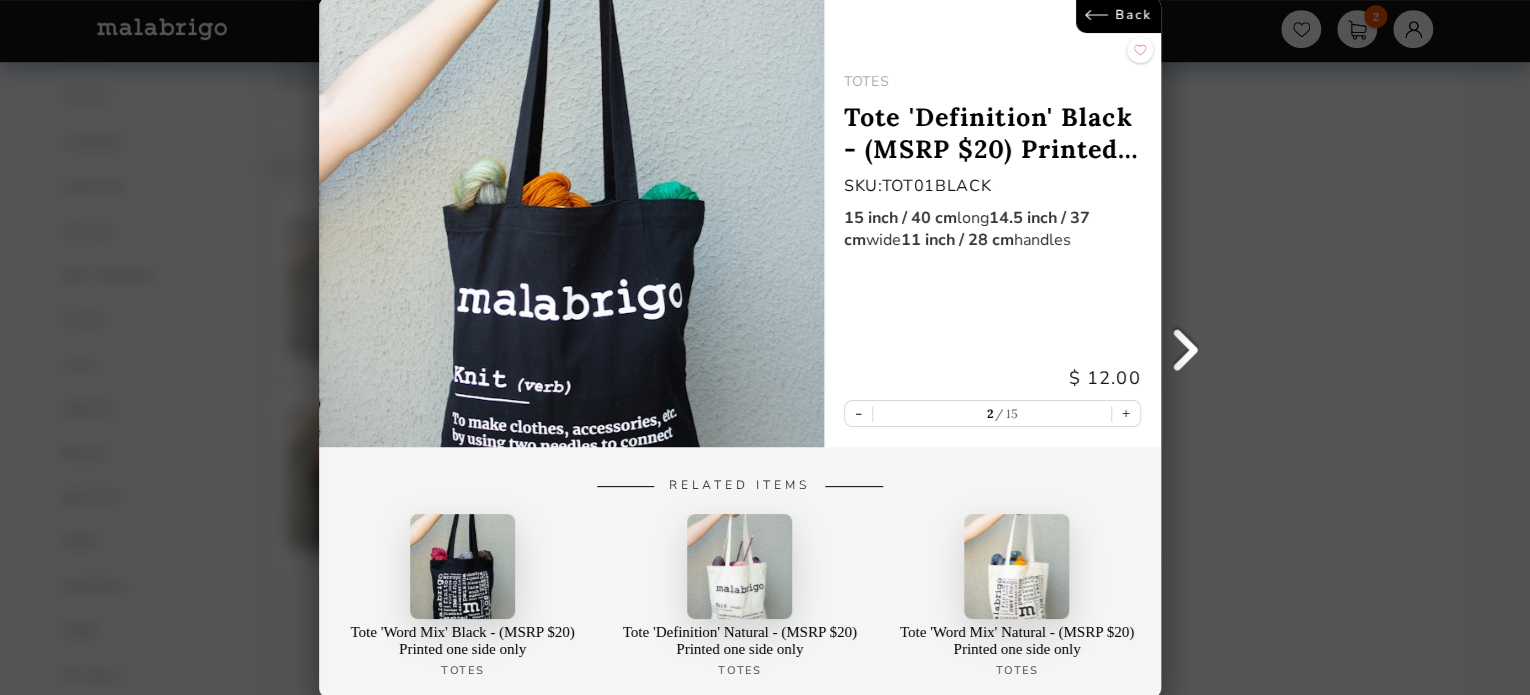 click on "Back" at bounding box center (1118, 15) 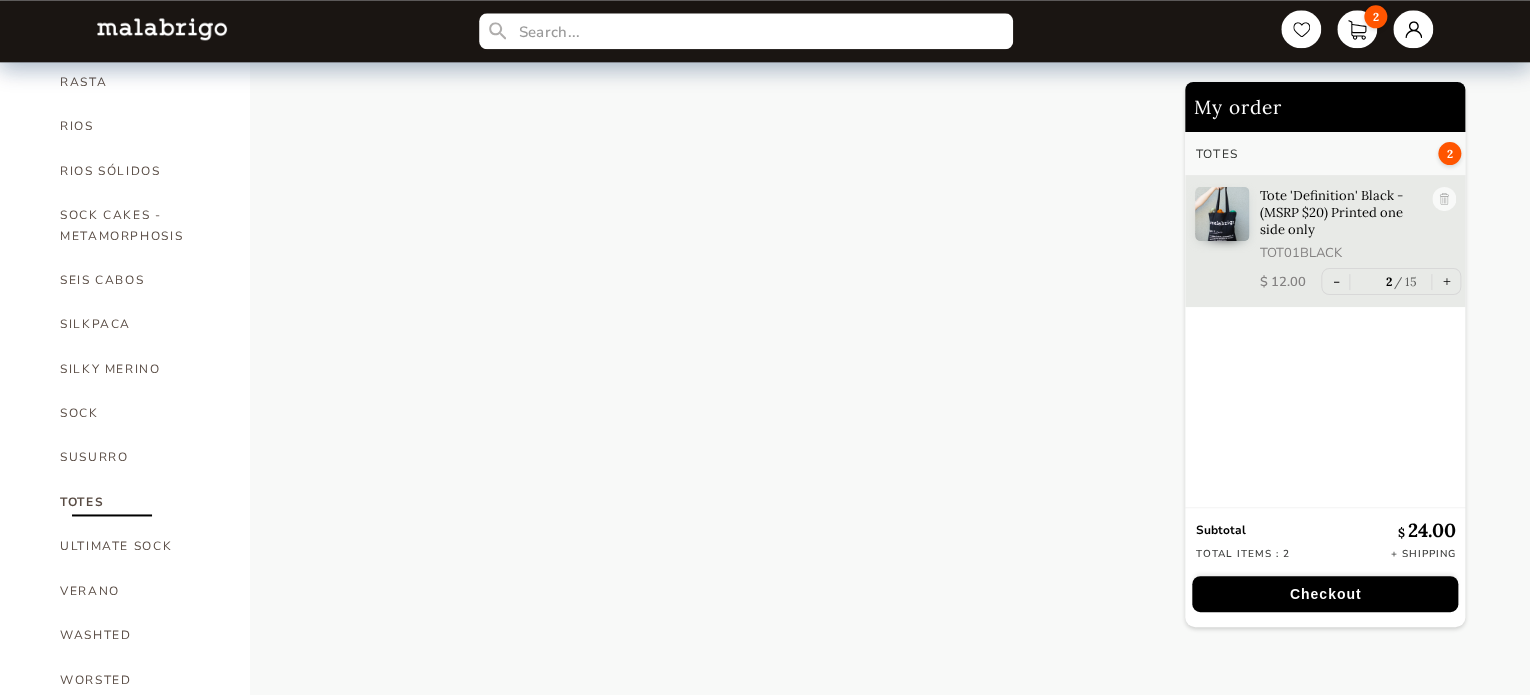 scroll, scrollTop: 1244, scrollLeft: 0, axis: vertical 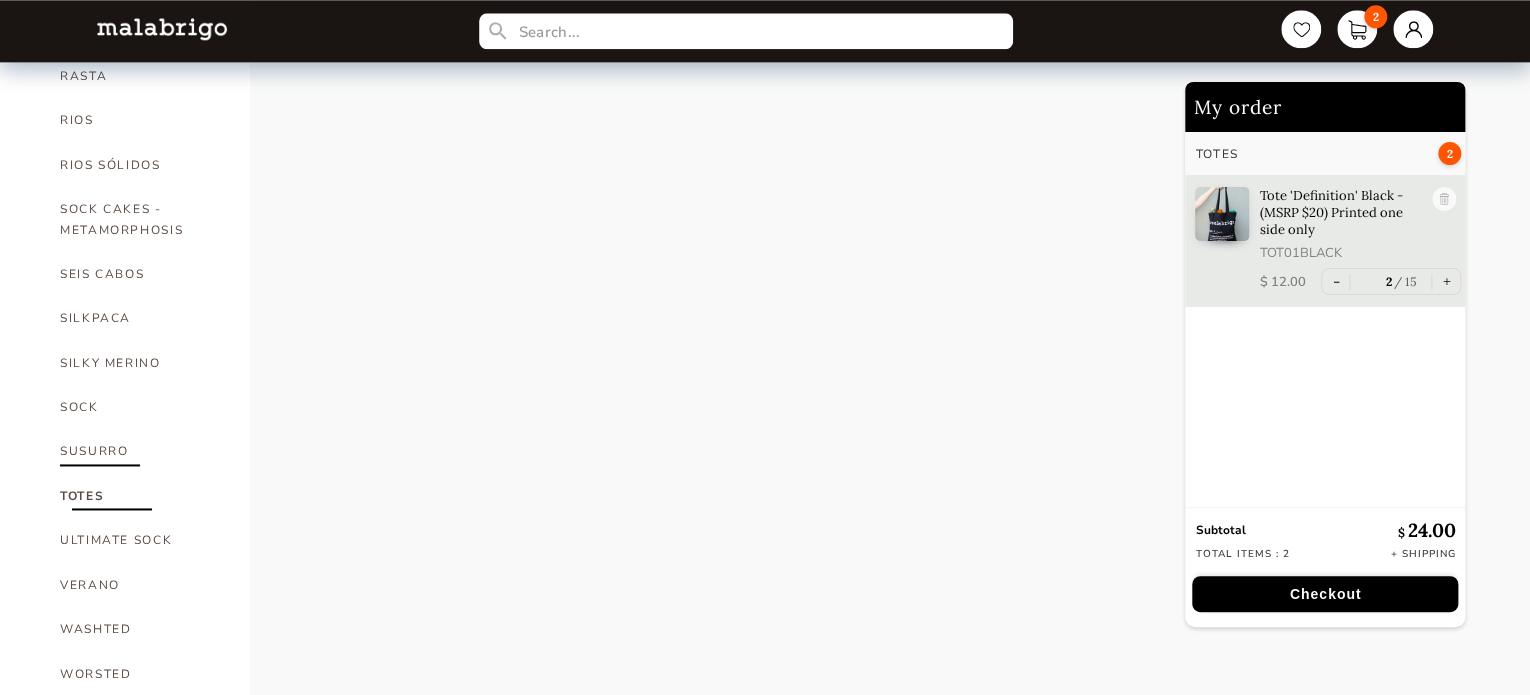 click on "SUSURRO" at bounding box center [140, 451] 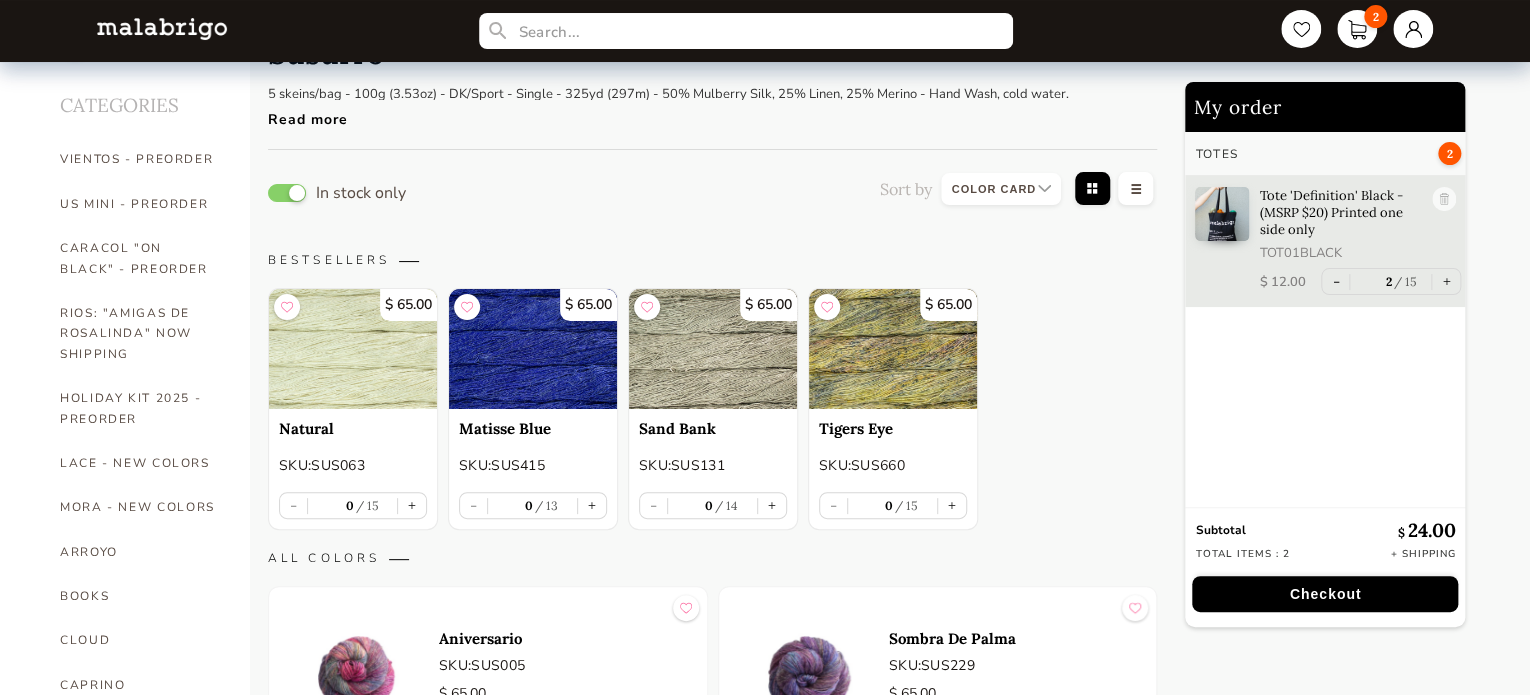 scroll, scrollTop: 0, scrollLeft: 0, axis: both 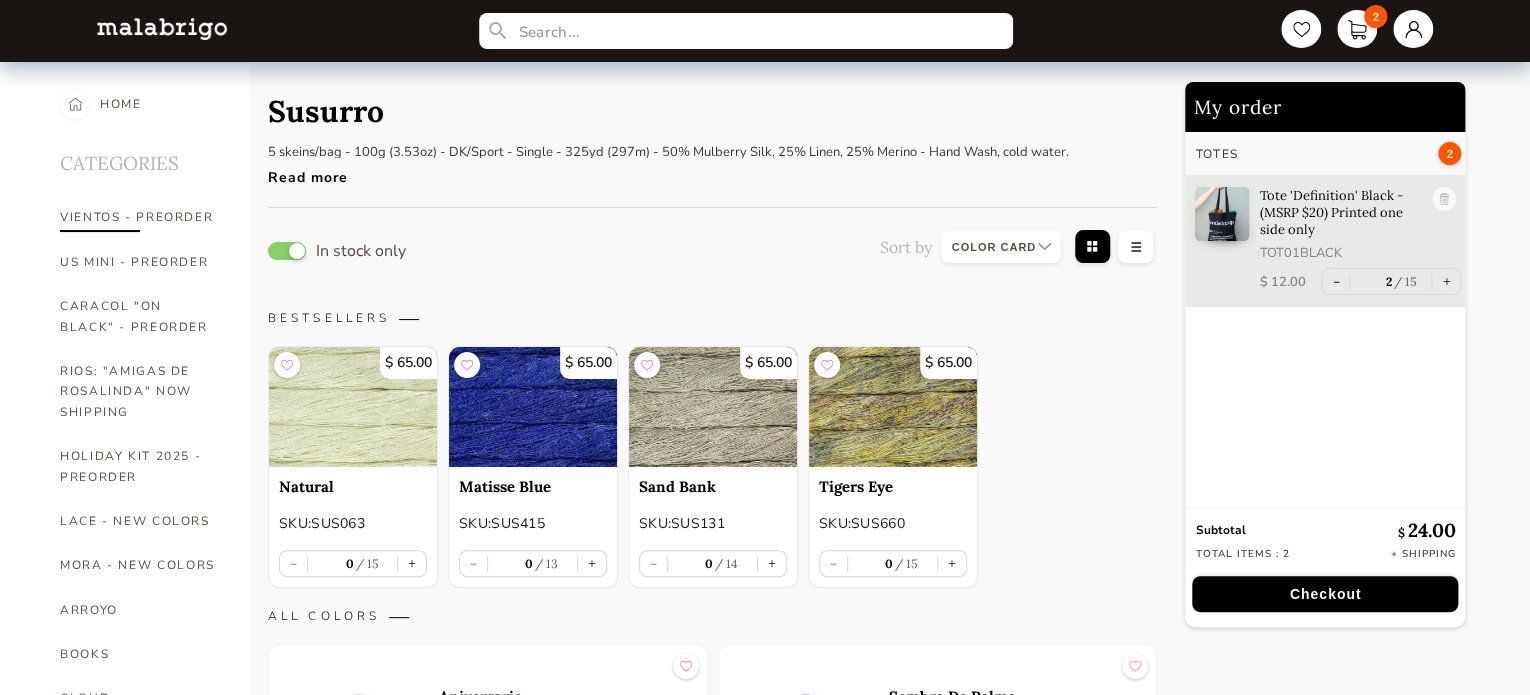 click on "VIENTOS - PREORDER" at bounding box center [140, 217] 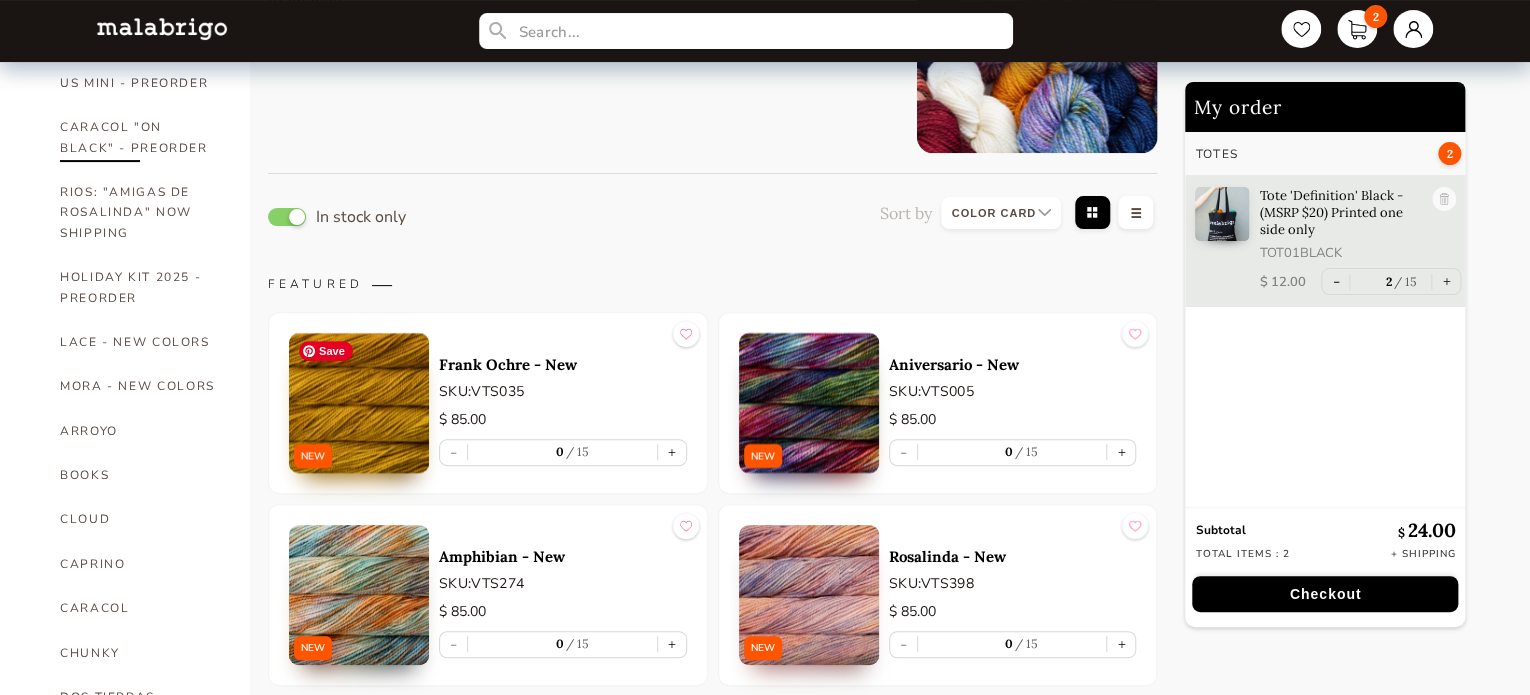 scroll, scrollTop: 0, scrollLeft: 0, axis: both 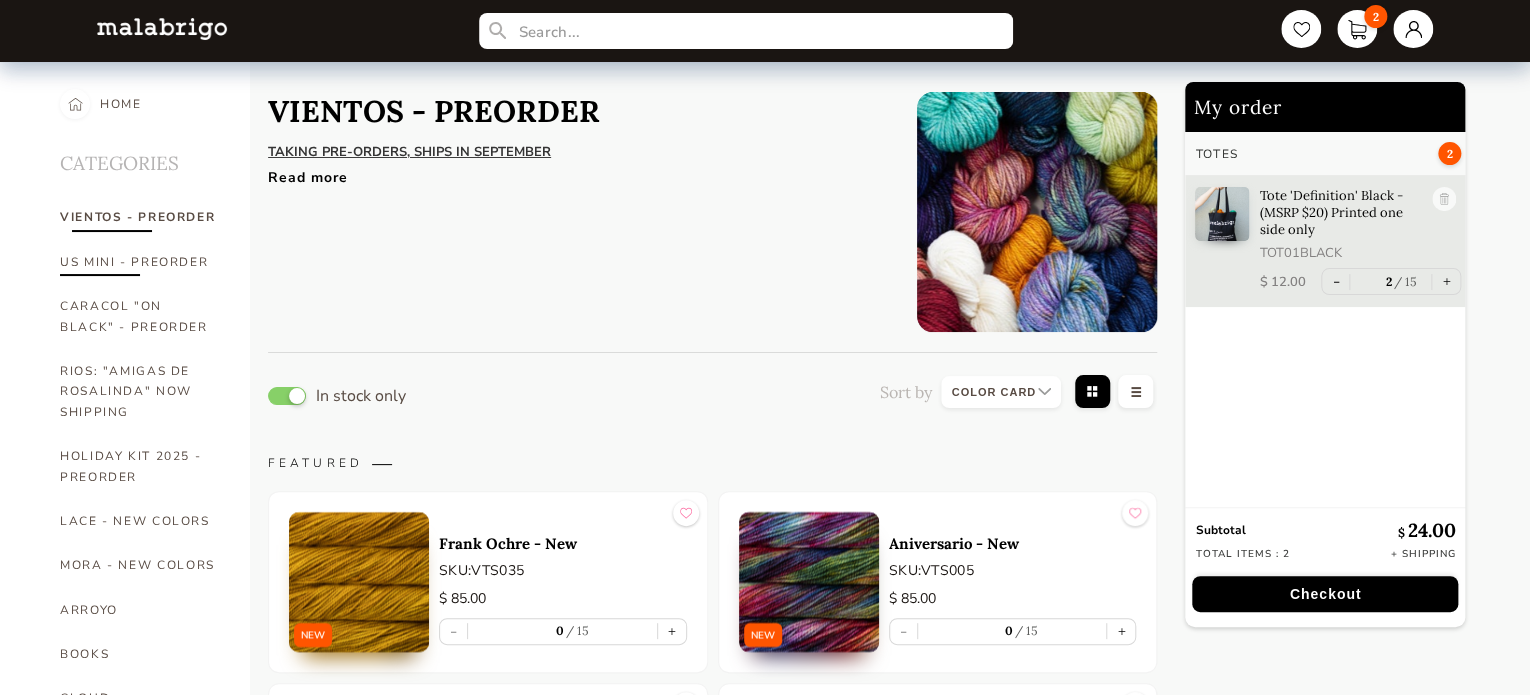 click on "US MINI - PREORDER" at bounding box center (140, 262) 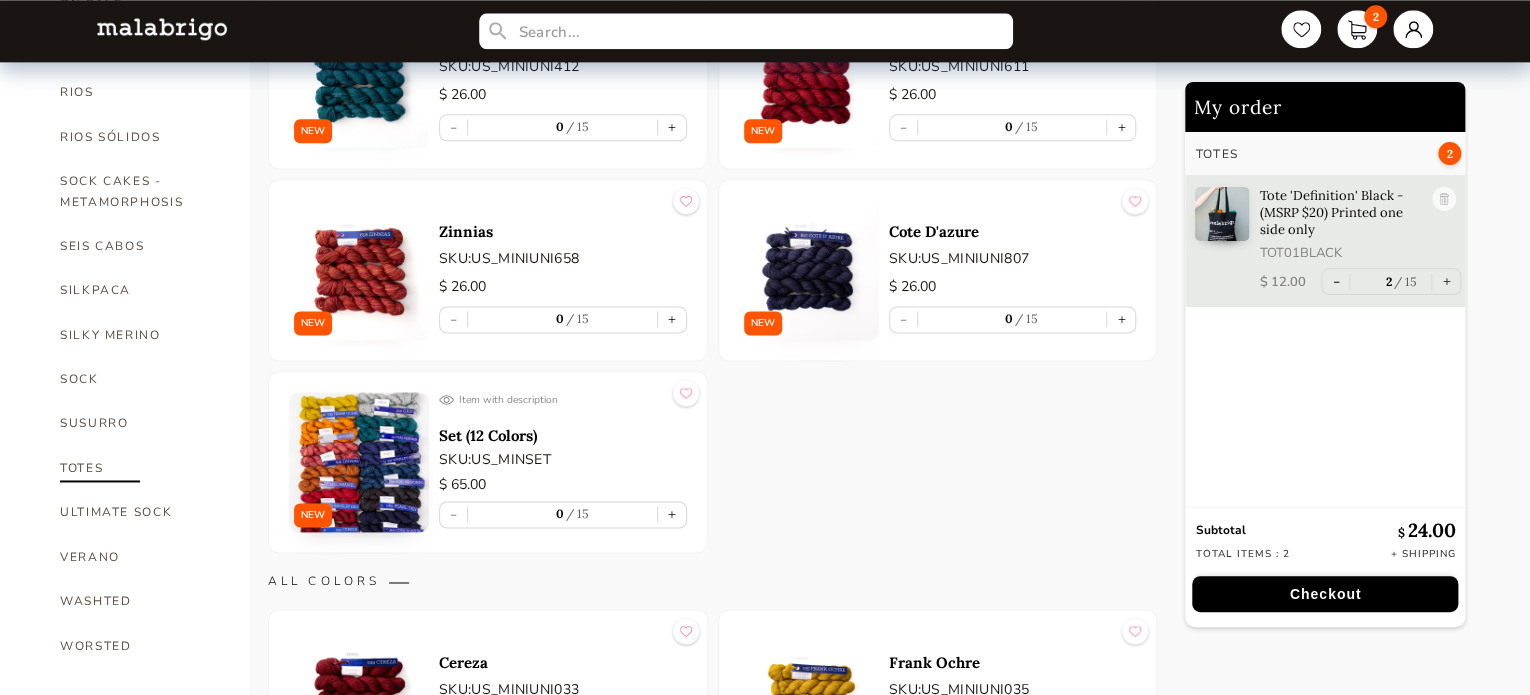 scroll, scrollTop: 1200, scrollLeft: 0, axis: vertical 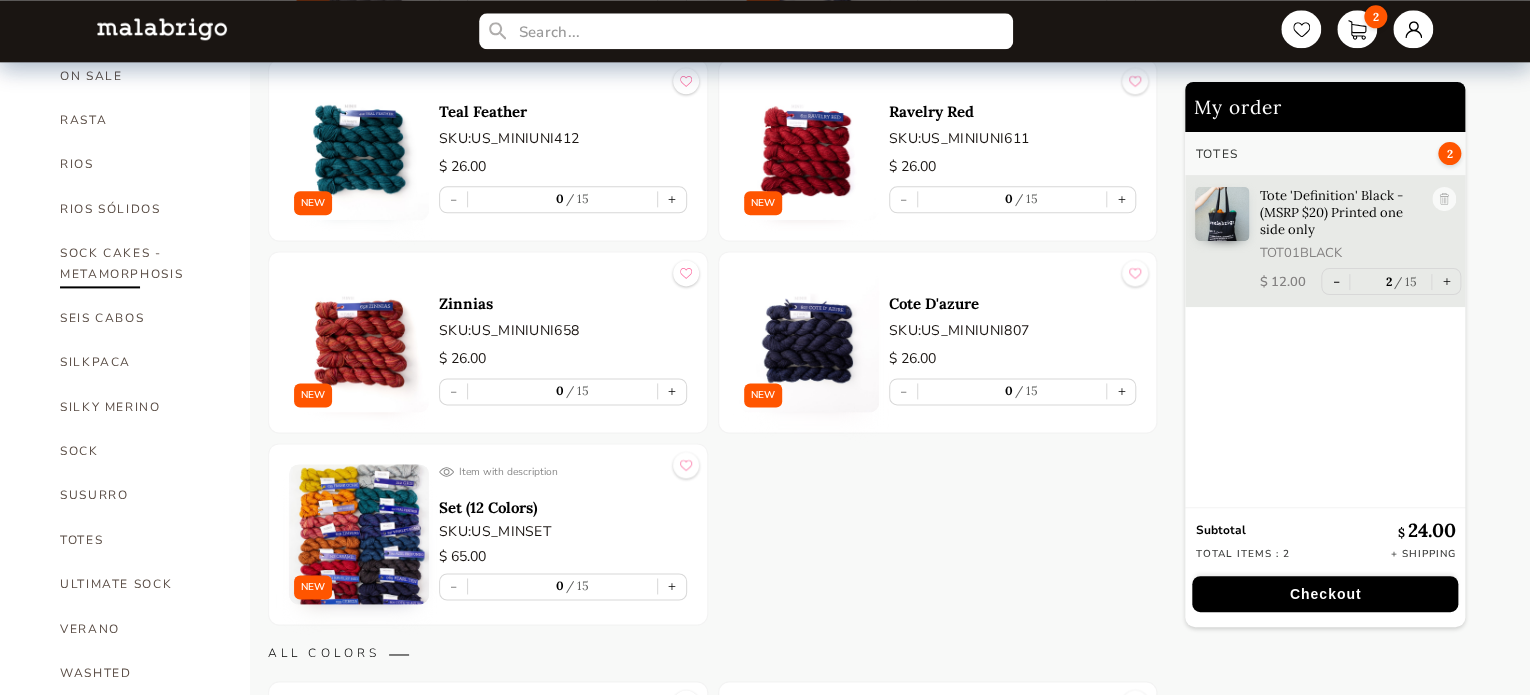 click on "SOCK CAKES - METAMORPHOSIS" at bounding box center (140, 263) 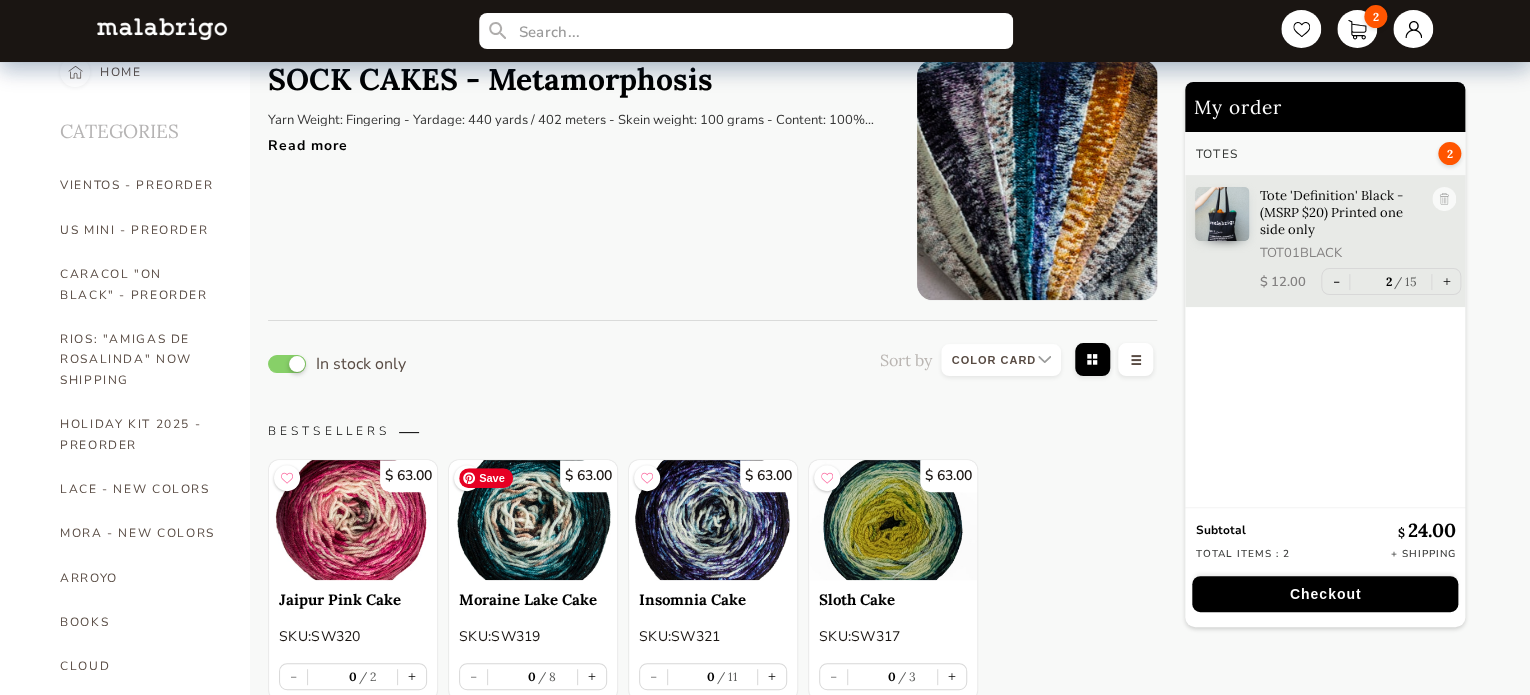 scroll, scrollTop: 0, scrollLeft: 0, axis: both 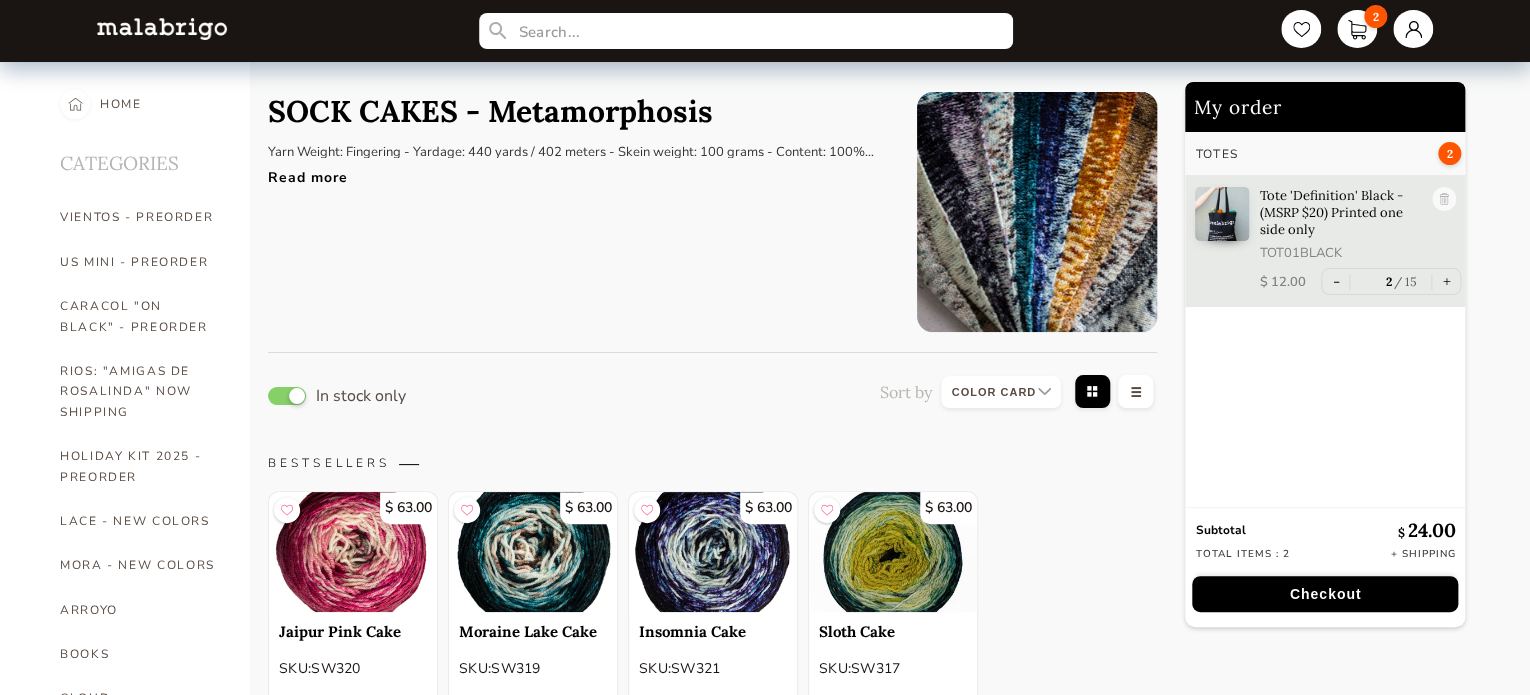 click on "Read more" at bounding box center (577, 172) 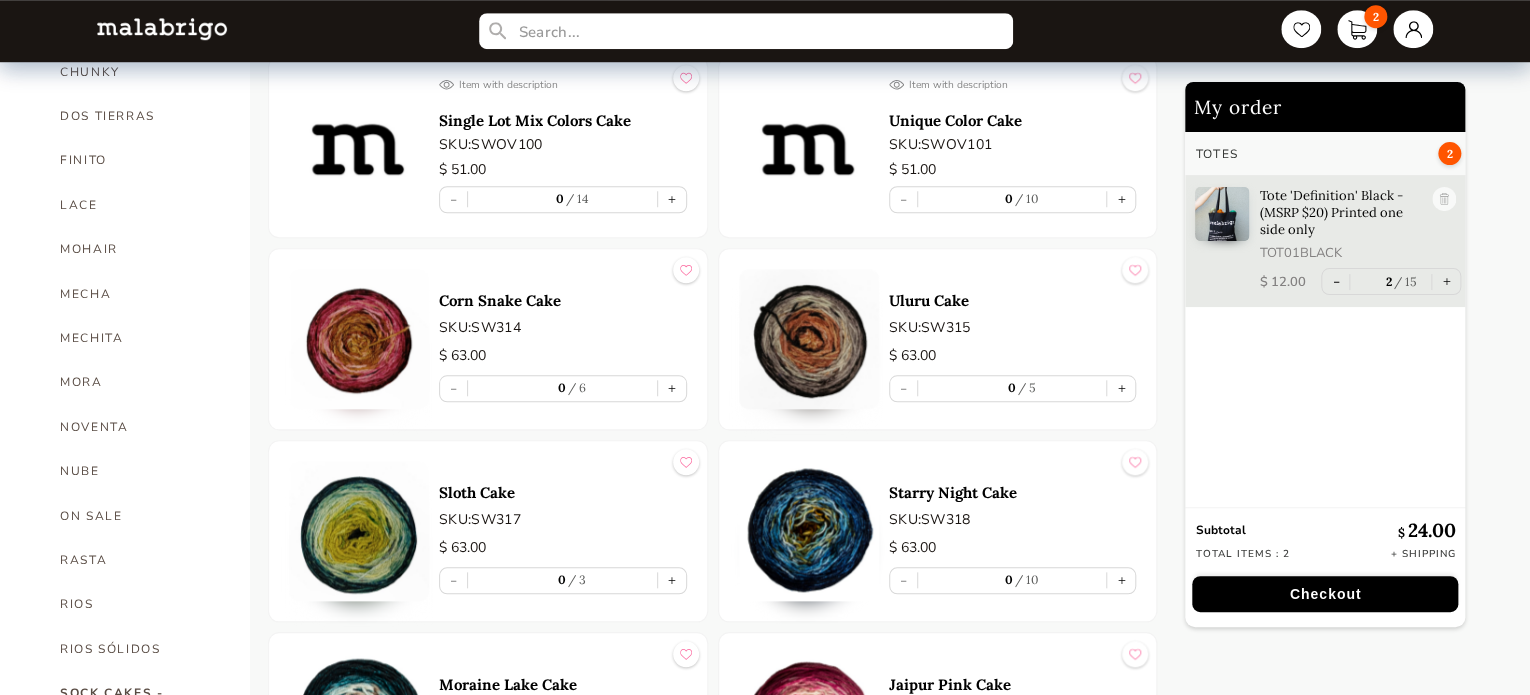 scroll, scrollTop: 800, scrollLeft: 0, axis: vertical 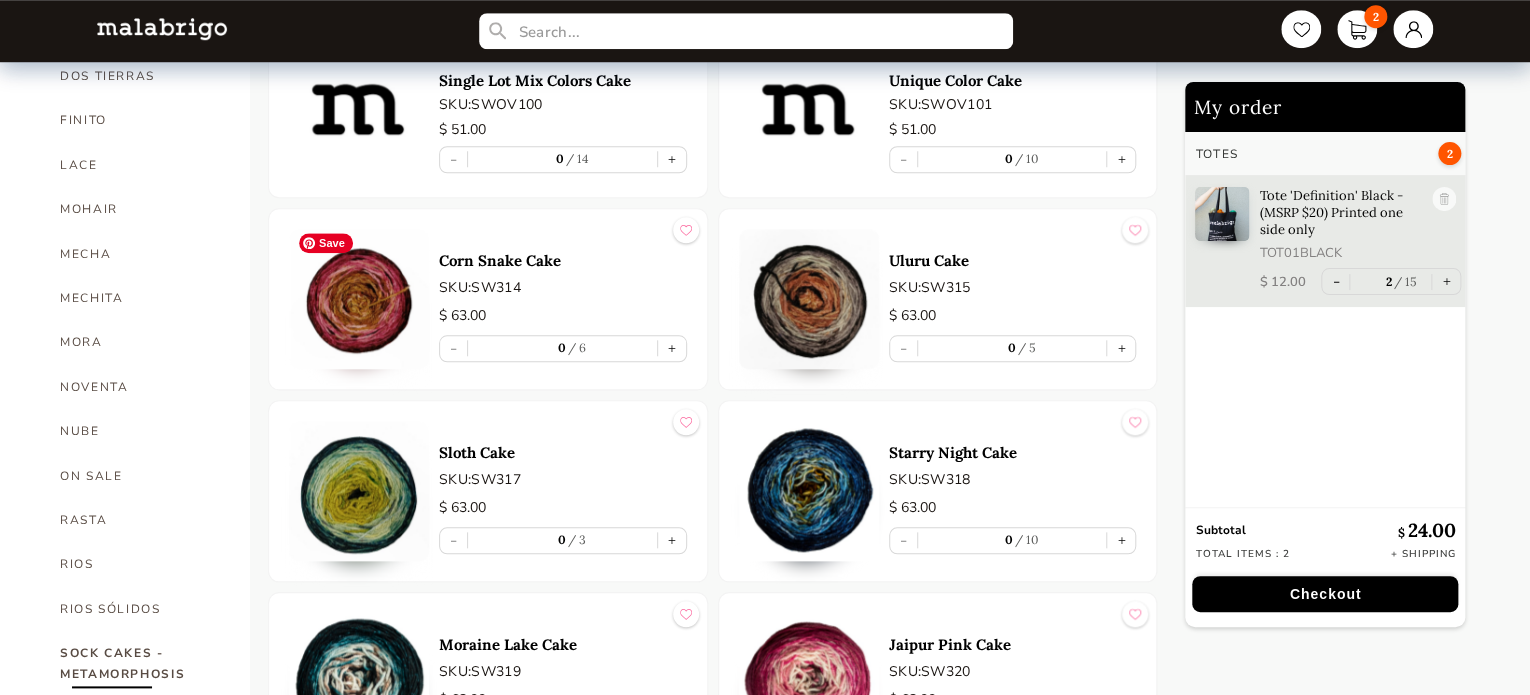 click at bounding box center (359, 299) 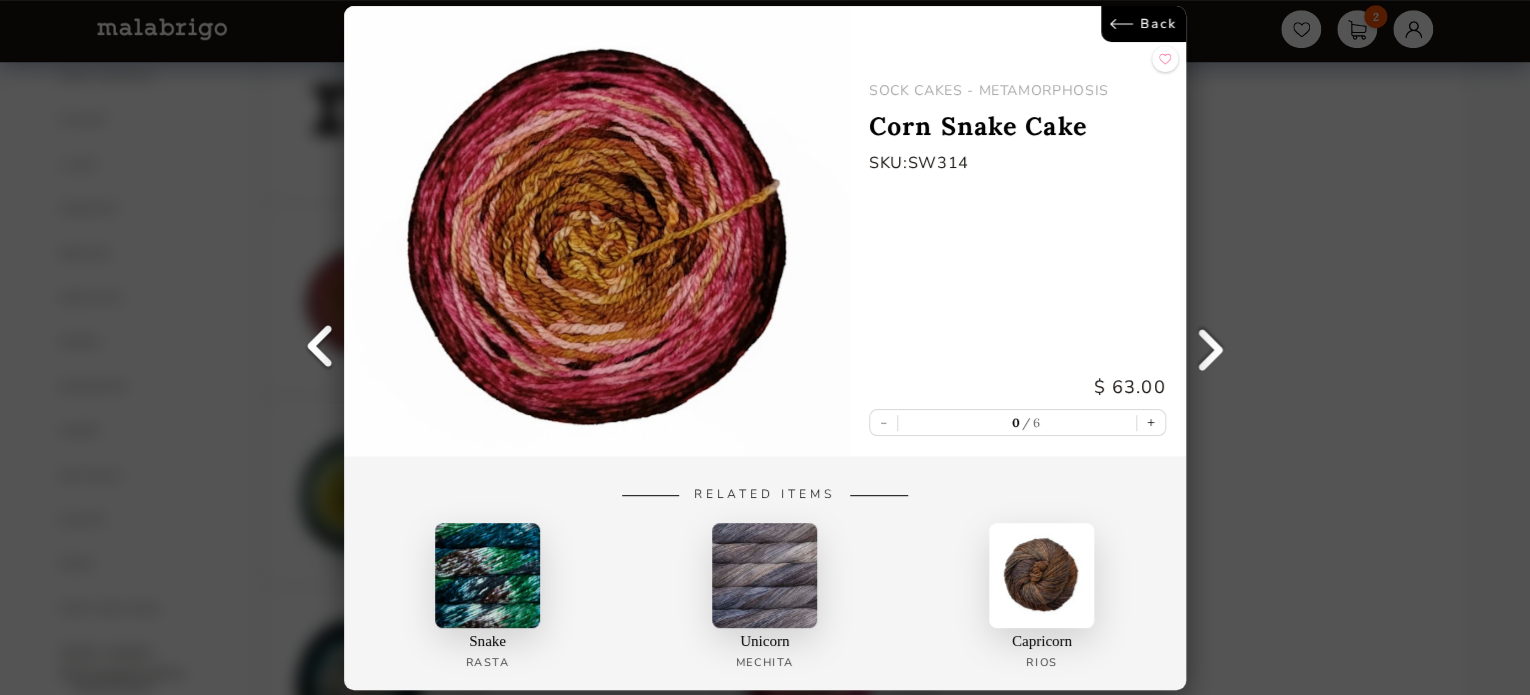 click on "Back" at bounding box center (1143, 24) 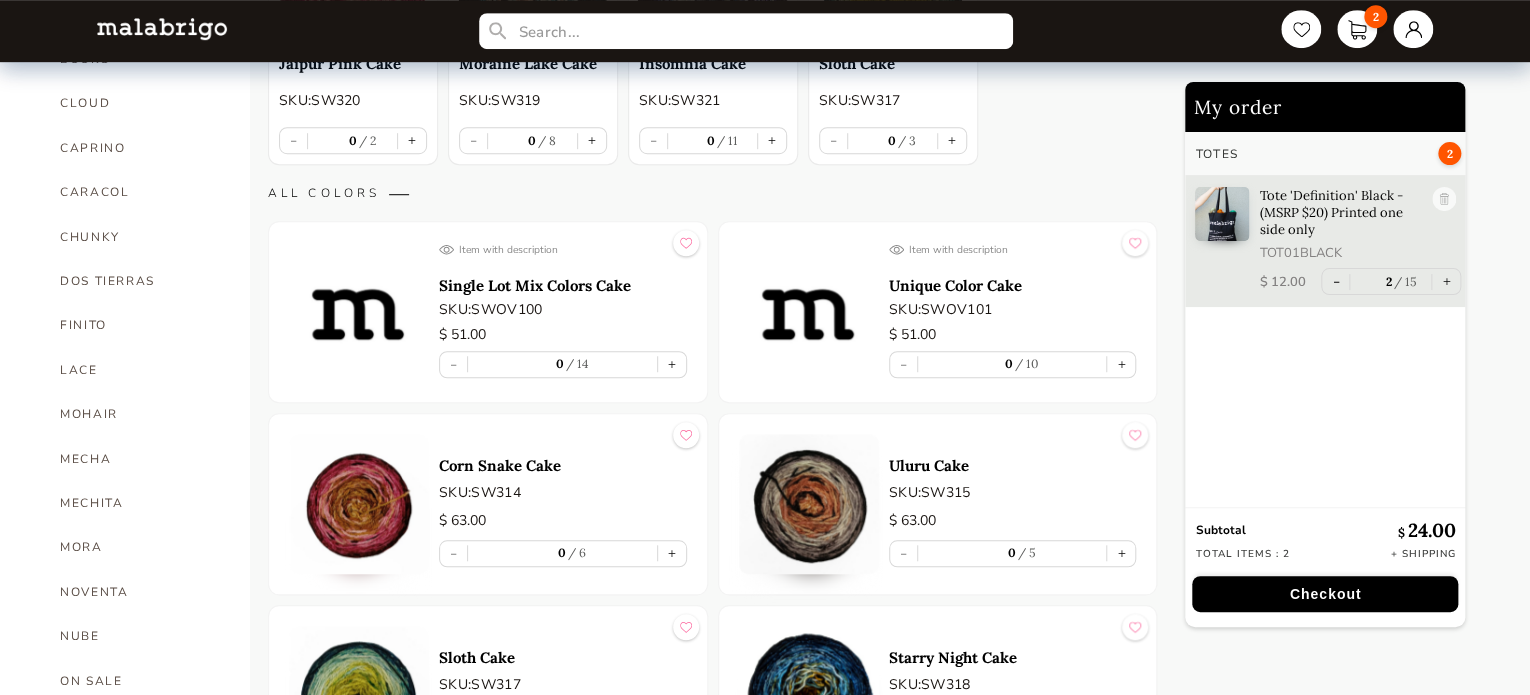 scroll, scrollTop: 600, scrollLeft: 0, axis: vertical 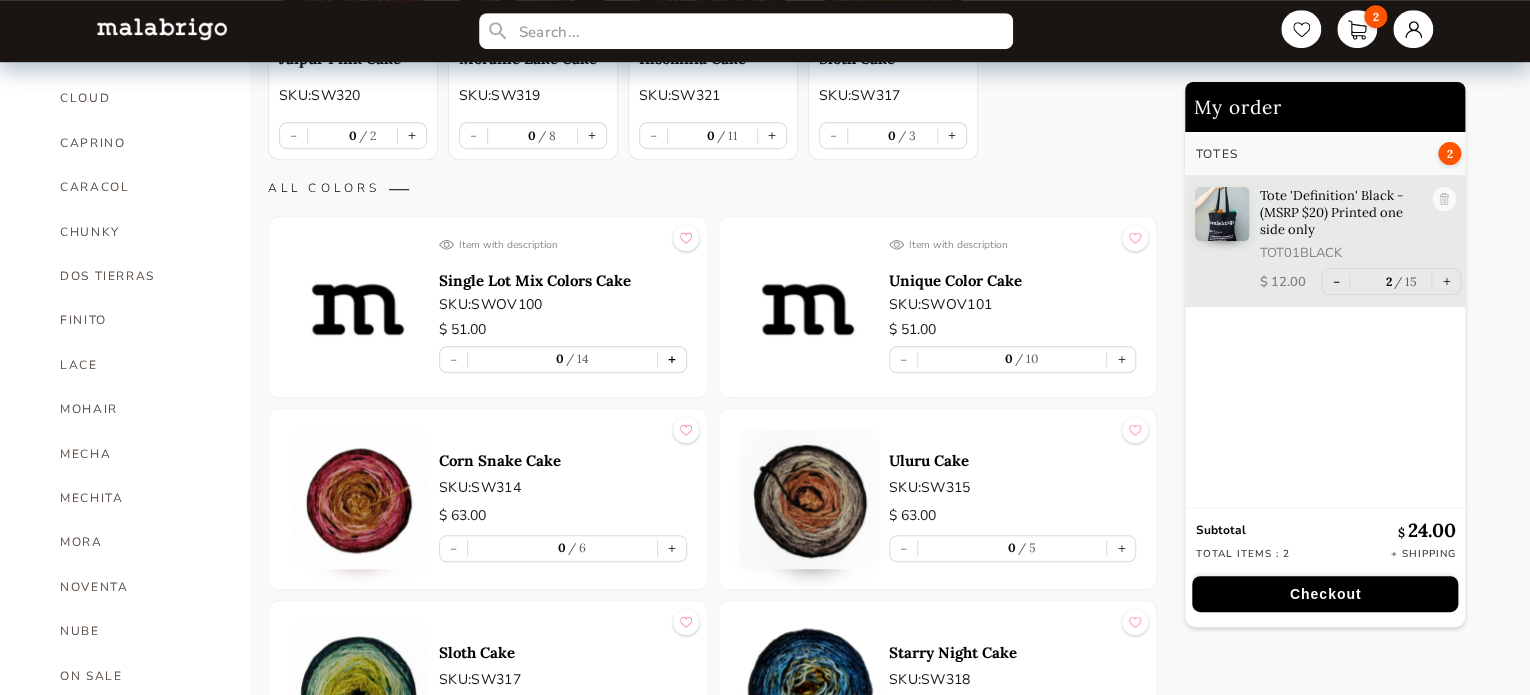click on "+" at bounding box center [672, 359] 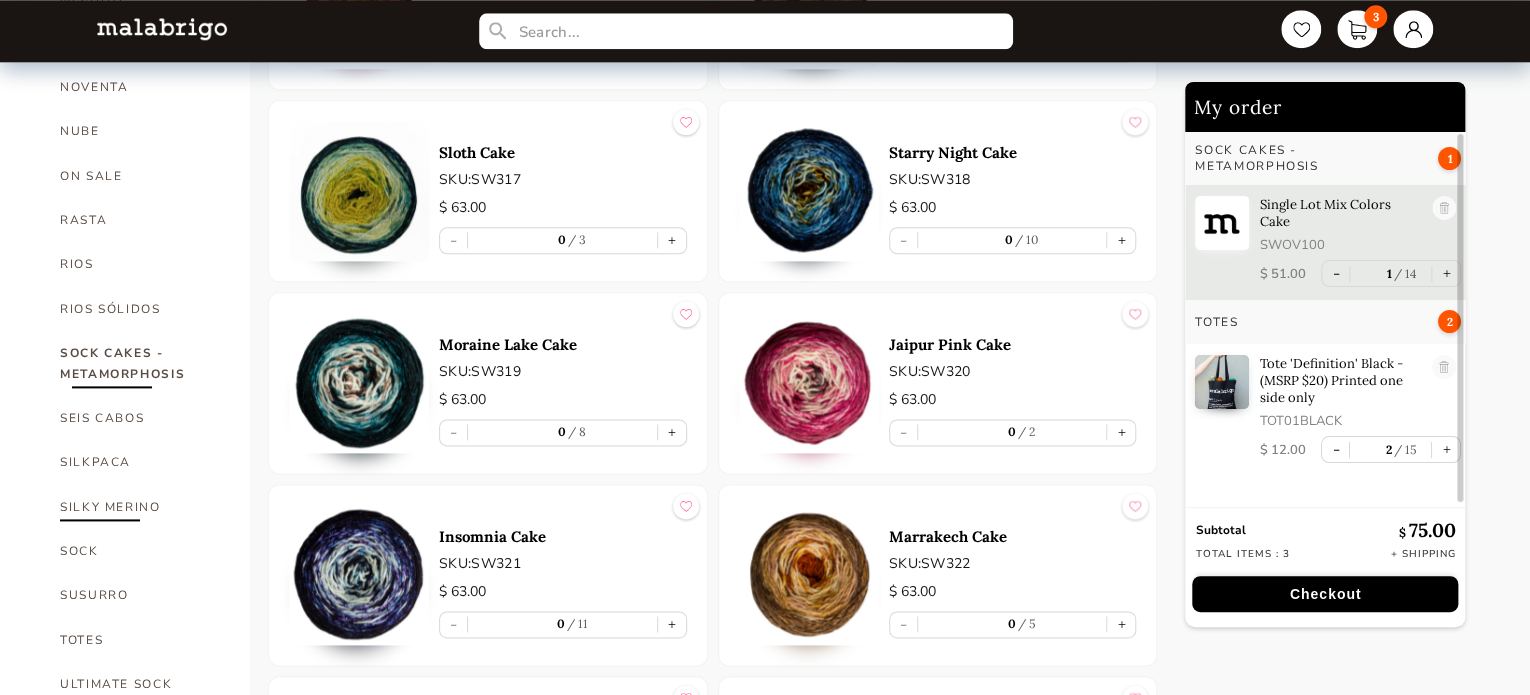 scroll, scrollTop: 1300, scrollLeft: 0, axis: vertical 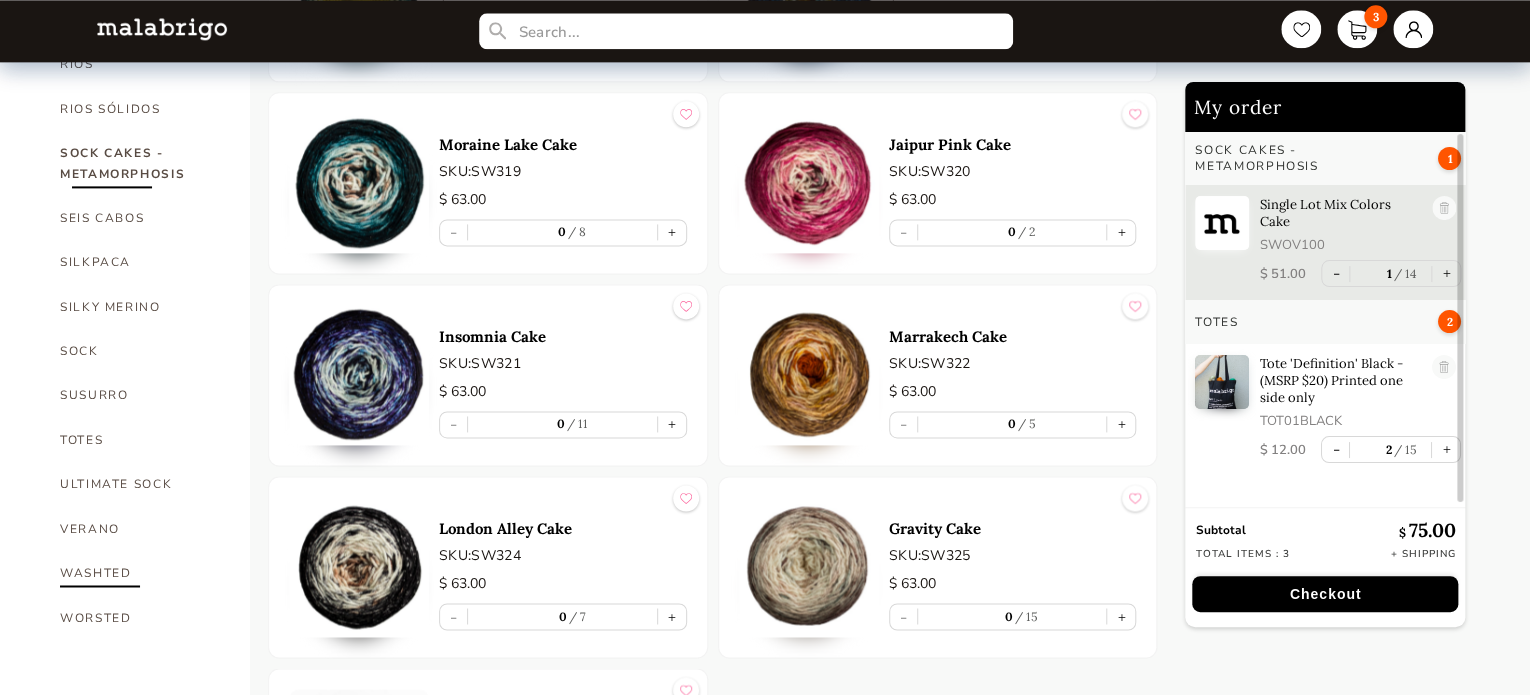 click on "WASHTED" at bounding box center (140, 573) 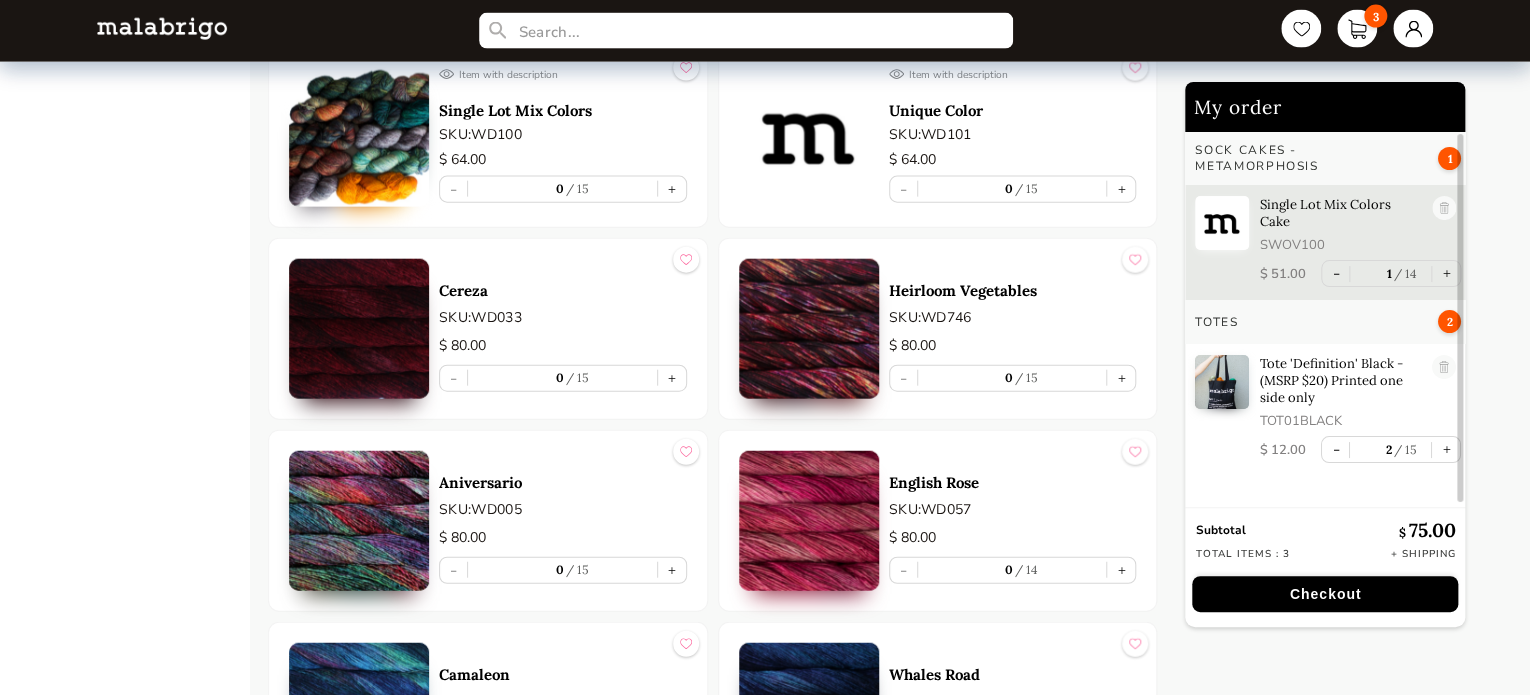scroll, scrollTop: 2000, scrollLeft: 0, axis: vertical 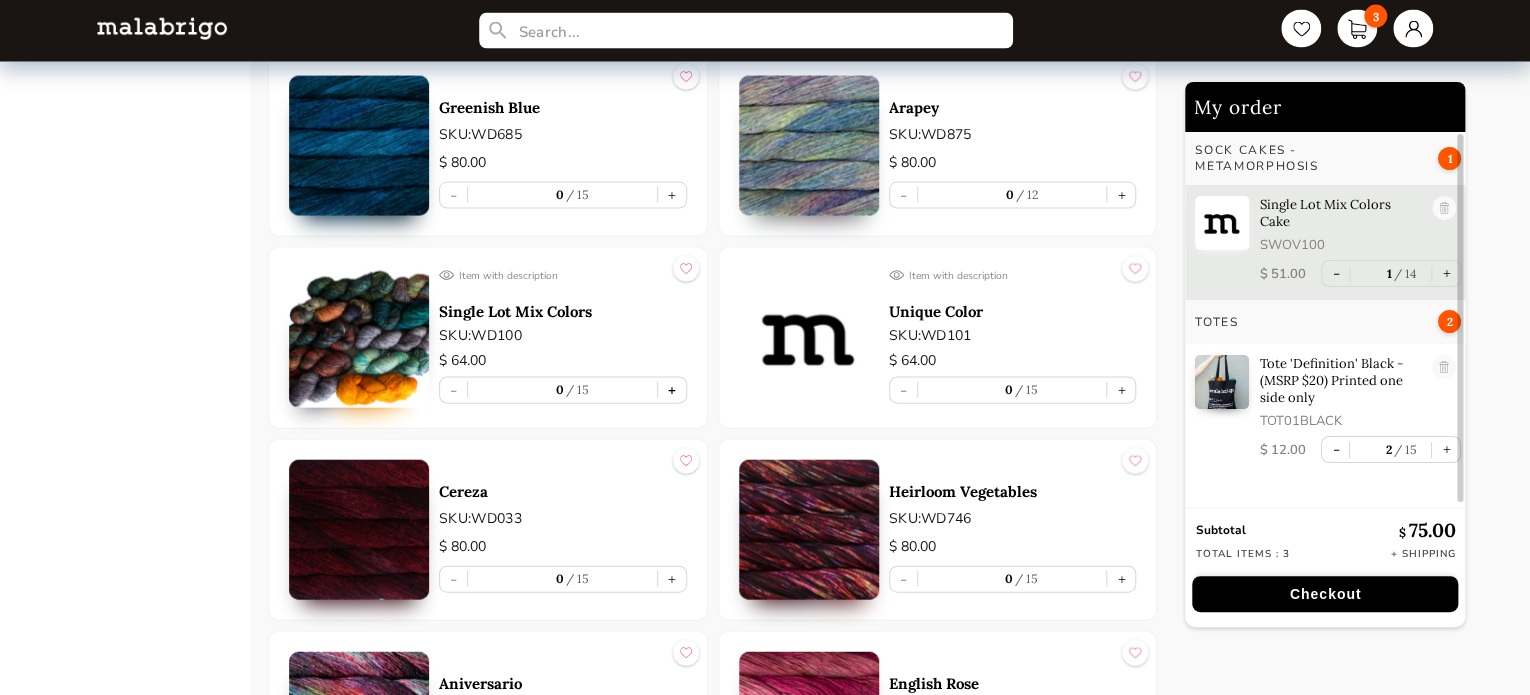 click on "+" at bounding box center (672, 390) 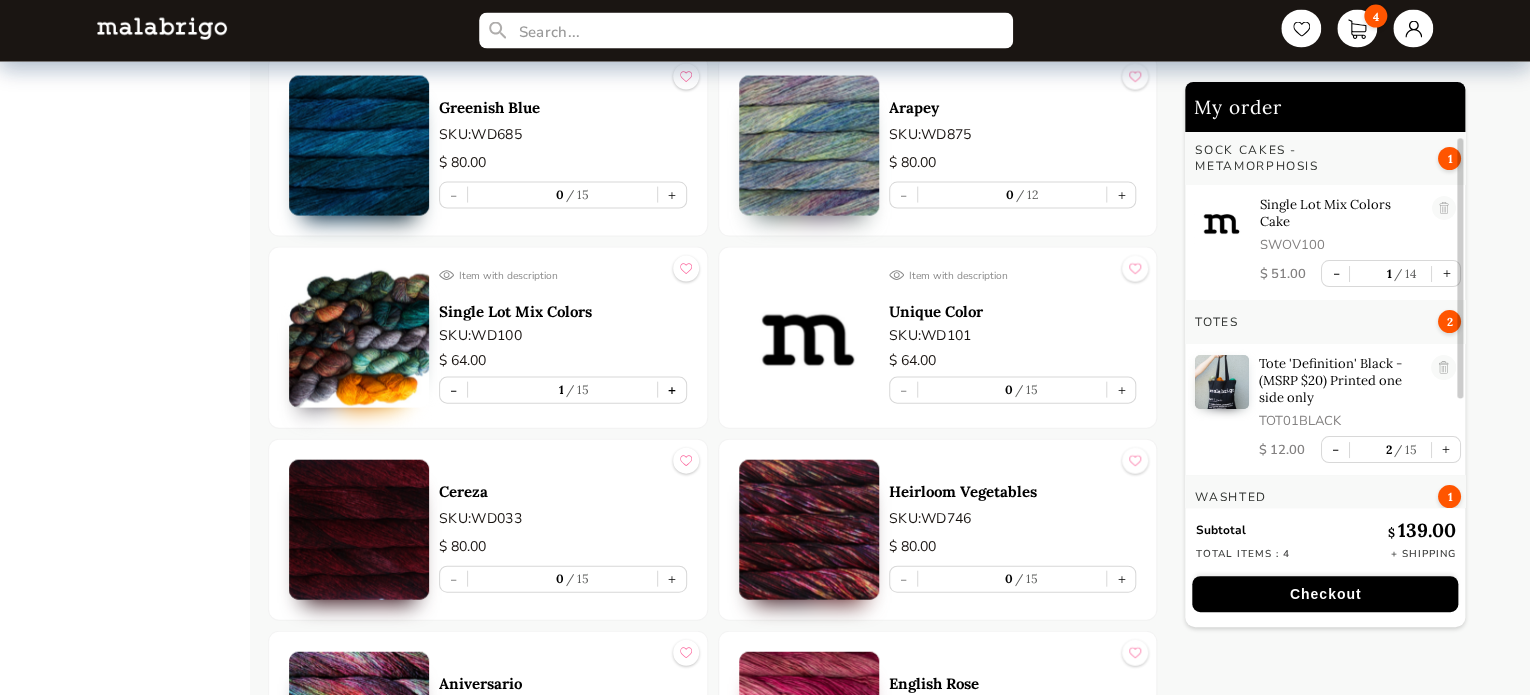 scroll, scrollTop: 40, scrollLeft: 0, axis: vertical 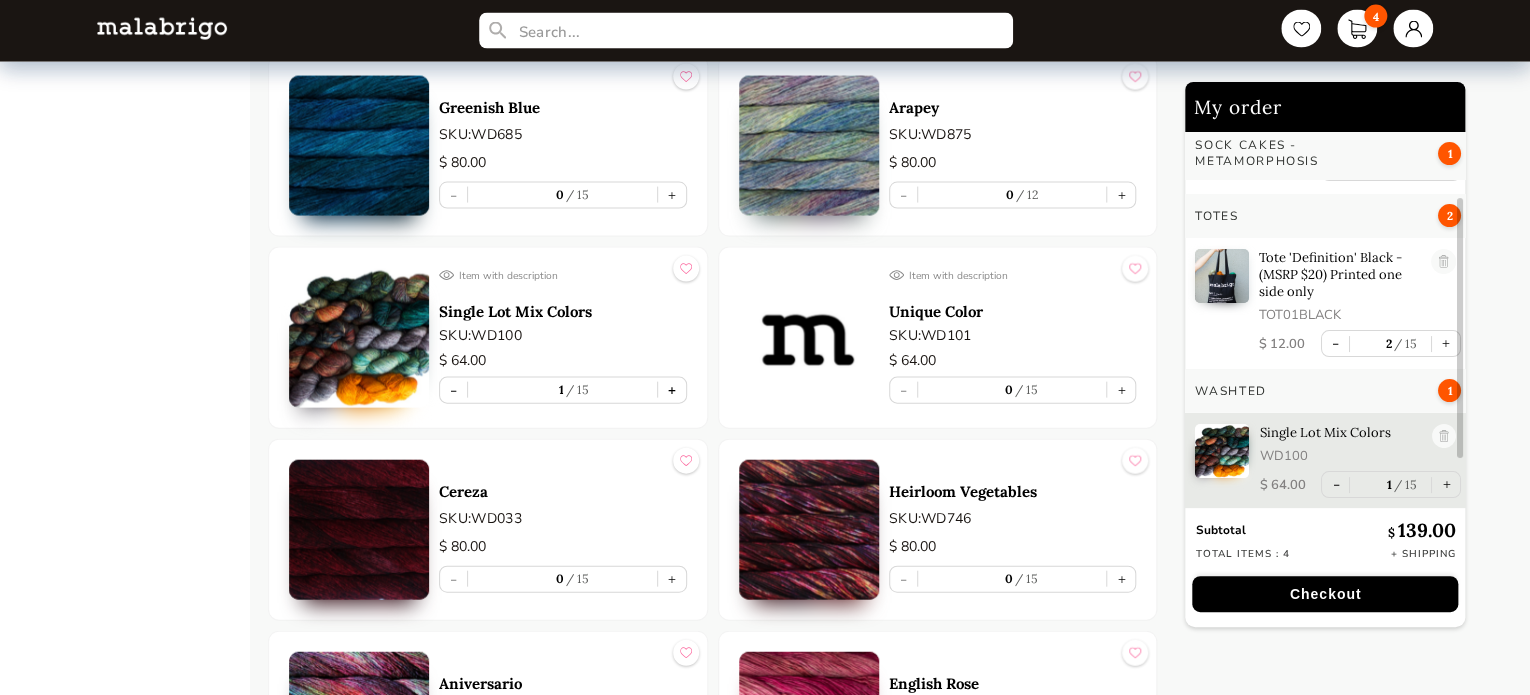 click on "+" at bounding box center [672, 390] 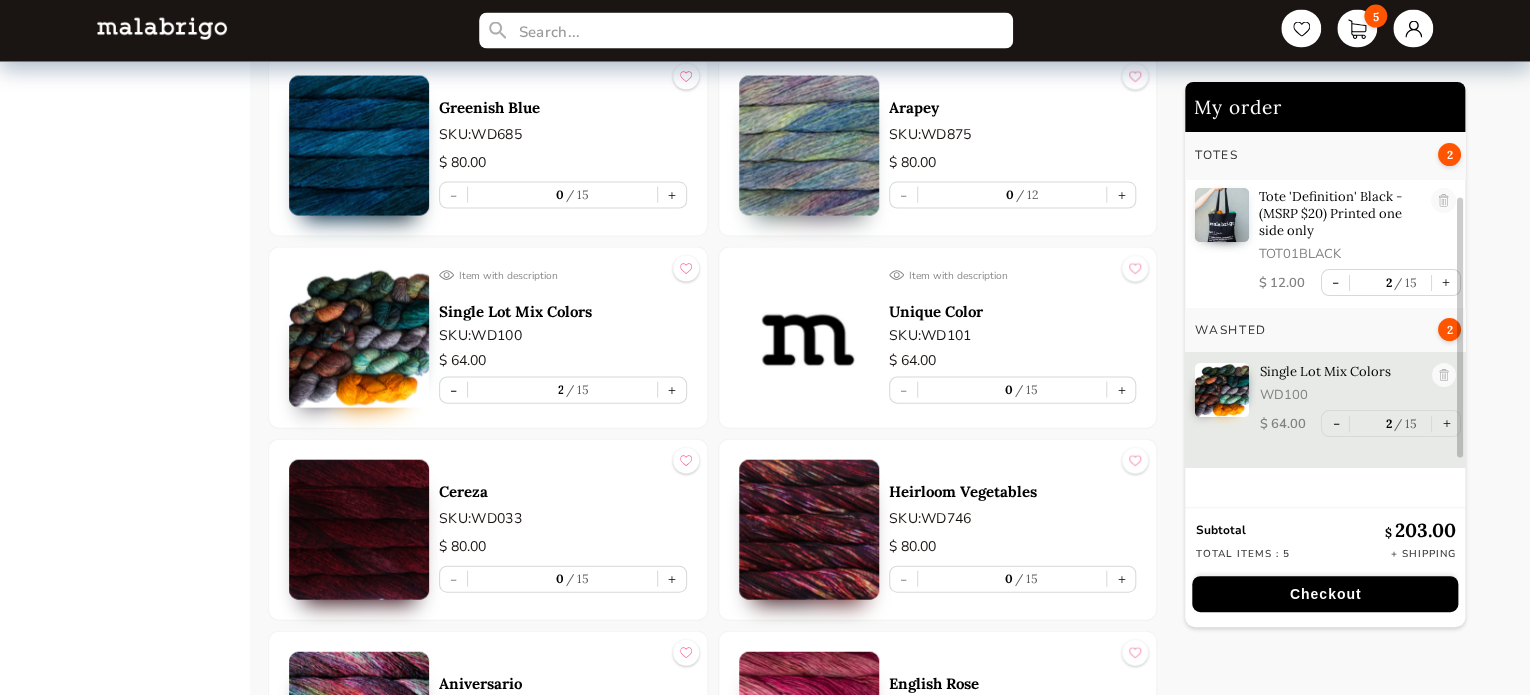 scroll, scrollTop: 0, scrollLeft: 0, axis: both 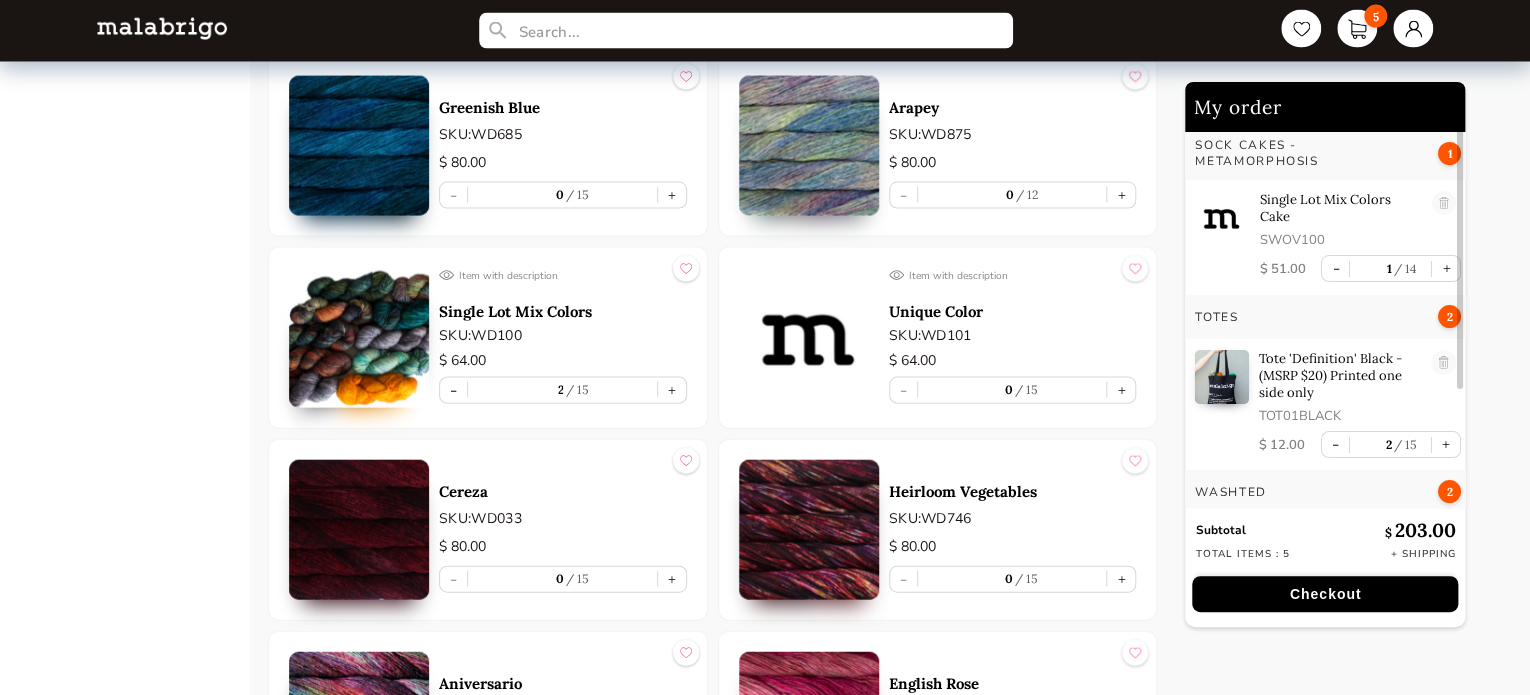 click on "HOME CATEGORIES VIENTOS - PREORDER US MINI - PREORDER CARACOL "ON BLACK" - PREORDER RIOS: "AMIGAS DE ROSALINDA"  NOW SHIPPING HOLIDAY KIT 2025 - PREORDER LACE - NEW COLORS MORA - NEW COLORS ARROYO BOOKS CLOUD CAPRINO CARACOL CHUNKY DOS TIERRAS FINITO LACE MOHAIR MECHA MECHITA MORA NOVENTA NUBE ON SALE RASTA RIOS RIOS SÓLIDOS SOCK CAKES - METAMORPHOSIS SEIS CABOS SILKPACA SILKY MERINO SOCK SUSURRO TOTES ULTIMATE SOCK VERANO WASHTED WORSTED" at bounding box center [150, 517] 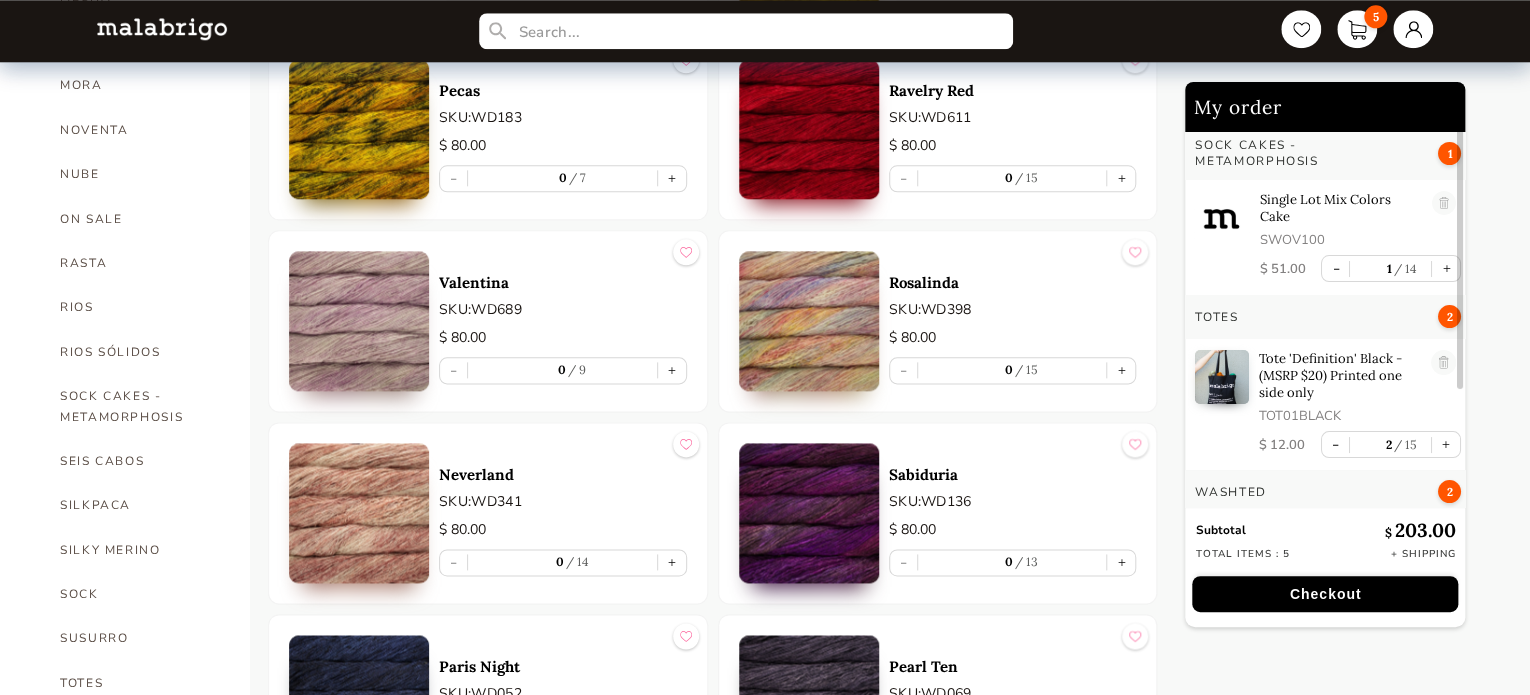scroll, scrollTop: 1000, scrollLeft: 0, axis: vertical 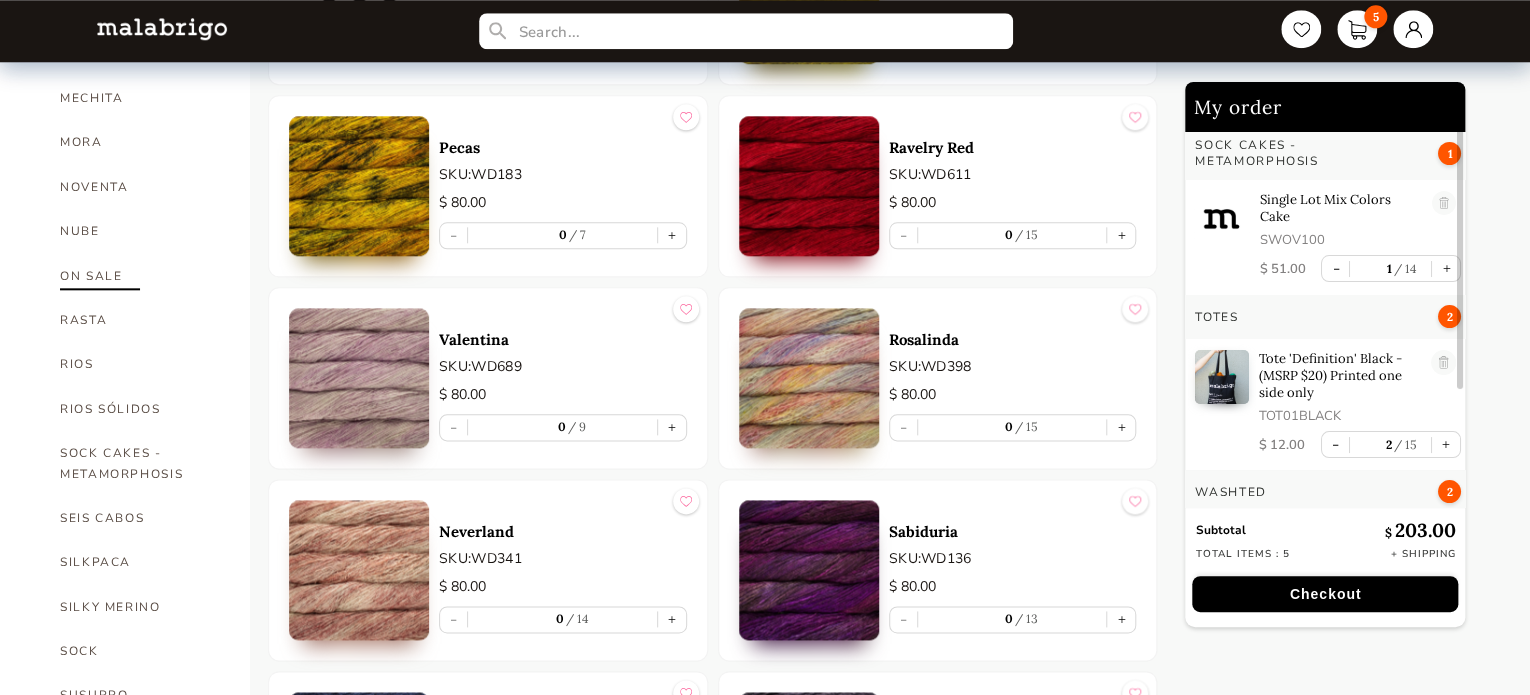 click on "ON SALE" at bounding box center [140, 276] 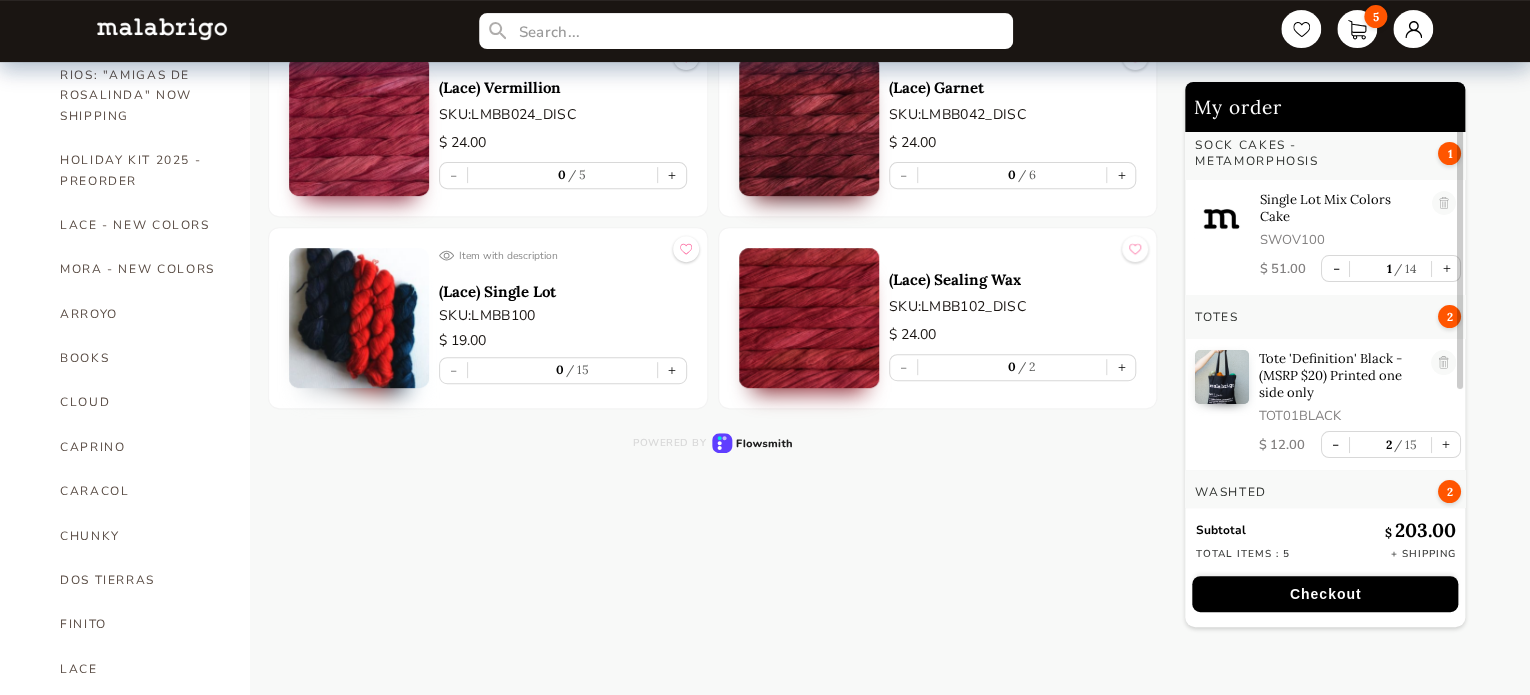 scroll, scrollTop: 300, scrollLeft: 0, axis: vertical 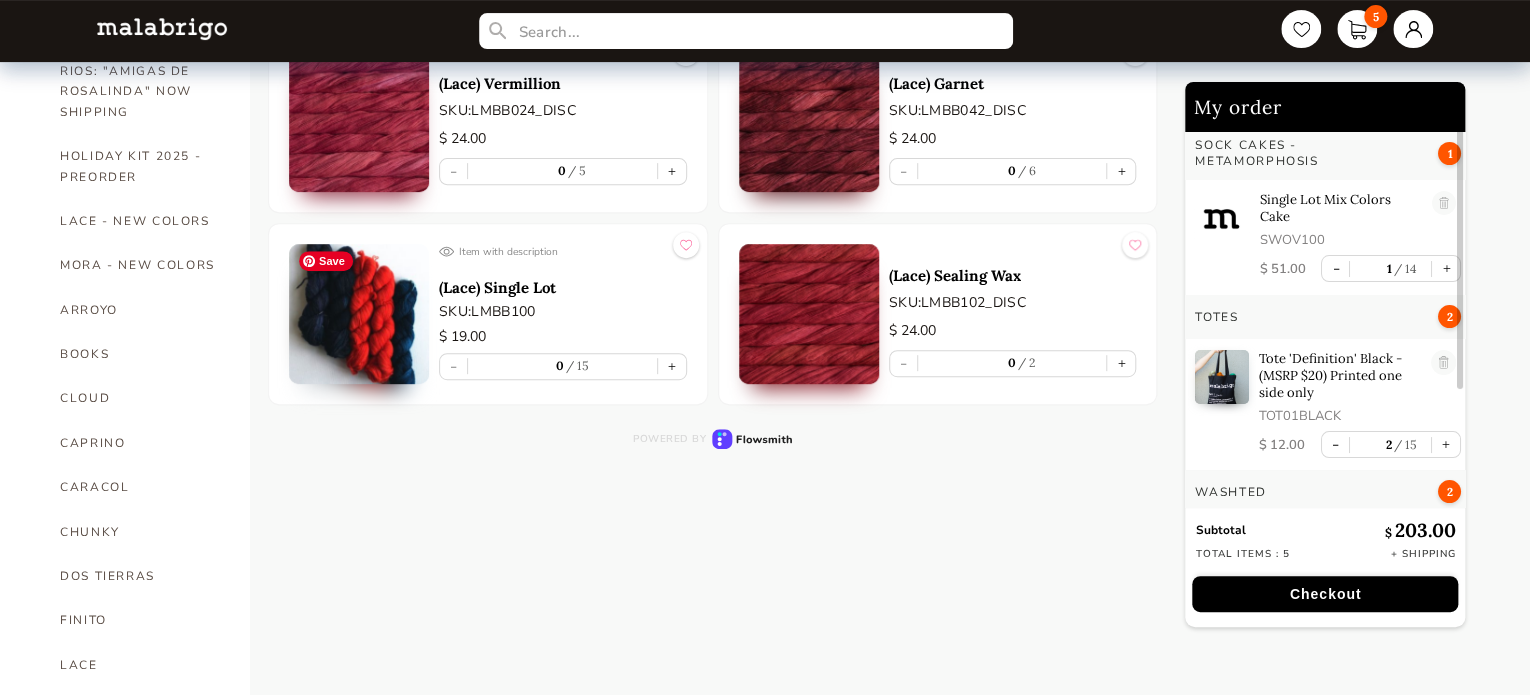 click at bounding box center (359, 314) 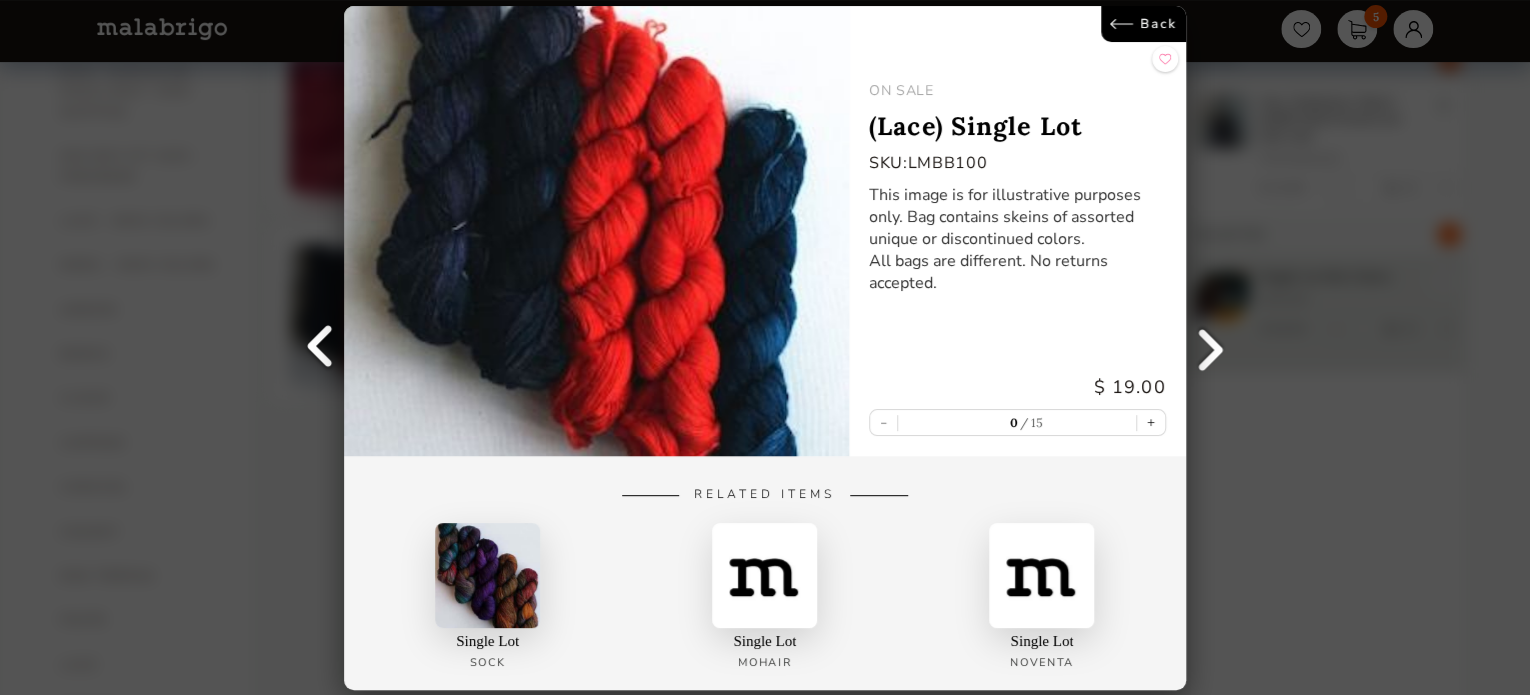 click on "Back" at bounding box center [1143, 24] 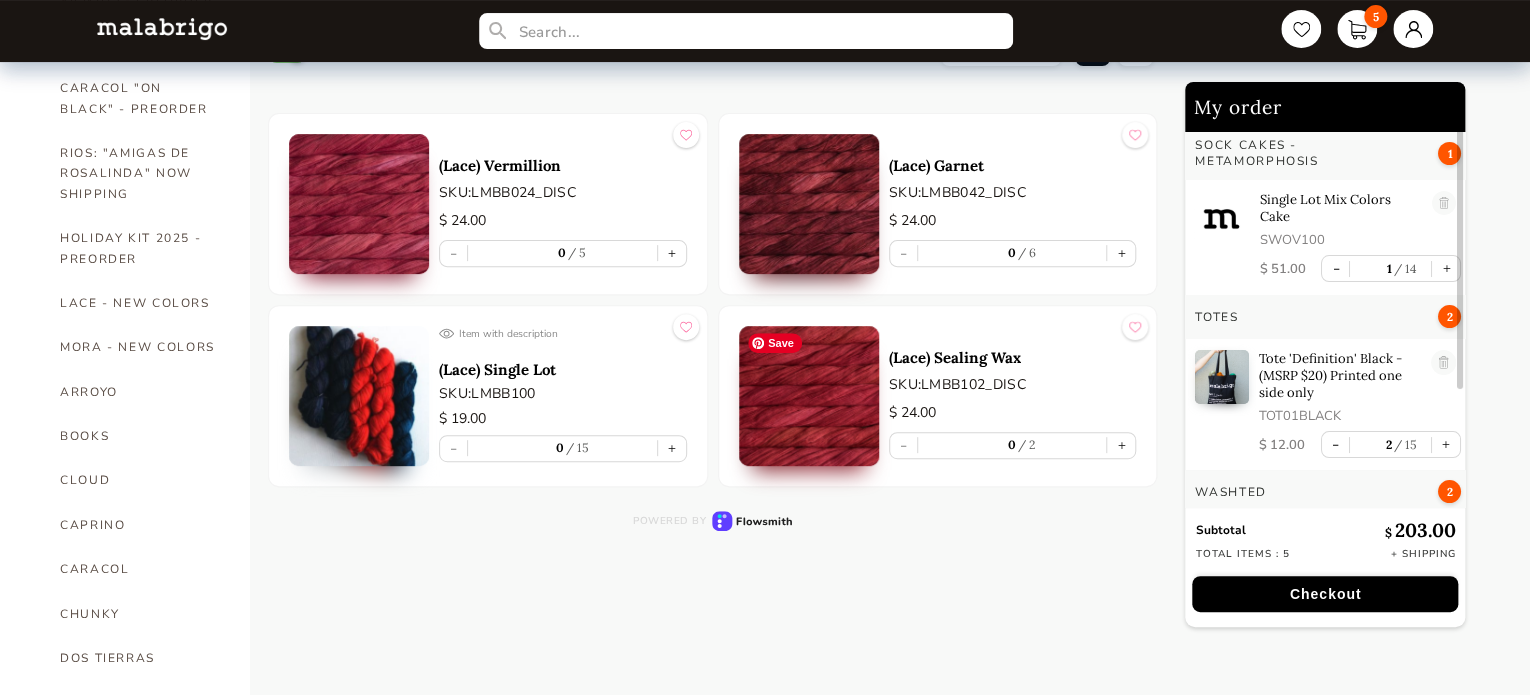 scroll, scrollTop: 100, scrollLeft: 0, axis: vertical 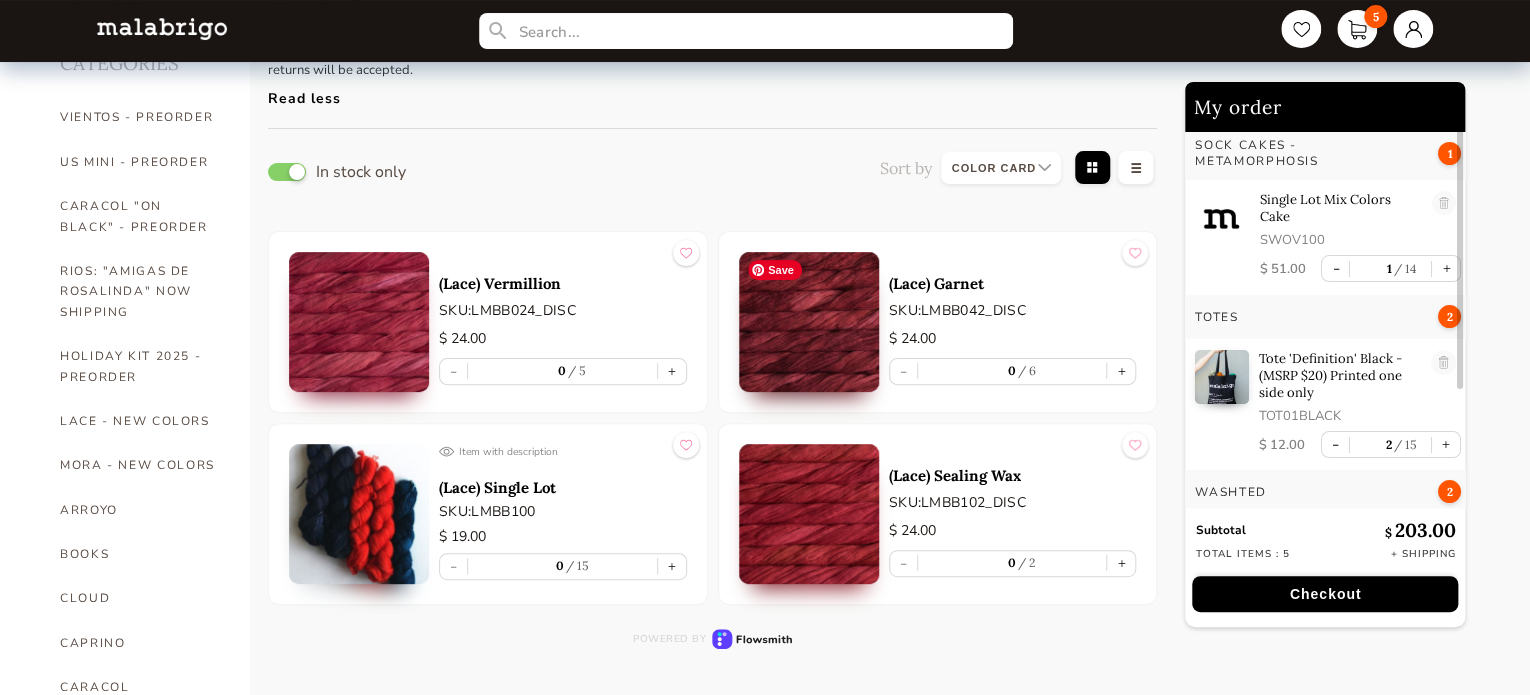 click at bounding box center (809, 322) 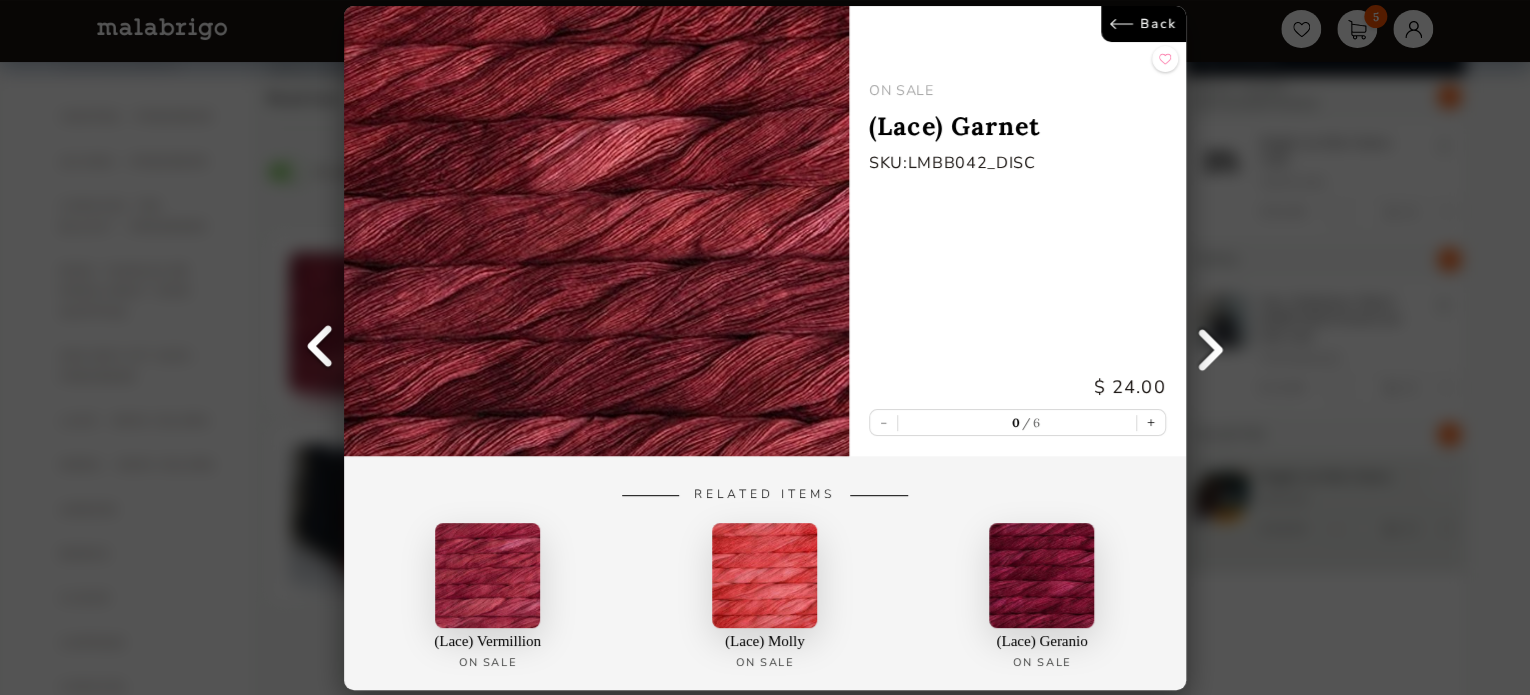 click on "Back" at bounding box center (1143, 24) 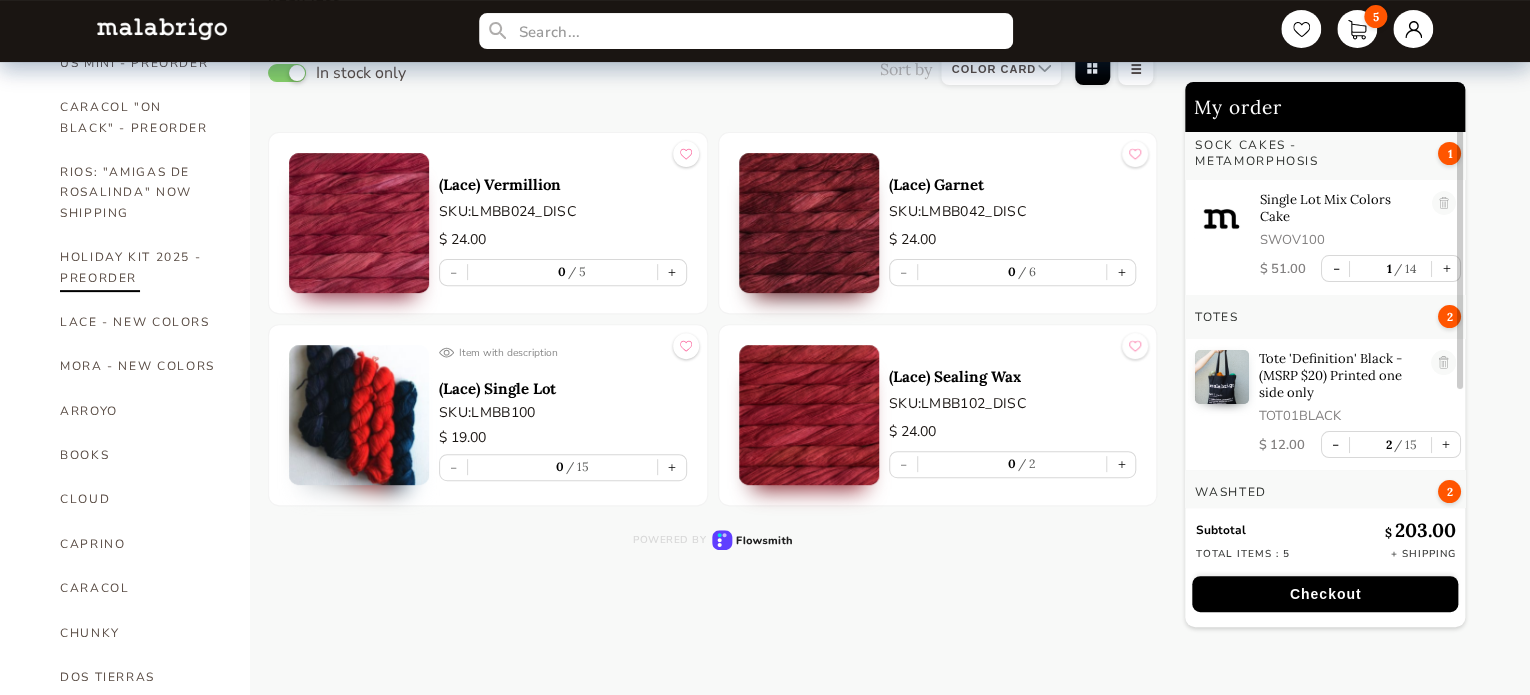 scroll, scrollTop: 200, scrollLeft: 0, axis: vertical 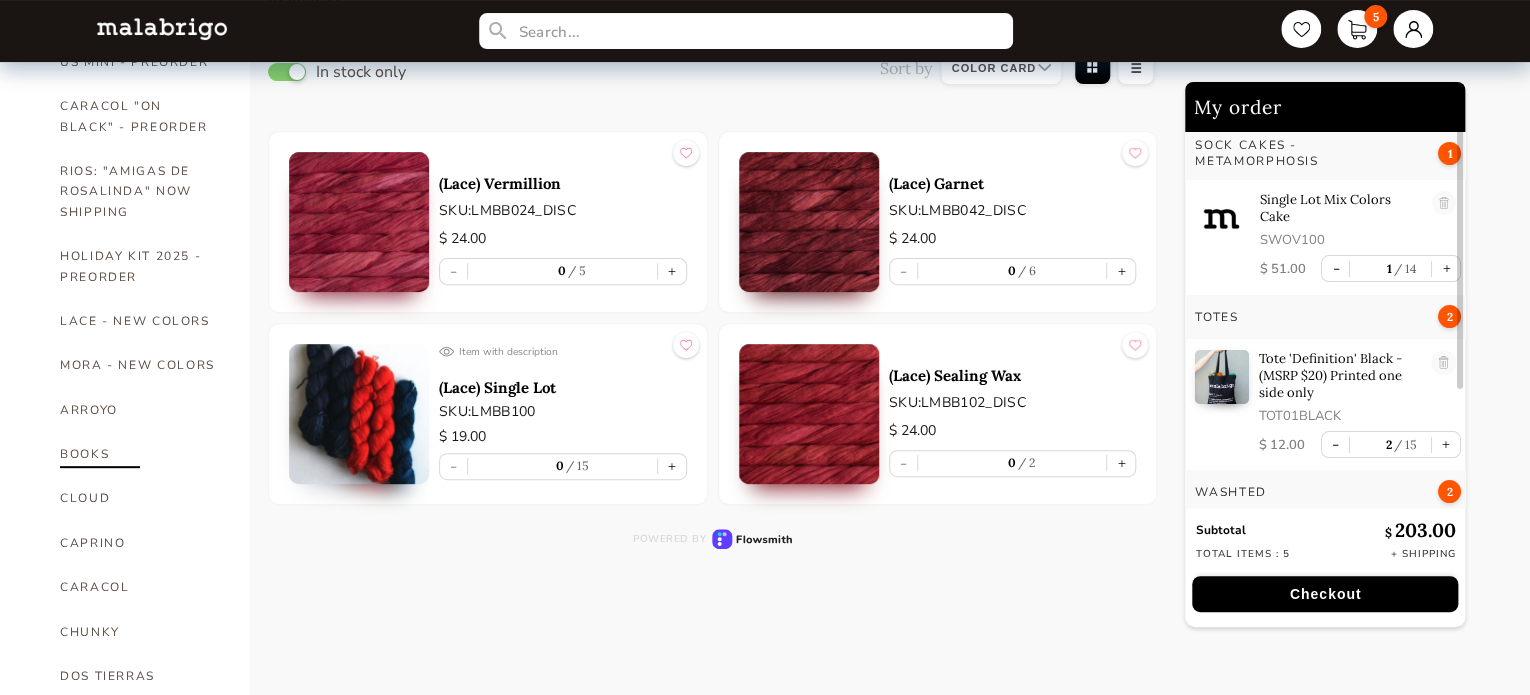 click on "BOOKS" at bounding box center (140, 454) 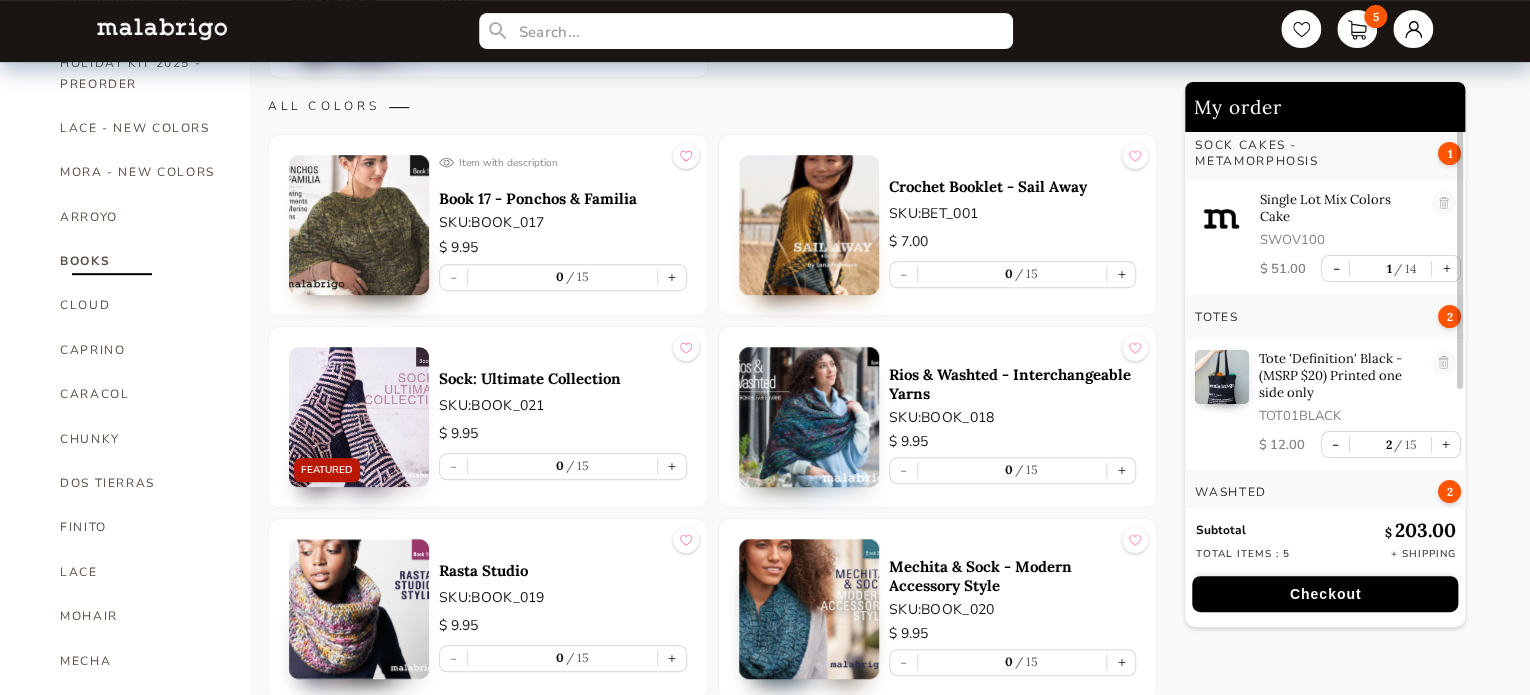 scroll, scrollTop: 400, scrollLeft: 0, axis: vertical 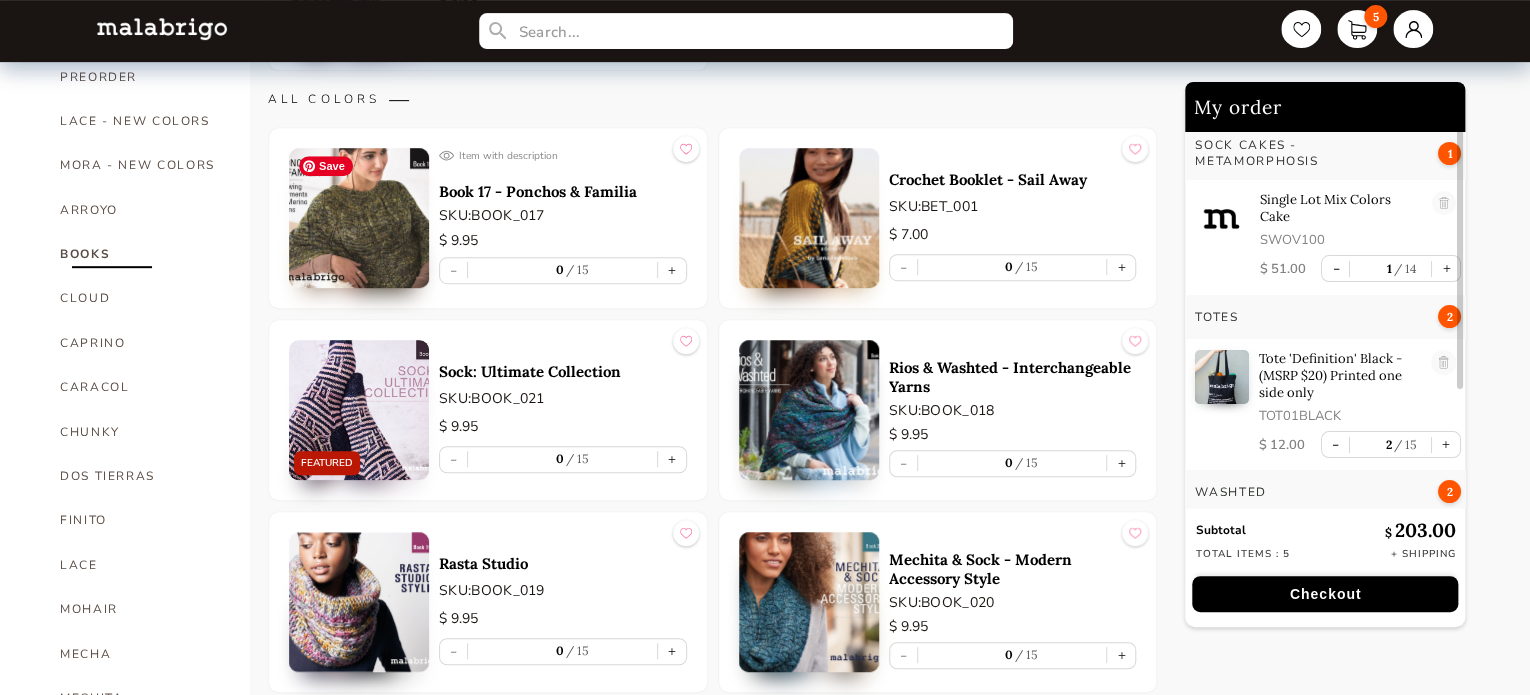click at bounding box center [359, 218] 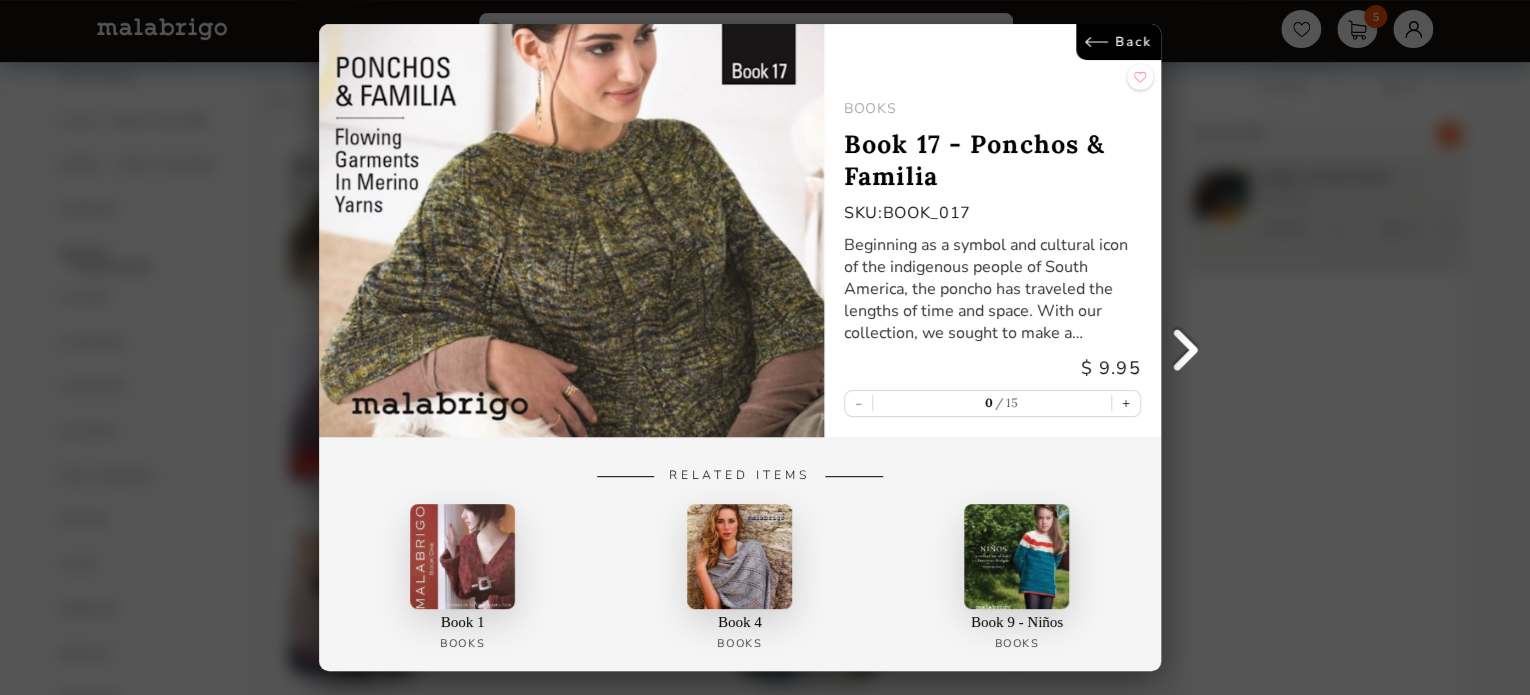 click on "Back" at bounding box center [1118, 42] 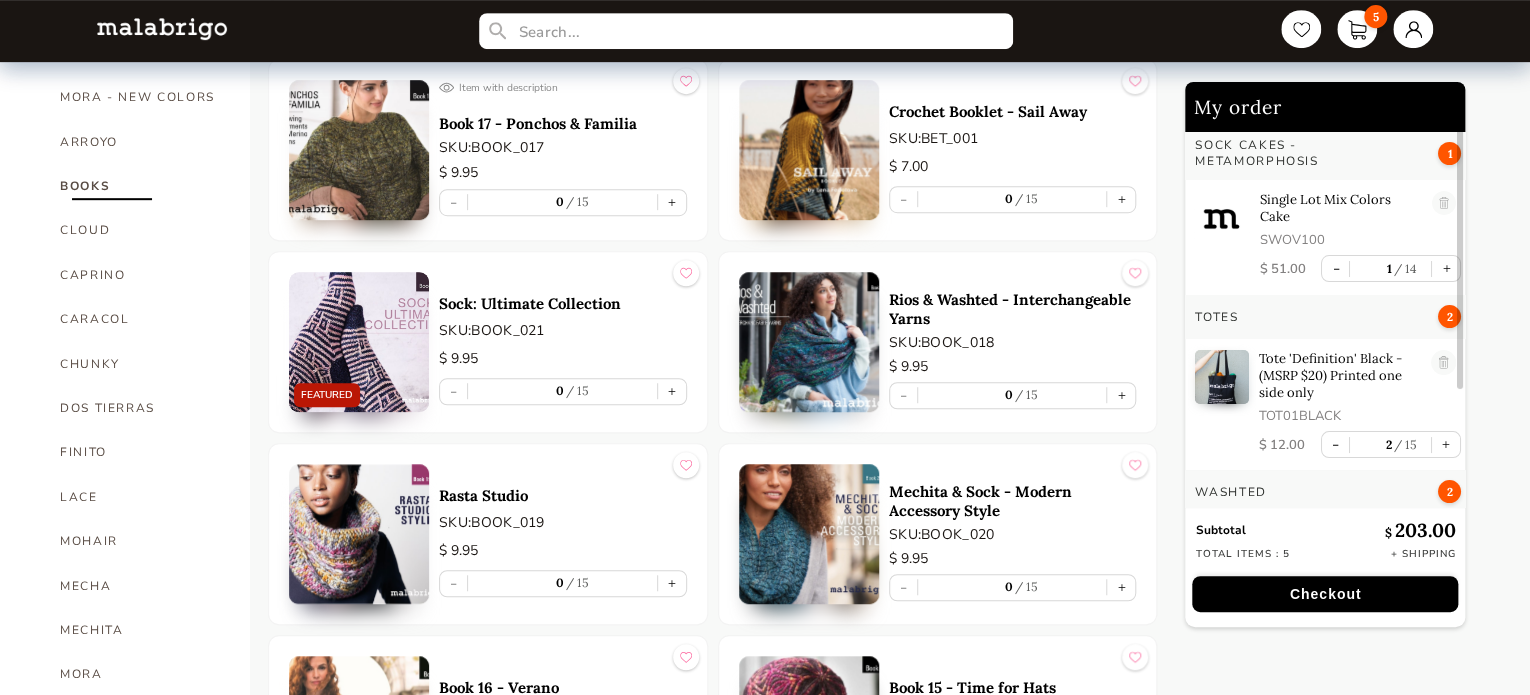 scroll, scrollTop: 500, scrollLeft: 0, axis: vertical 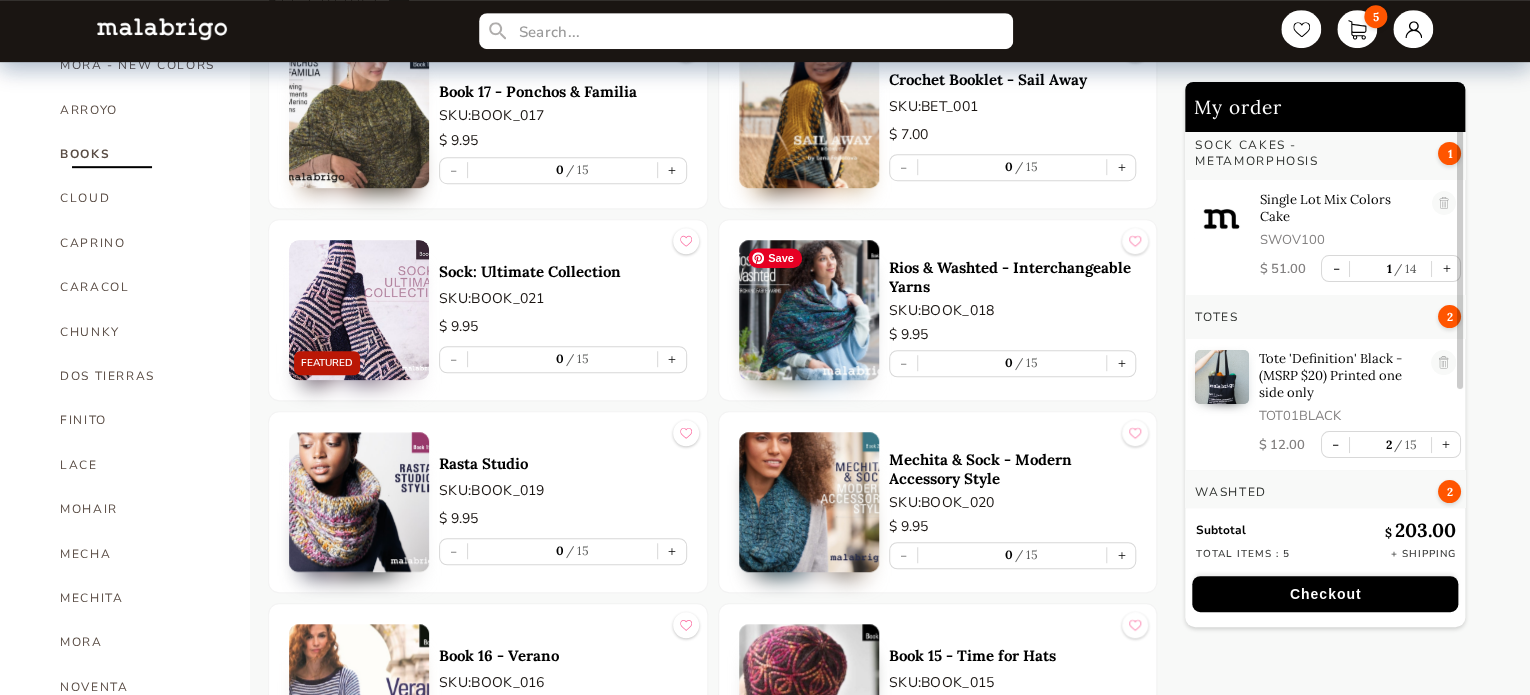 click at bounding box center (809, 310) 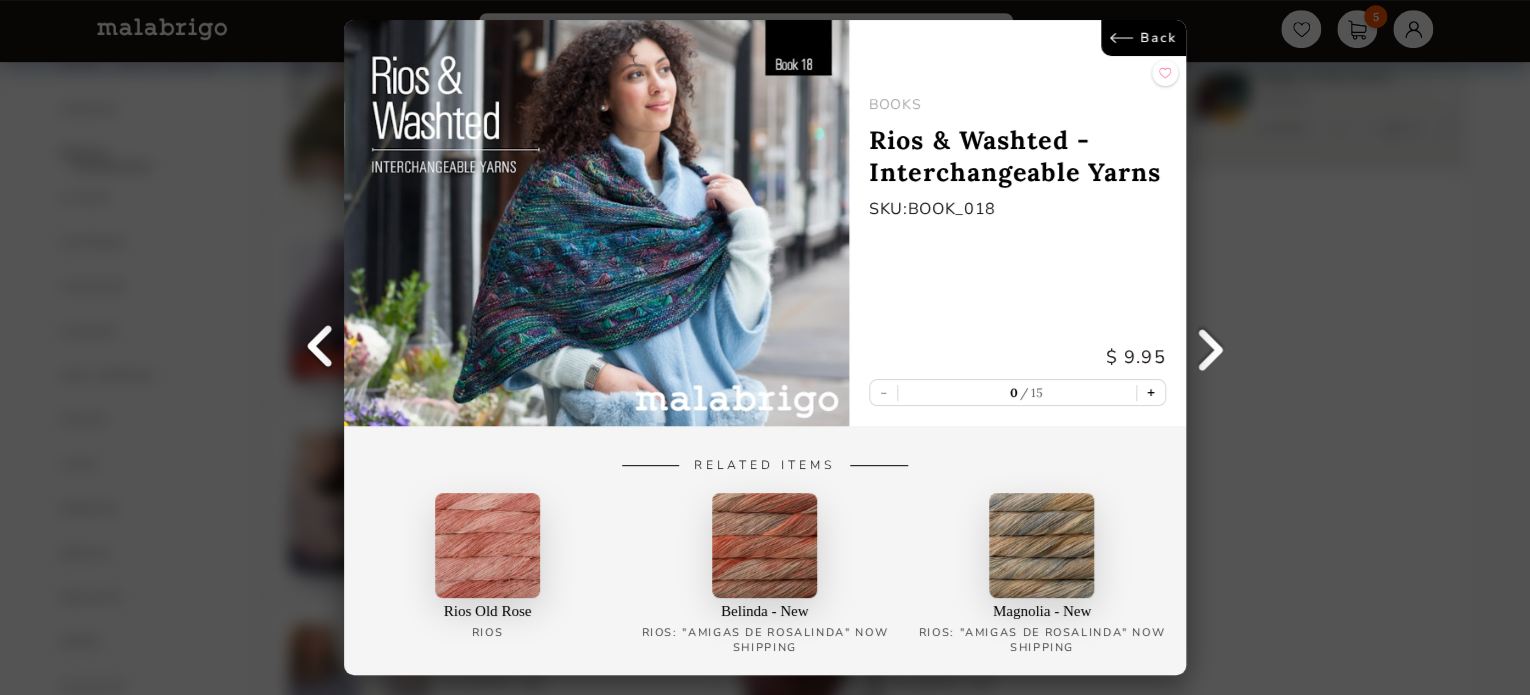 click on "+" at bounding box center (1151, 392) 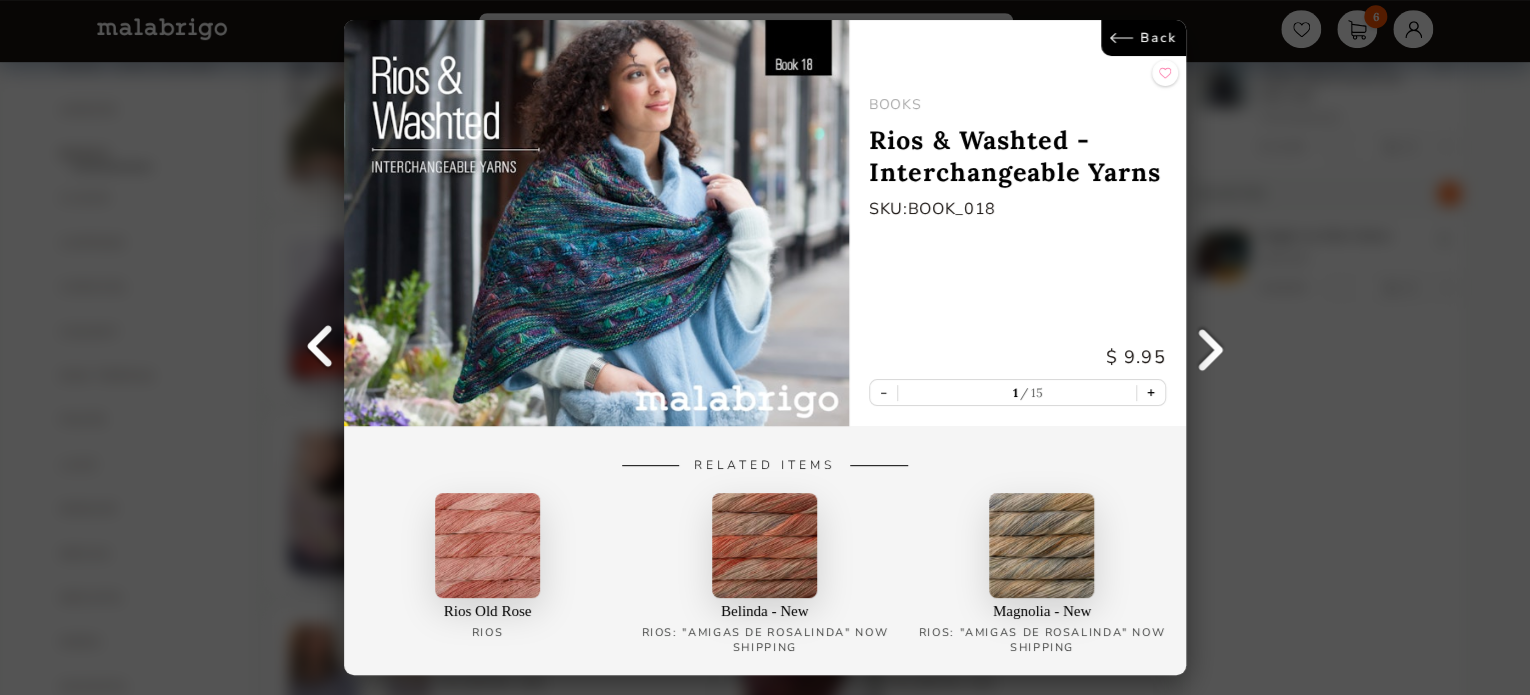 click on "+" at bounding box center (1151, 392) 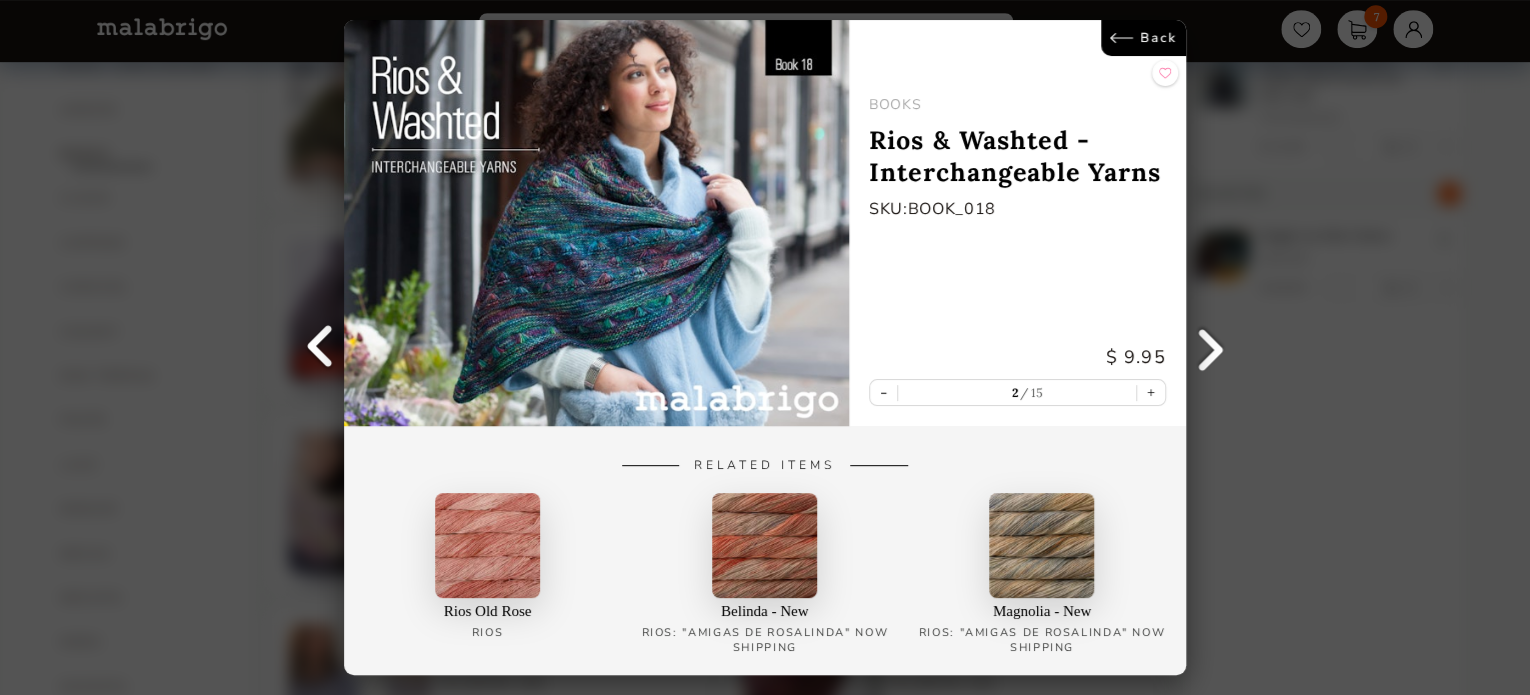 click on "Back" at bounding box center [1143, 38] 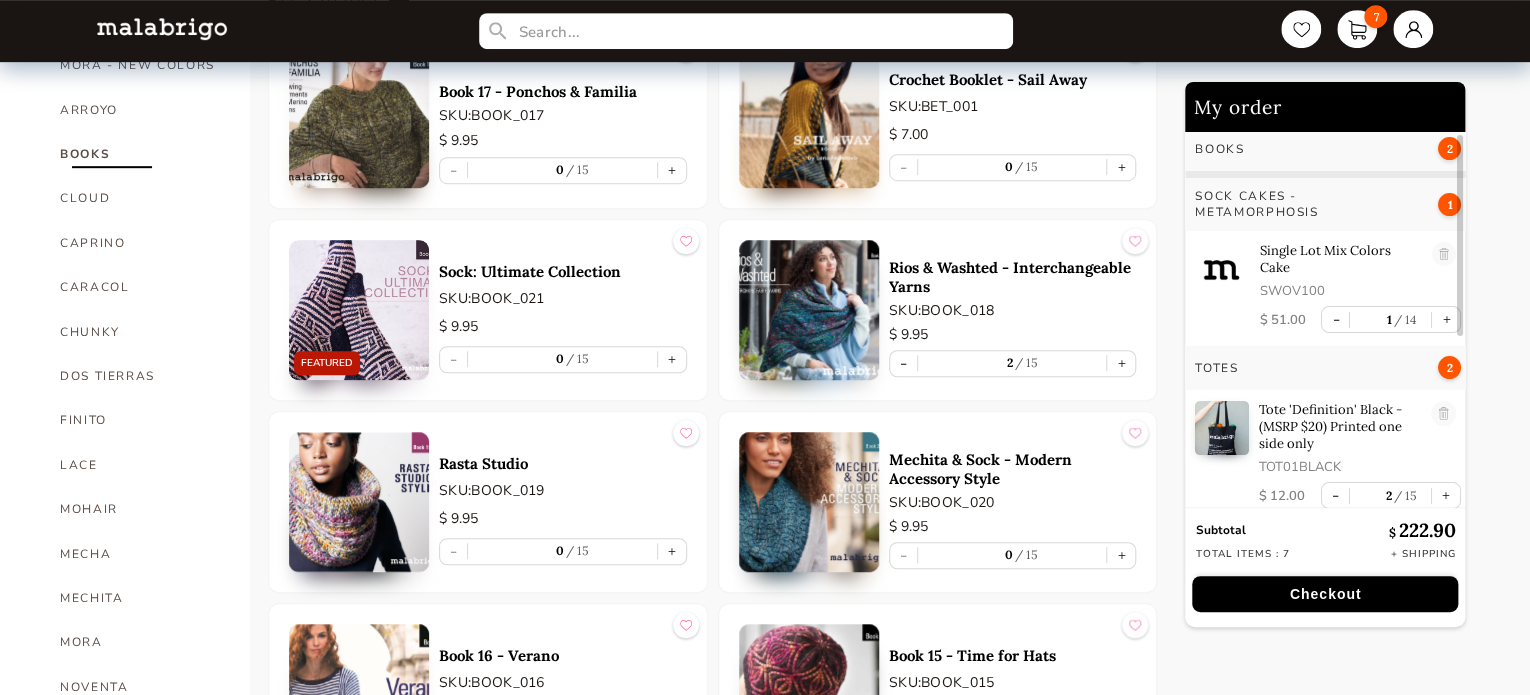 scroll, scrollTop: 0, scrollLeft: 0, axis: both 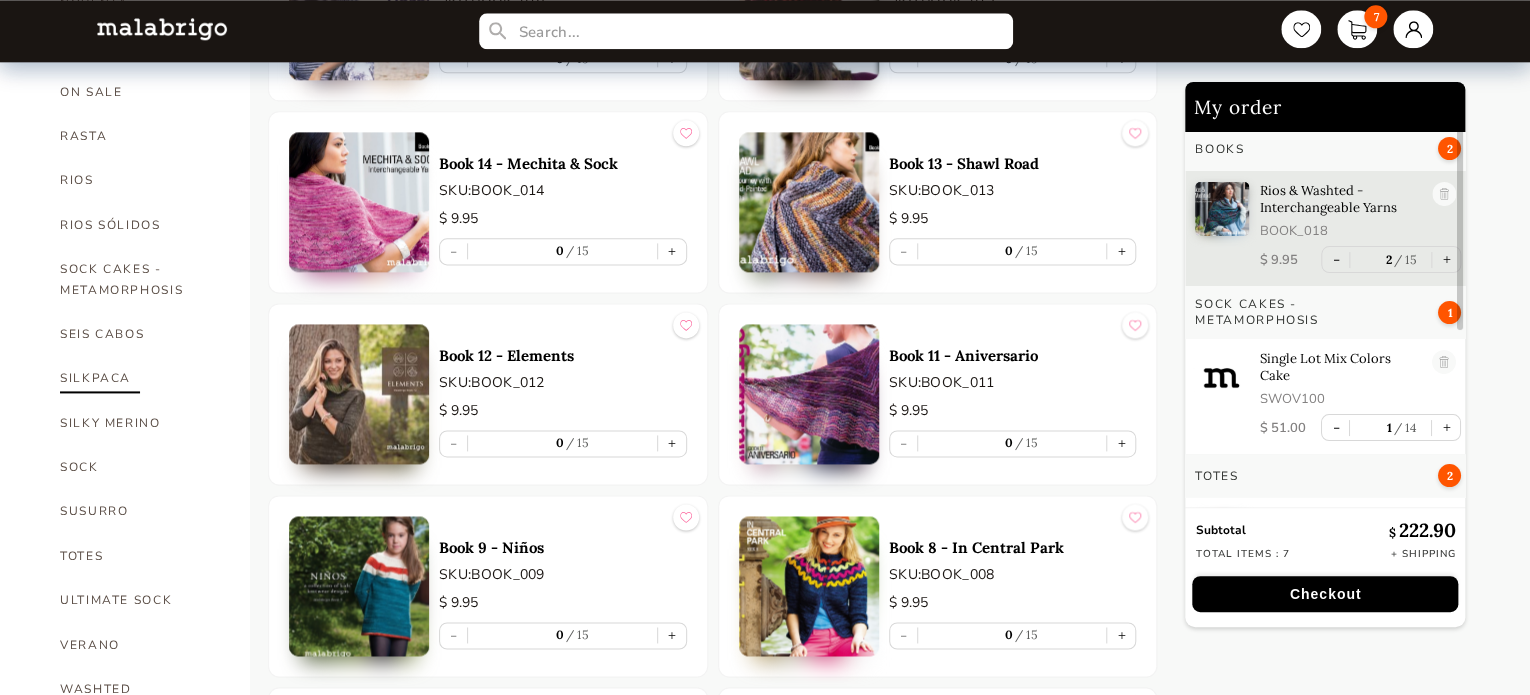 click on "SILKPACA" at bounding box center [140, 378] 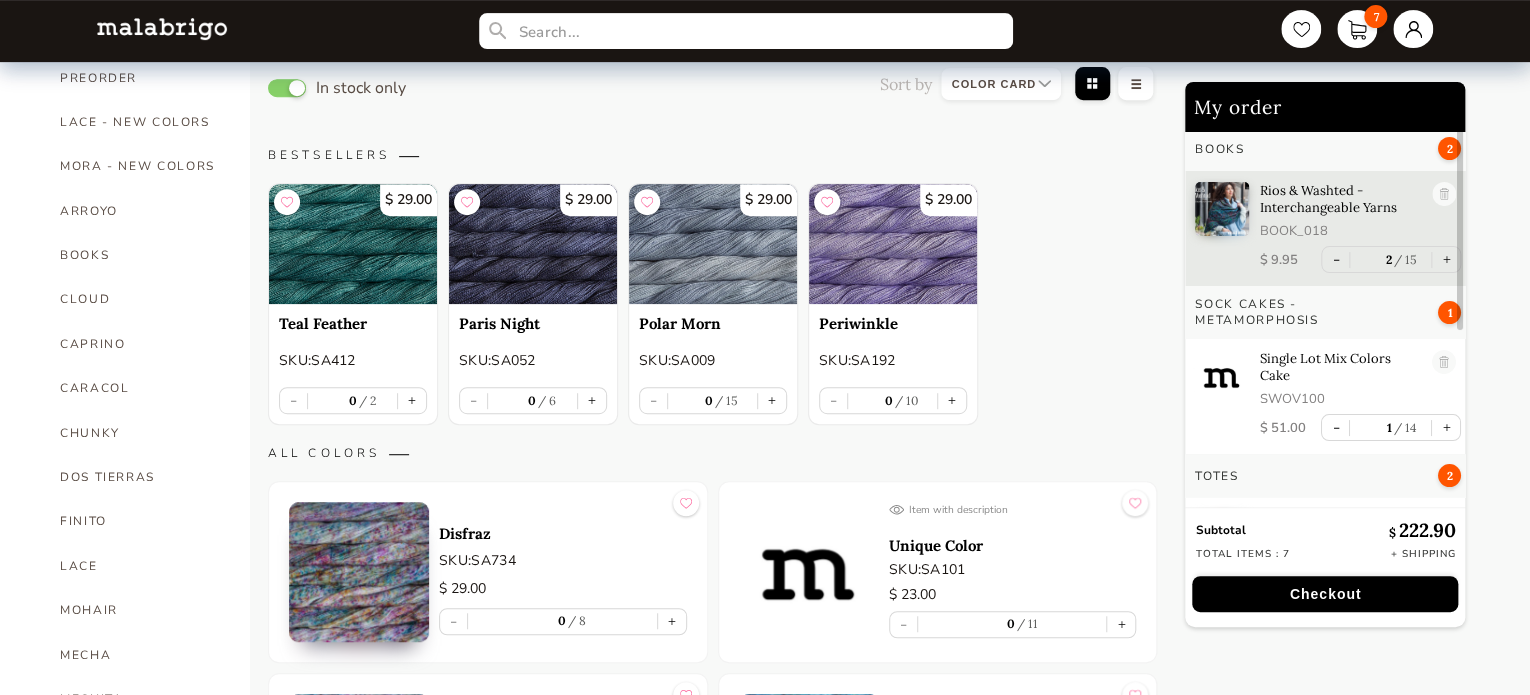 scroll, scrollTop: 400, scrollLeft: 0, axis: vertical 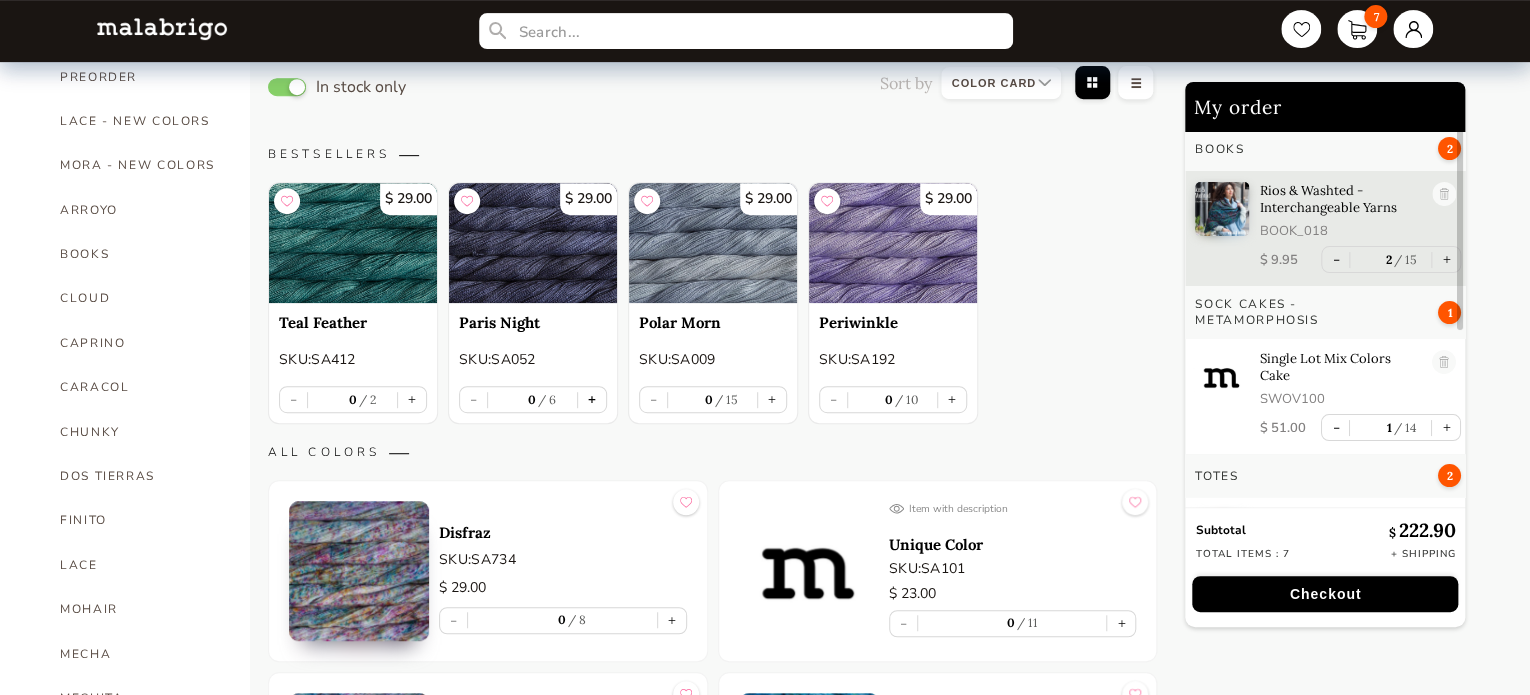 click on "+" at bounding box center (592, 399) 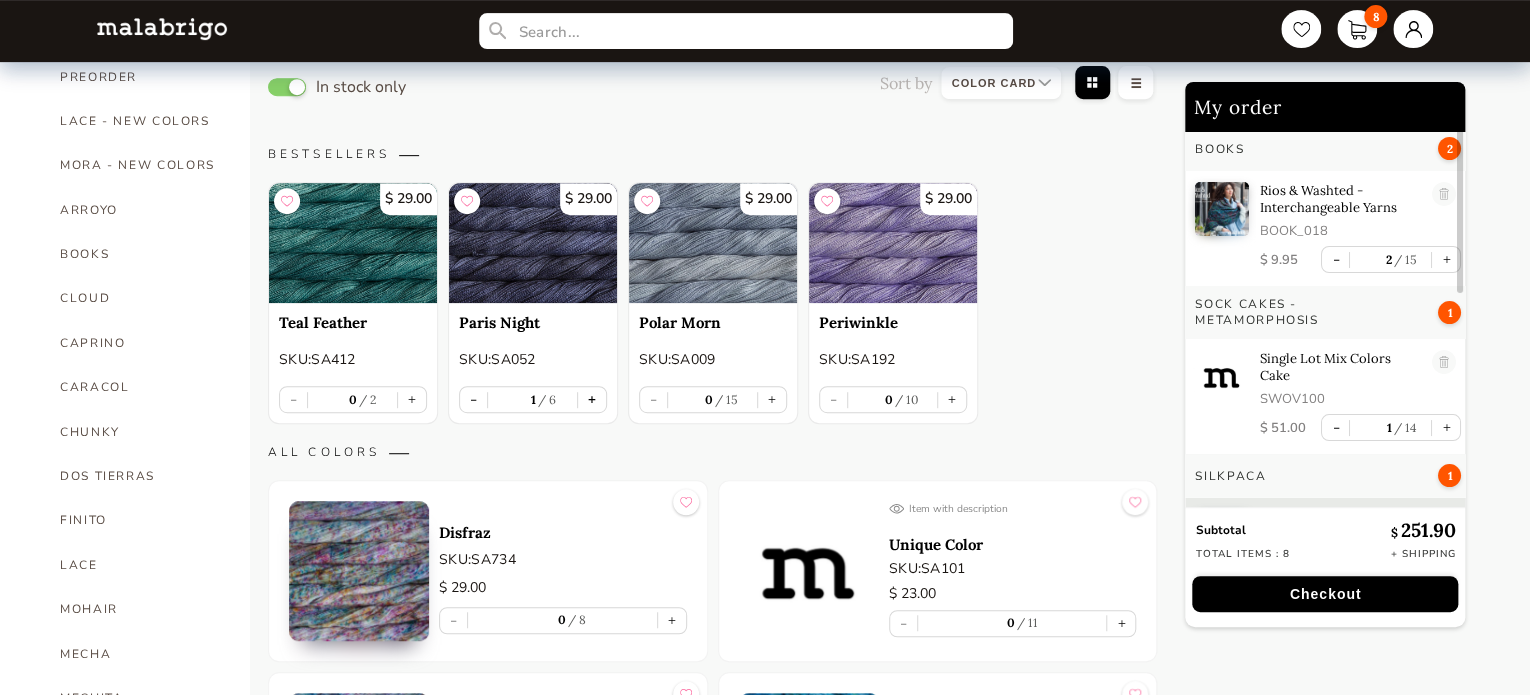 scroll, scrollTop: 88, scrollLeft: 0, axis: vertical 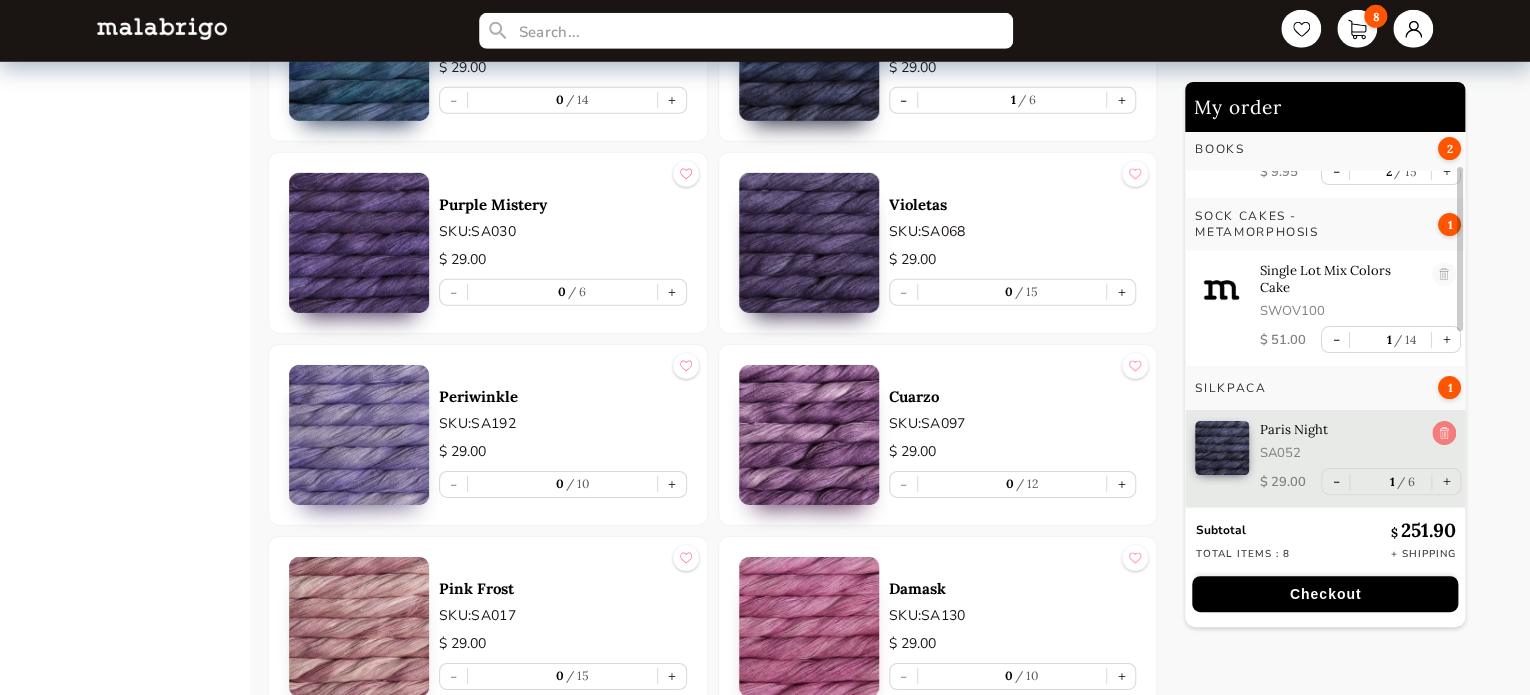 click at bounding box center (1444, 434) 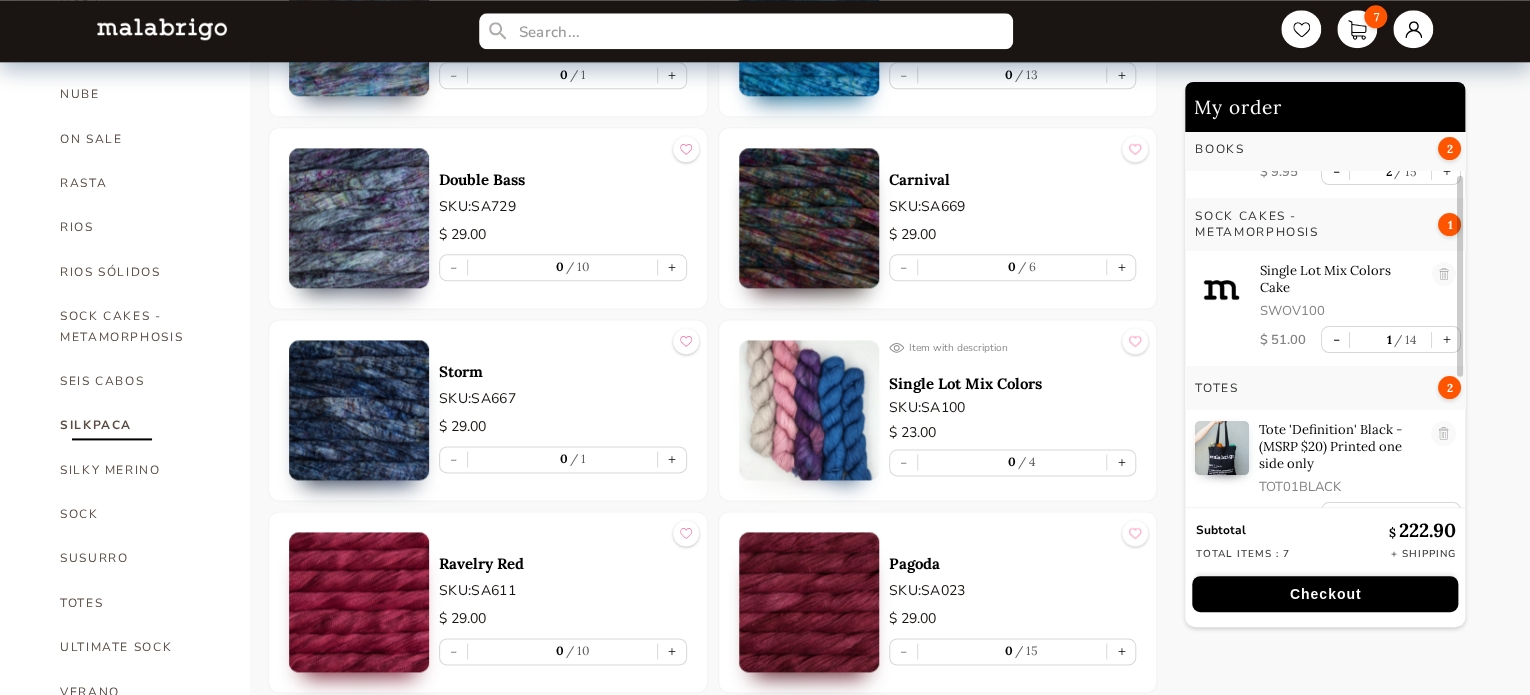 scroll, scrollTop: 1132, scrollLeft: 0, axis: vertical 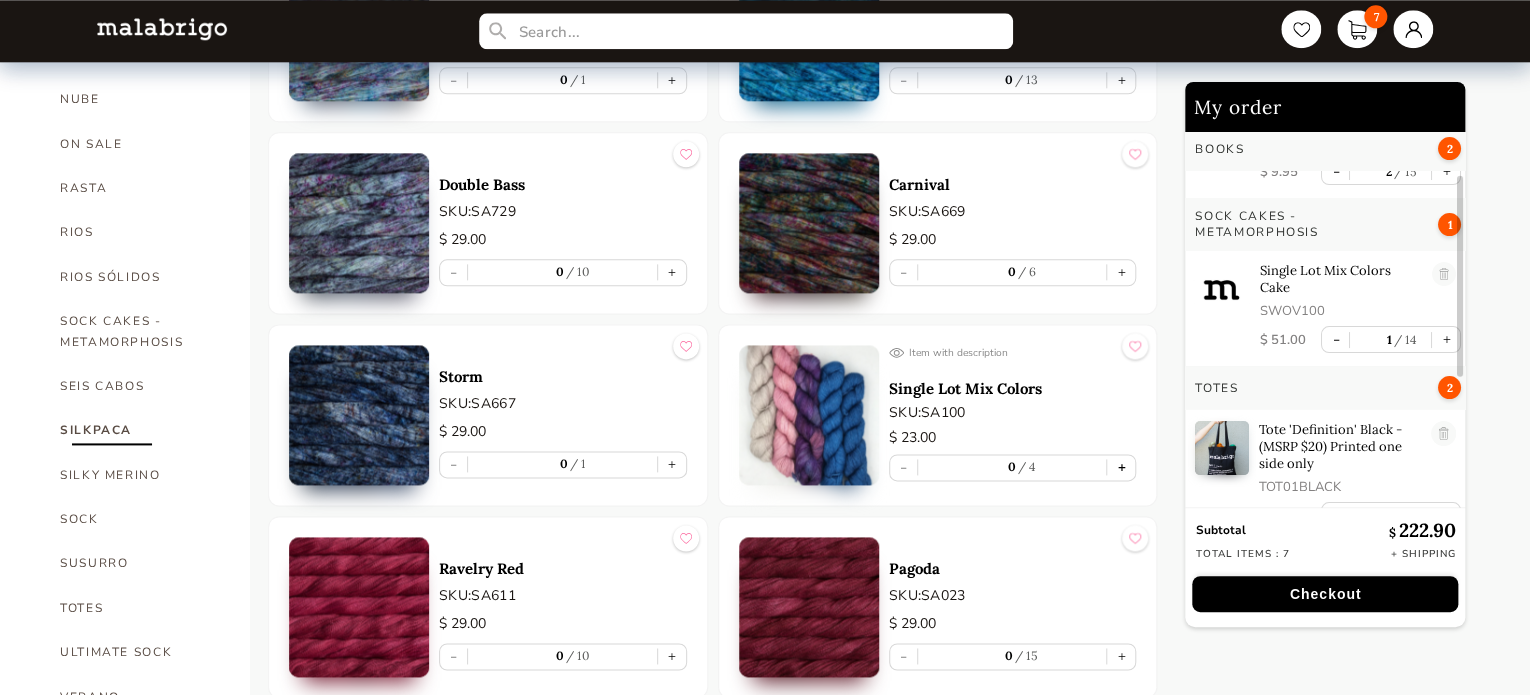 click on "+" at bounding box center (1121, 467) 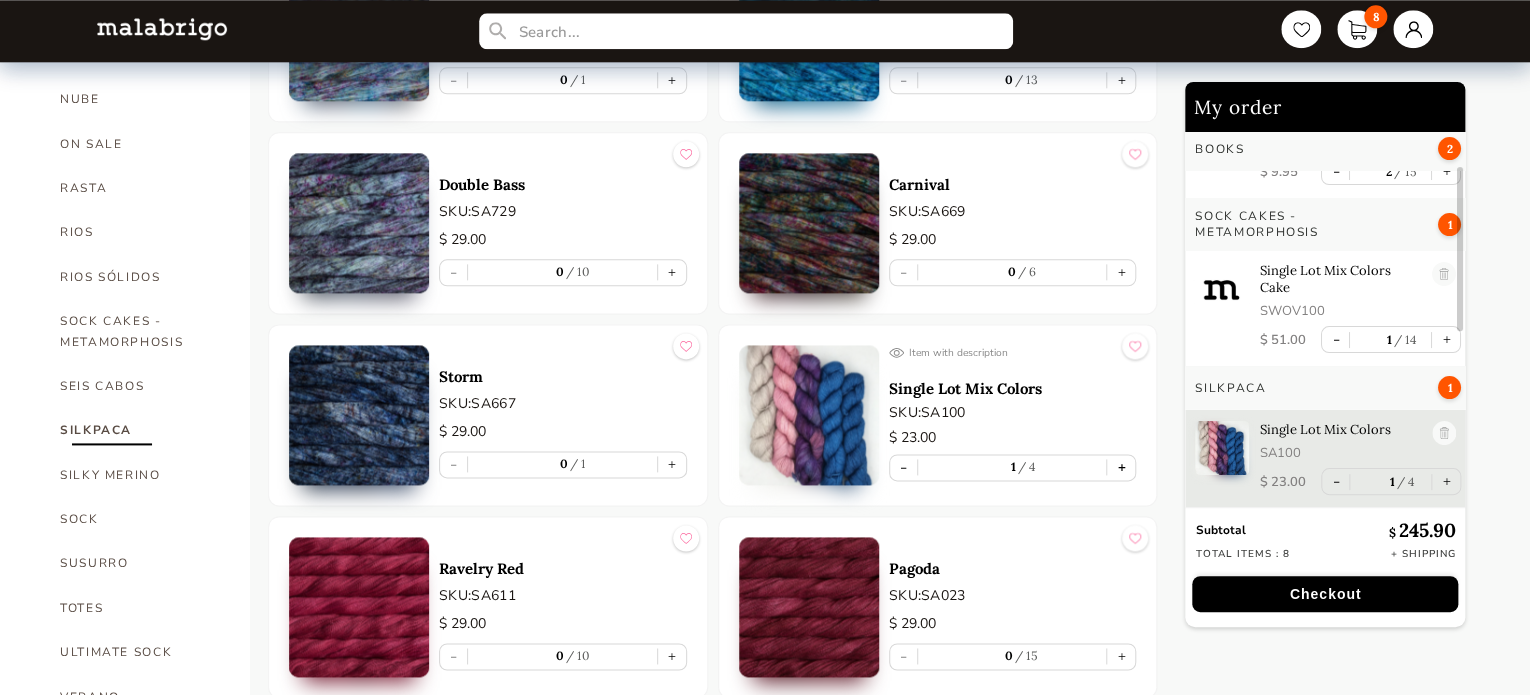 click on "+" at bounding box center (1121, 467) 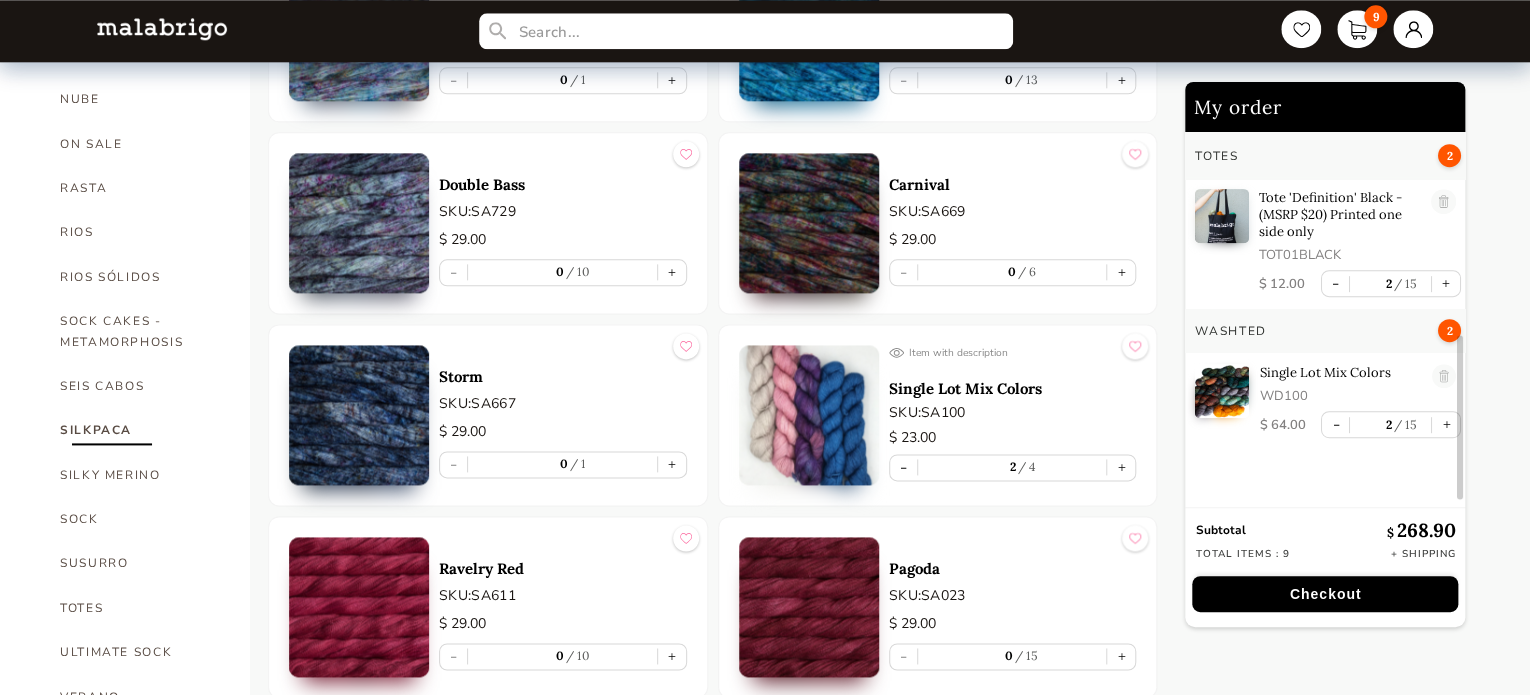scroll, scrollTop: 480, scrollLeft: 0, axis: vertical 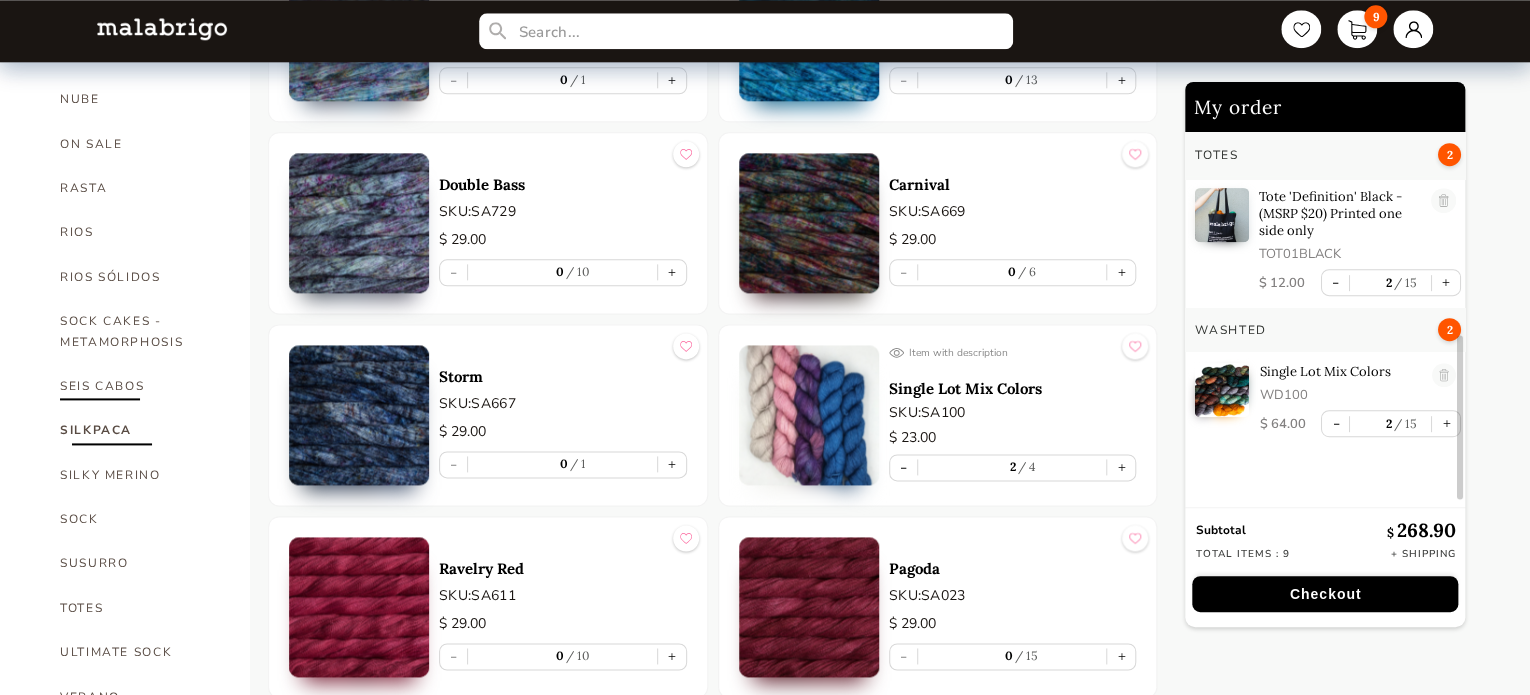 click on "SEIS CABOS" at bounding box center [140, 386] 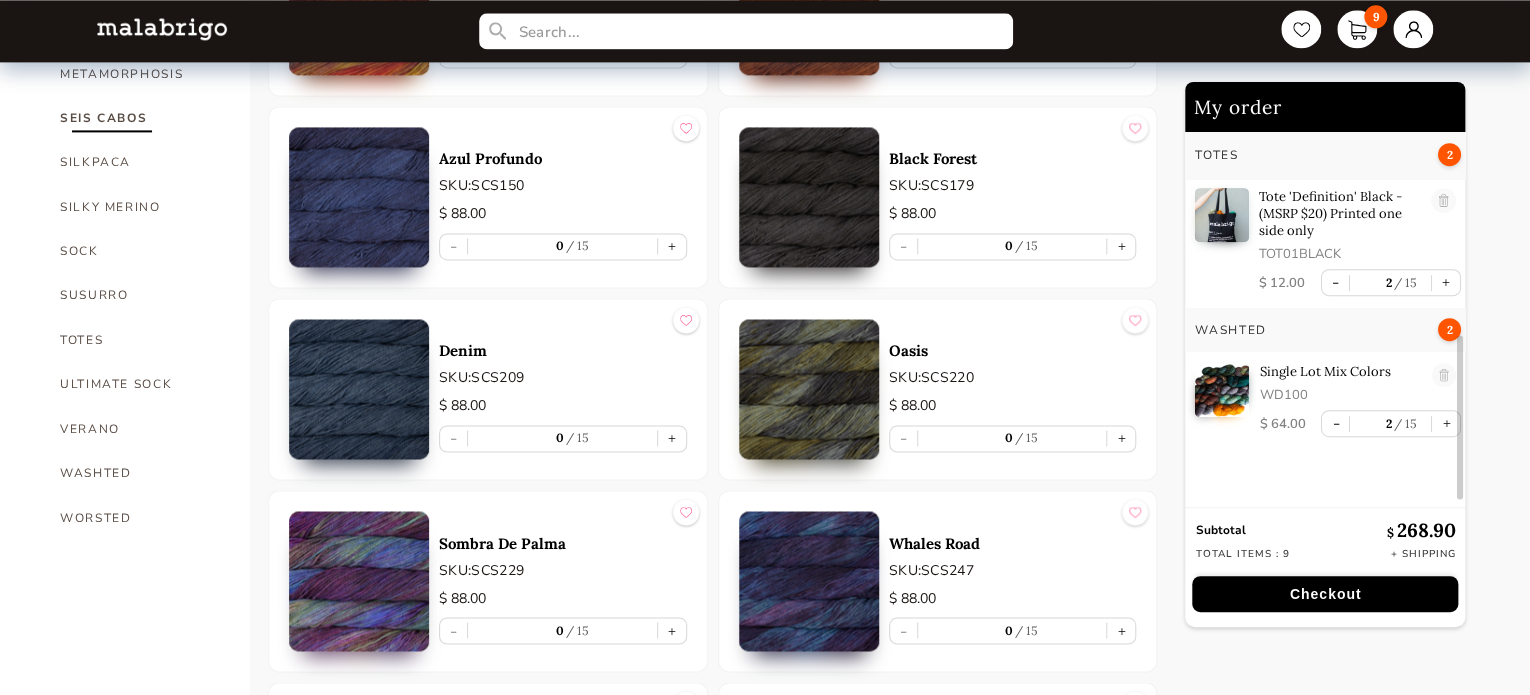 scroll, scrollTop: 1367, scrollLeft: 0, axis: vertical 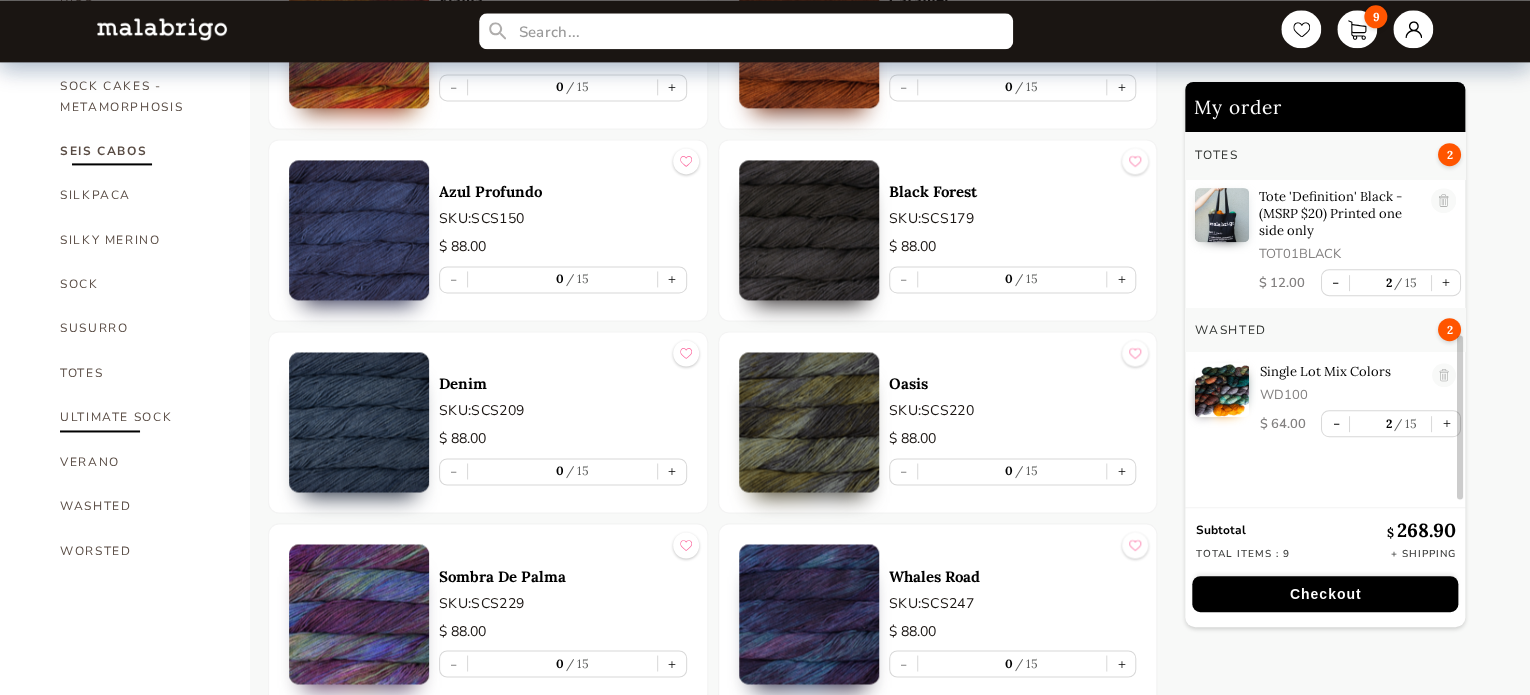 click on "ULTIMATE SOCK" at bounding box center (140, 417) 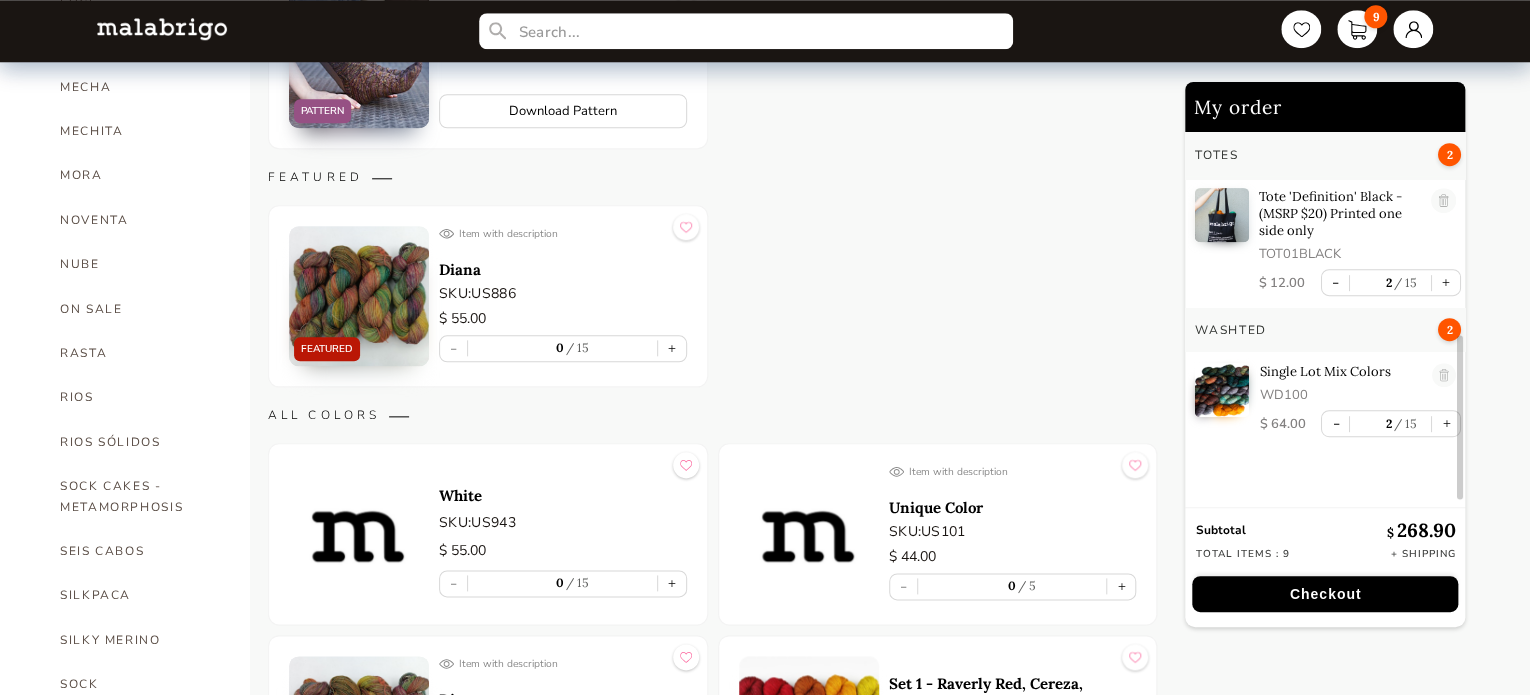 scroll, scrollTop: 1467, scrollLeft: 0, axis: vertical 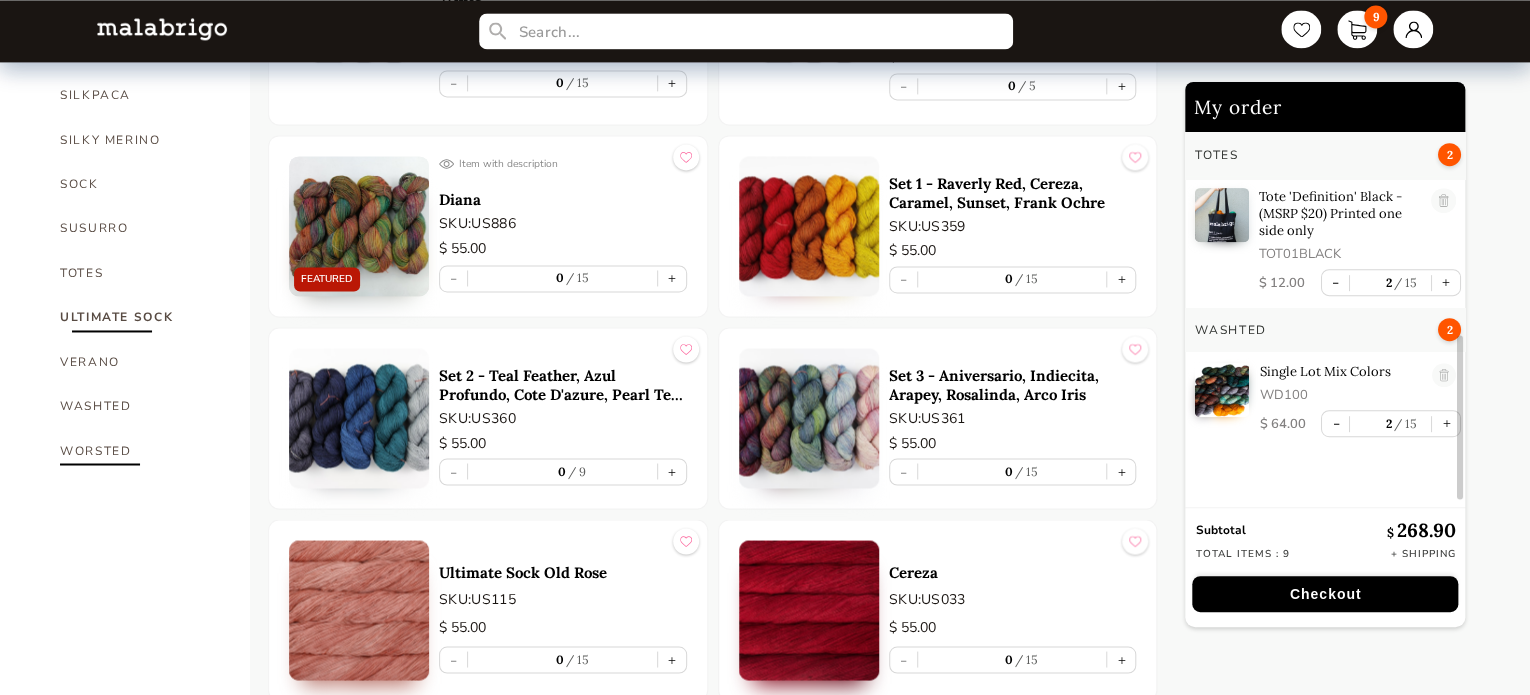 click on "WORSTED" at bounding box center (140, 450) 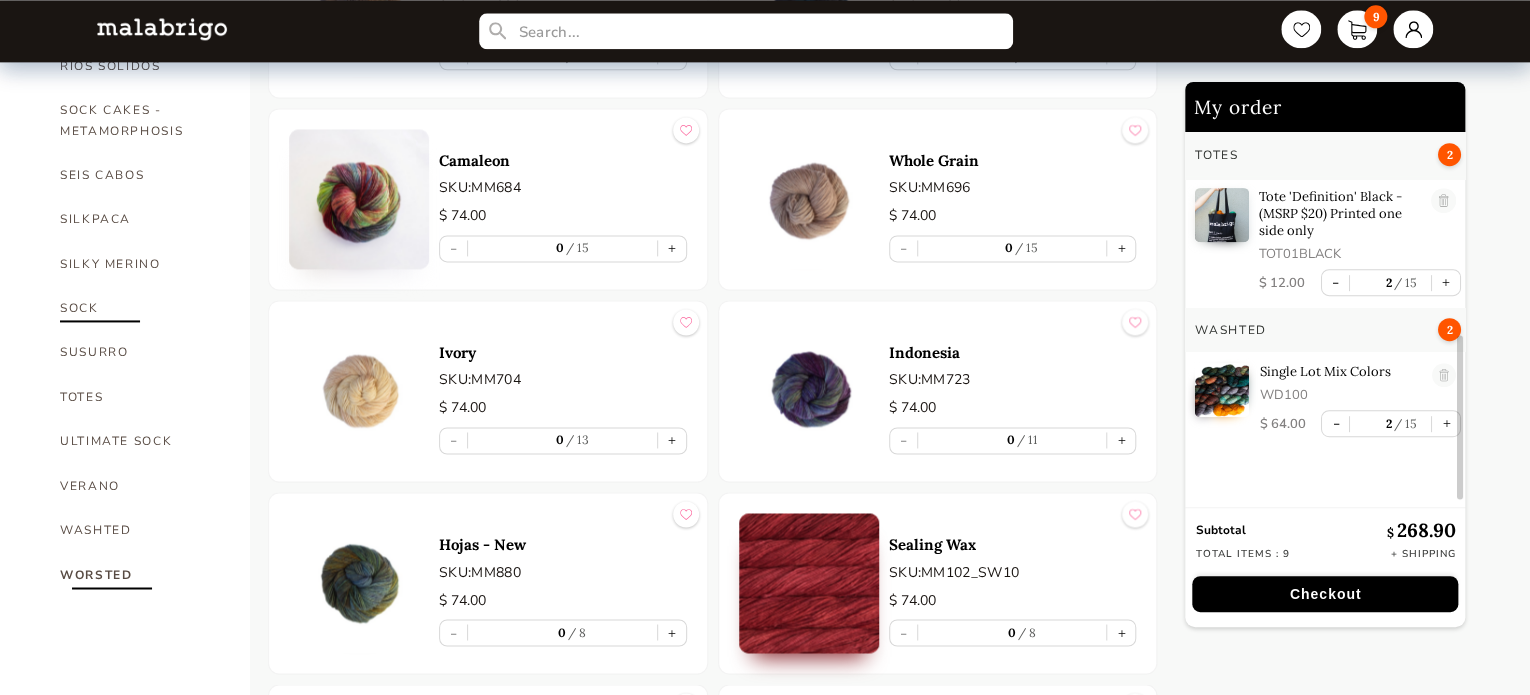 scroll, scrollTop: 1367, scrollLeft: 0, axis: vertical 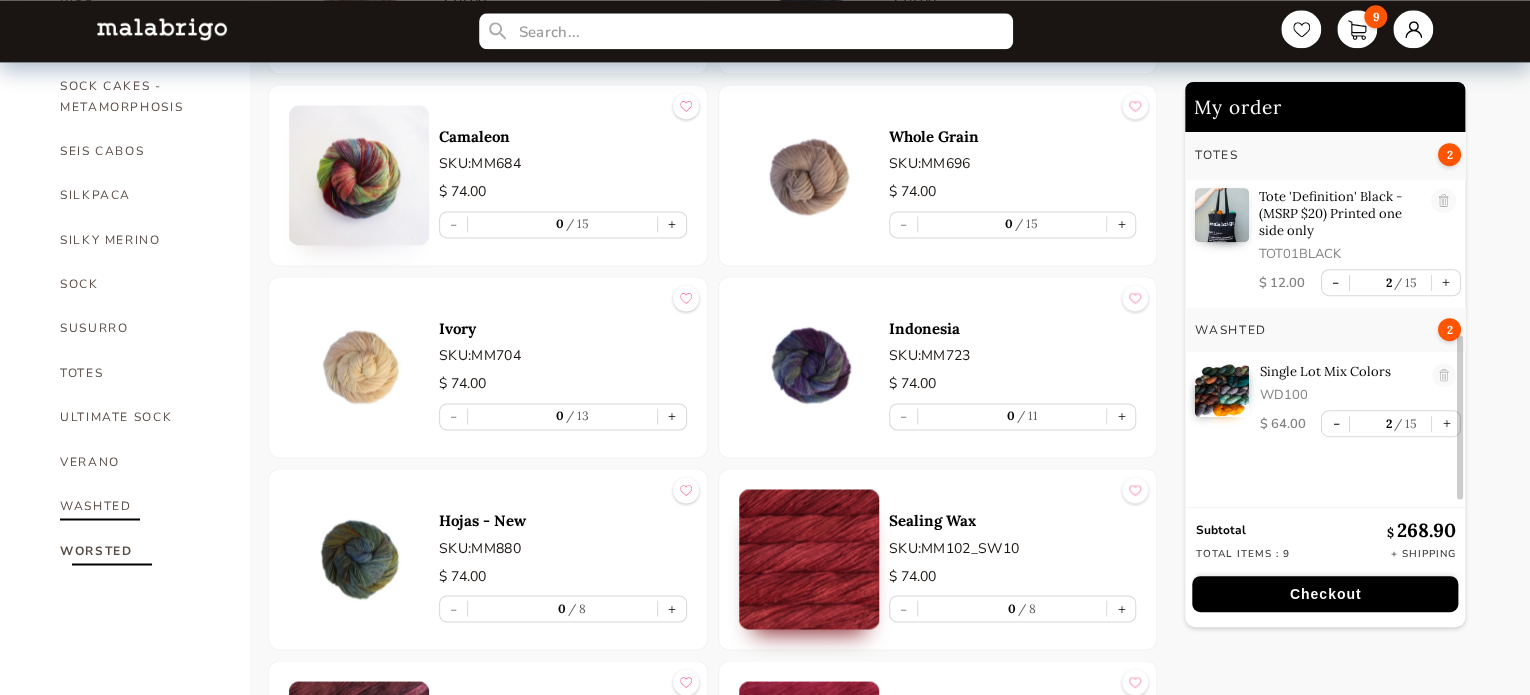 click on "WASHTED" at bounding box center [140, 506] 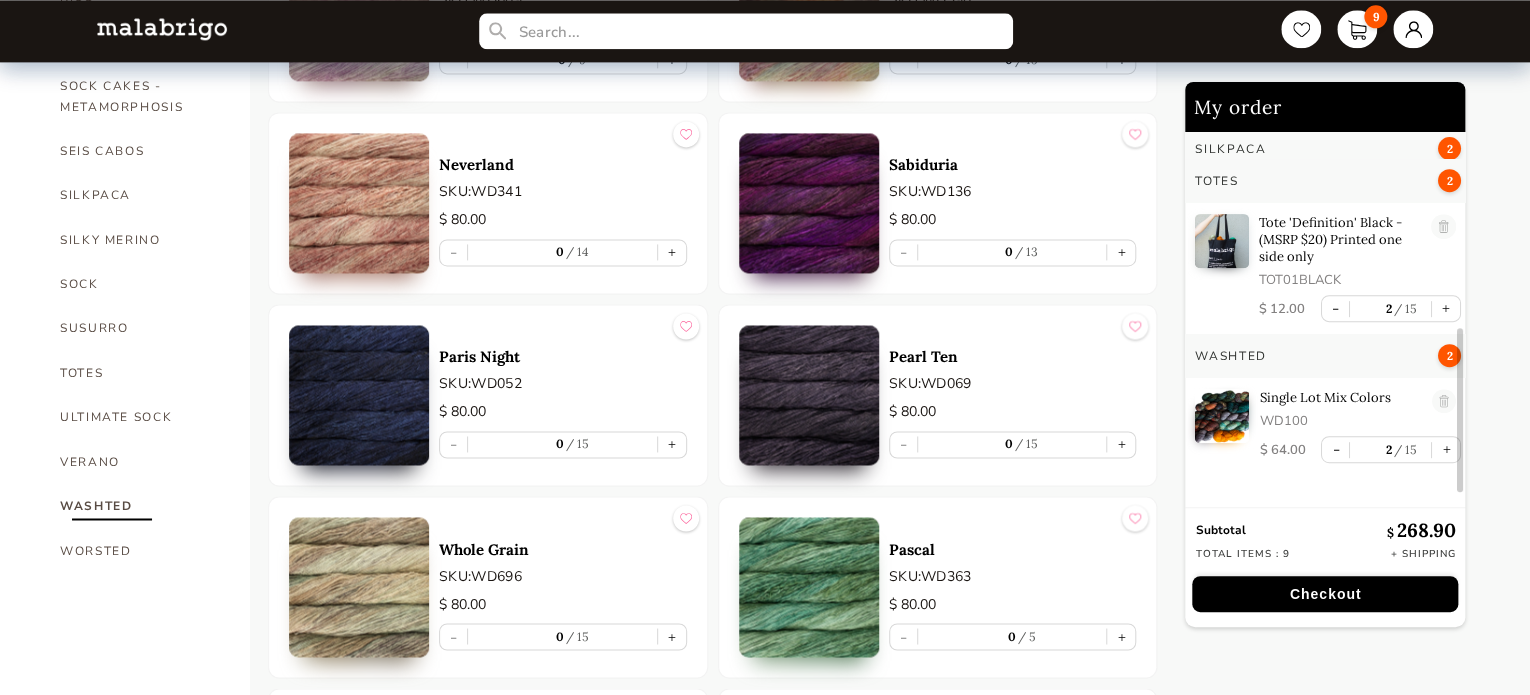 scroll, scrollTop: 480, scrollLeft: 0, axis: vertical 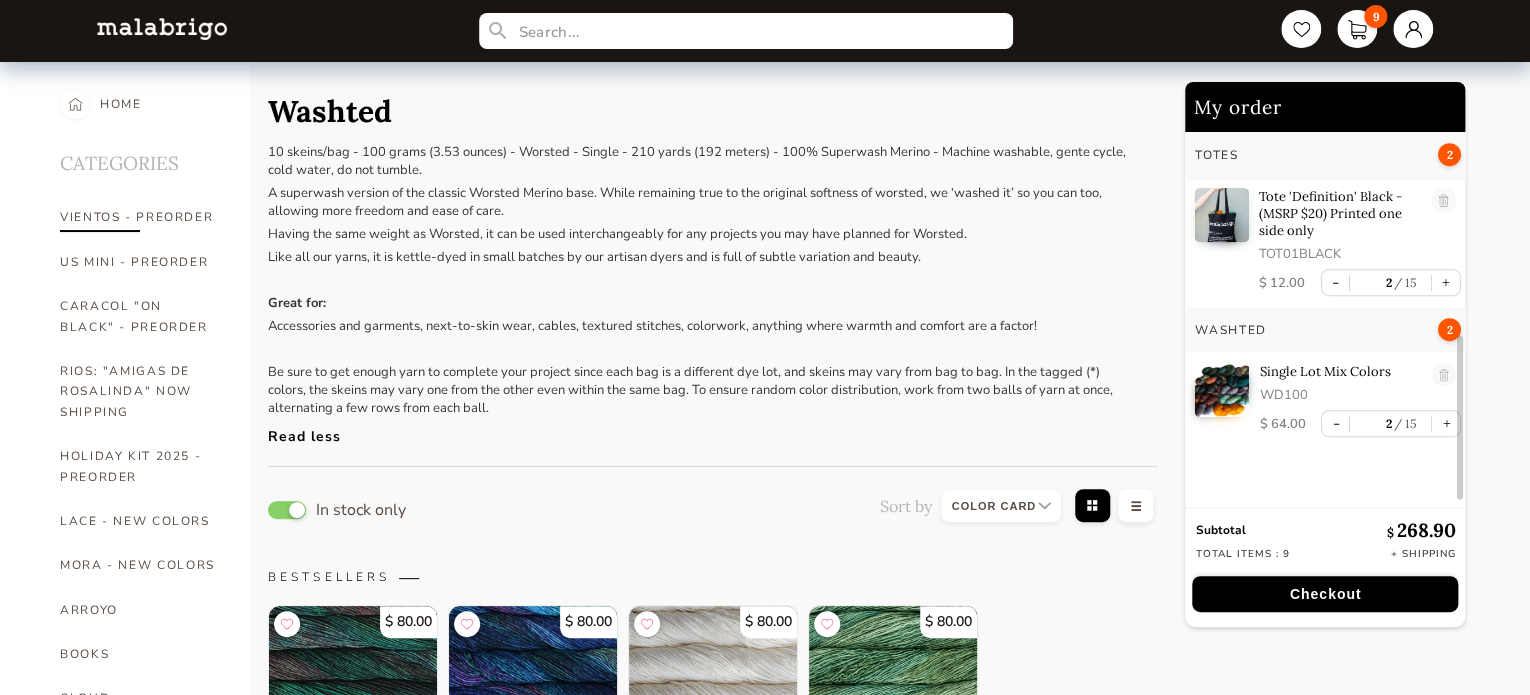 click on "VIENTOS - PREORDER" at bounding box center (140, 217) 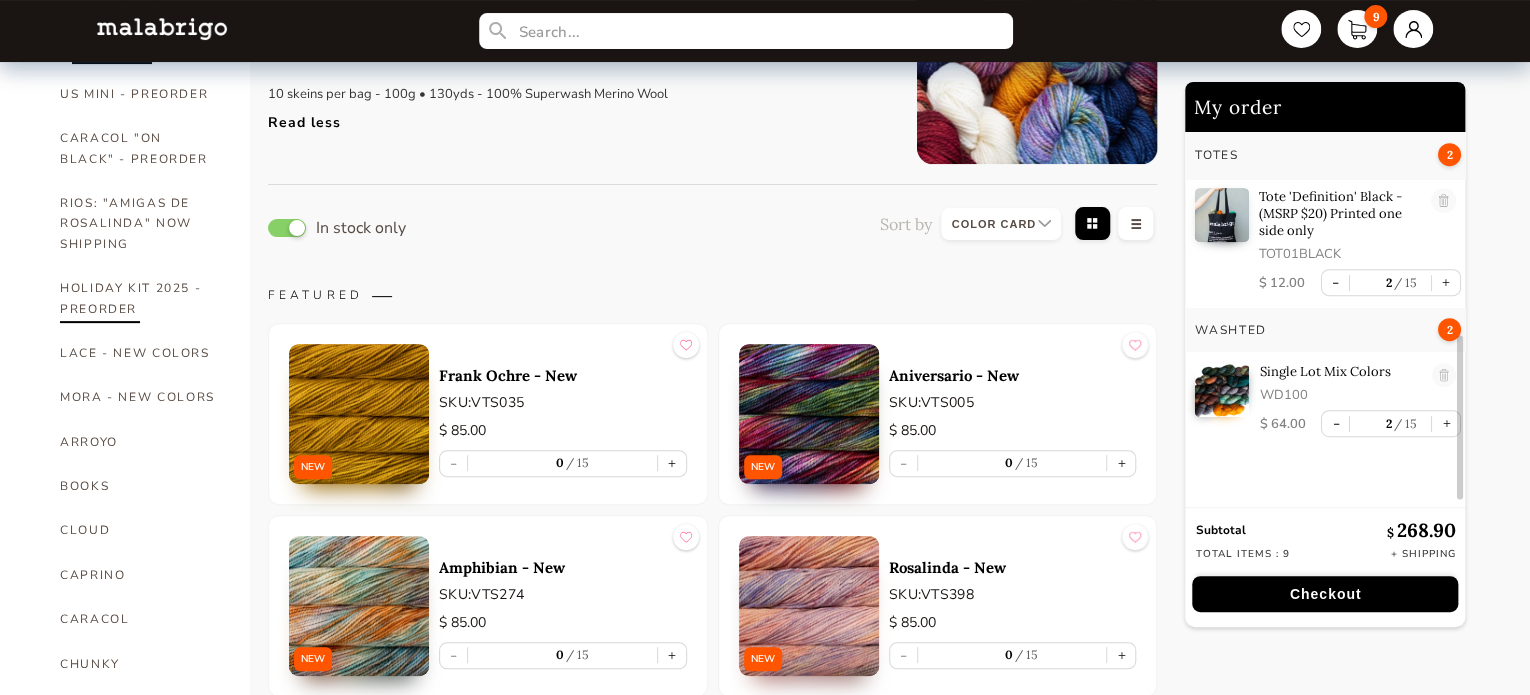 scroll, scrollTop: 200, scrollLeft: 0, axis: vertical 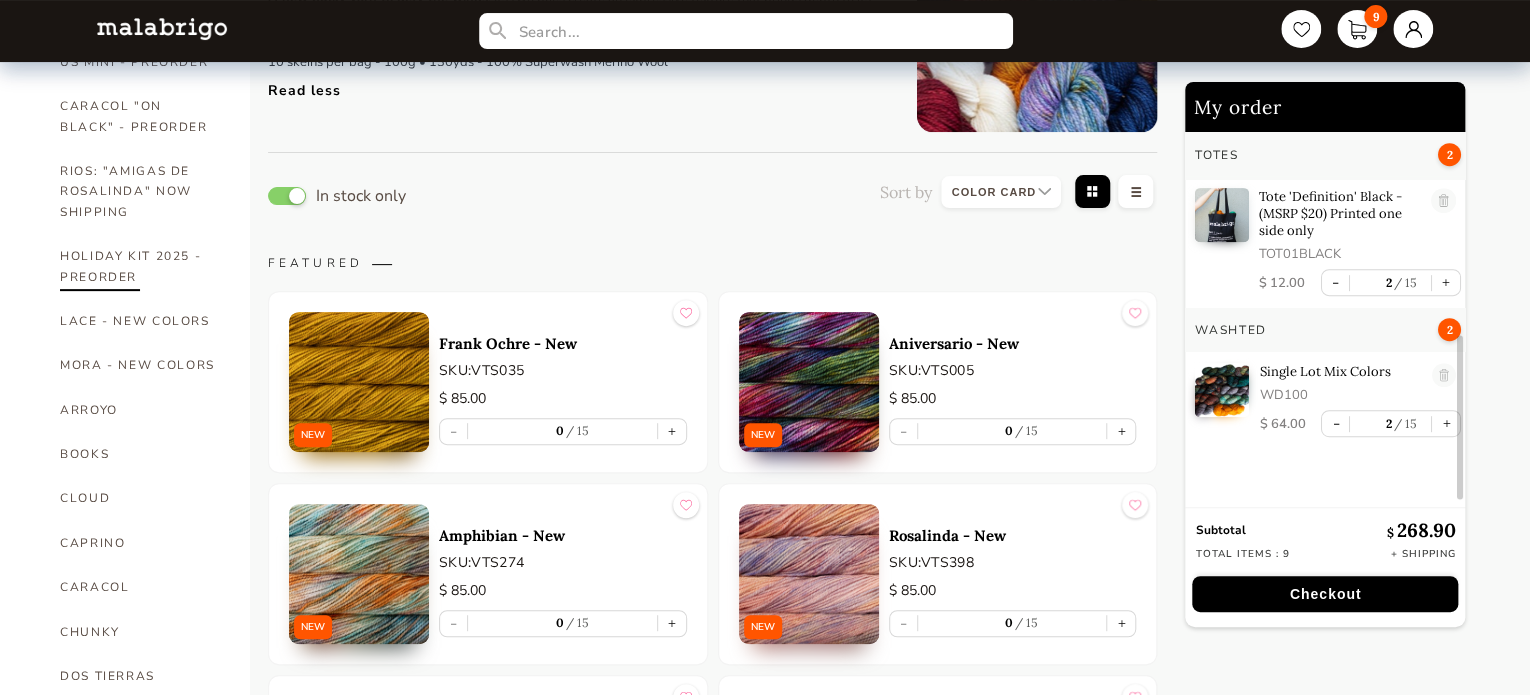 click on "MORA - NEW COLORS" at bounding box center (140, 365) 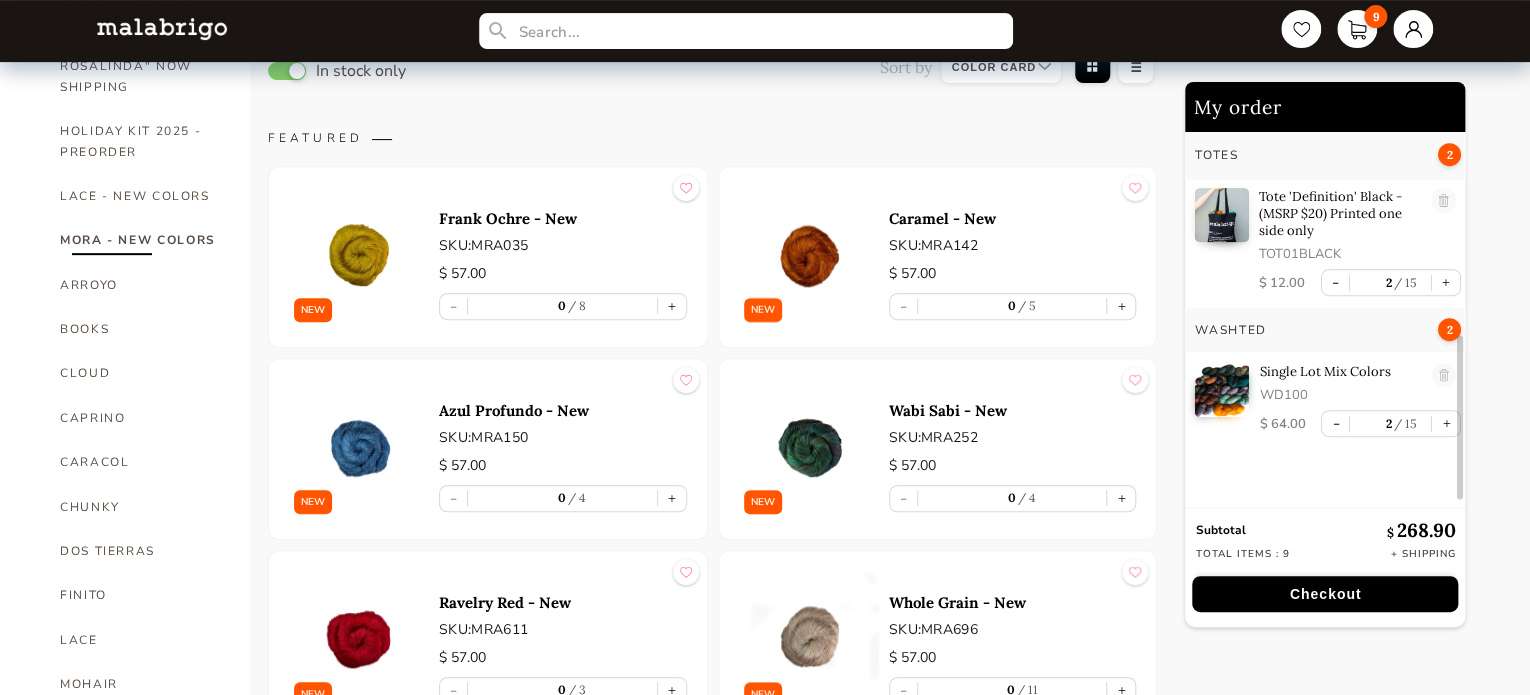 scroll, scrollTop: 300, scrollLeft: 0, axis: vertical 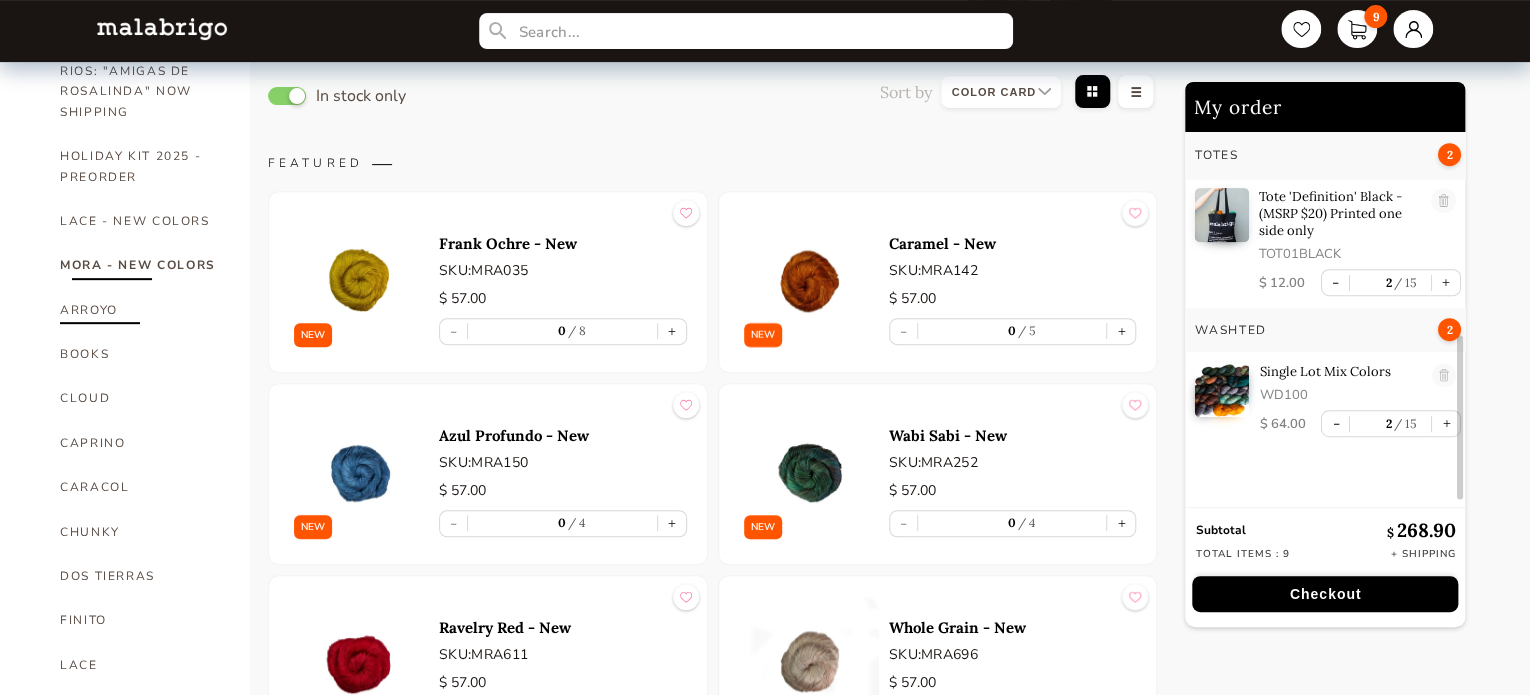 click on "ARROYO" at bounding box center (140, 310) 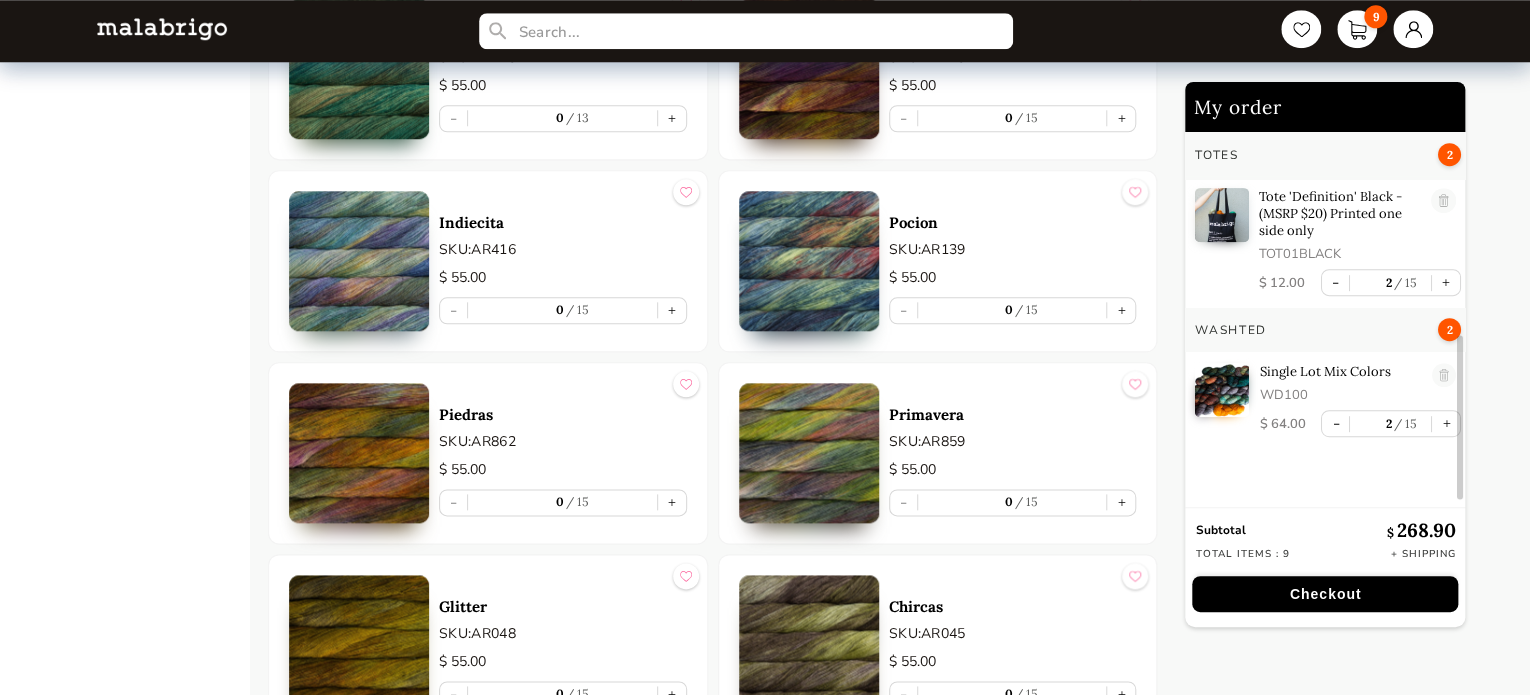 scroll, scrollTop: 8856, scrollLeft: 0, axis: vertical 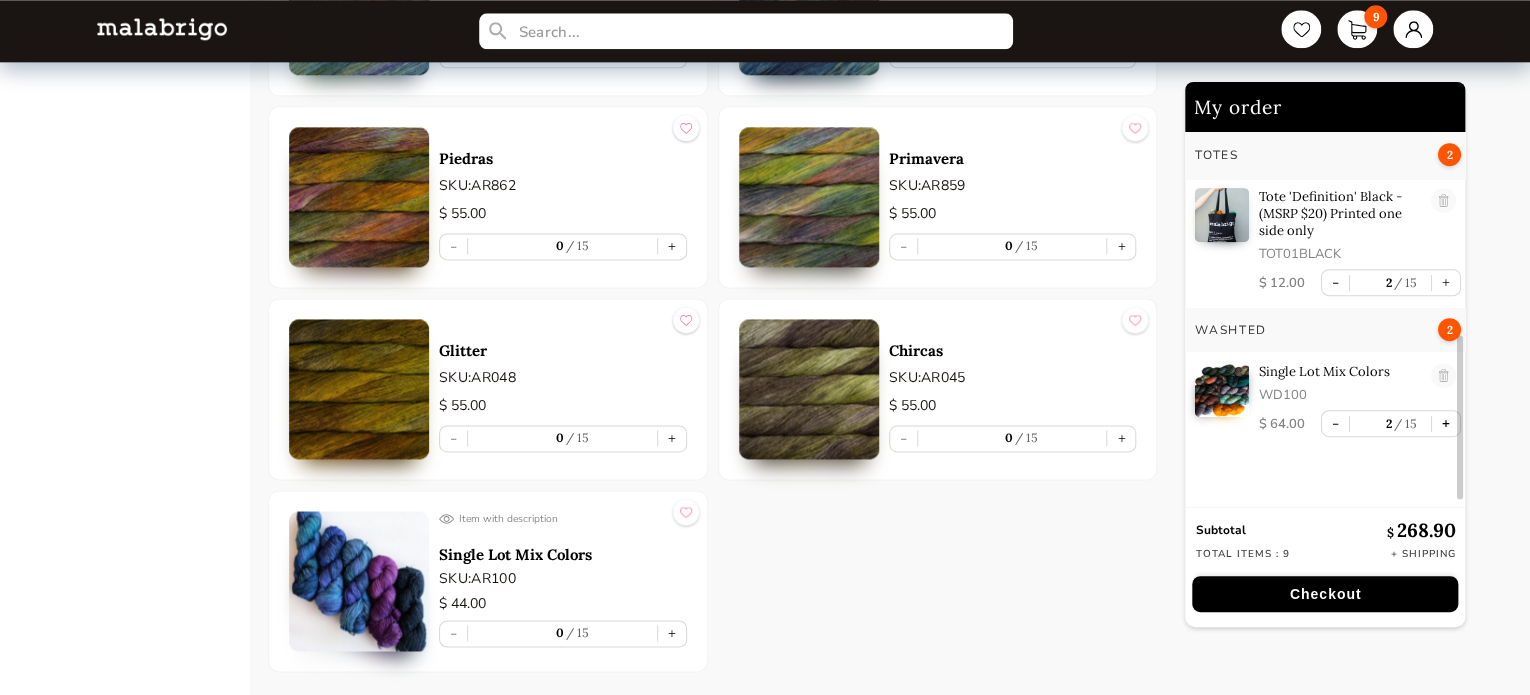 click on "+" at bounding box center (1446, 423) 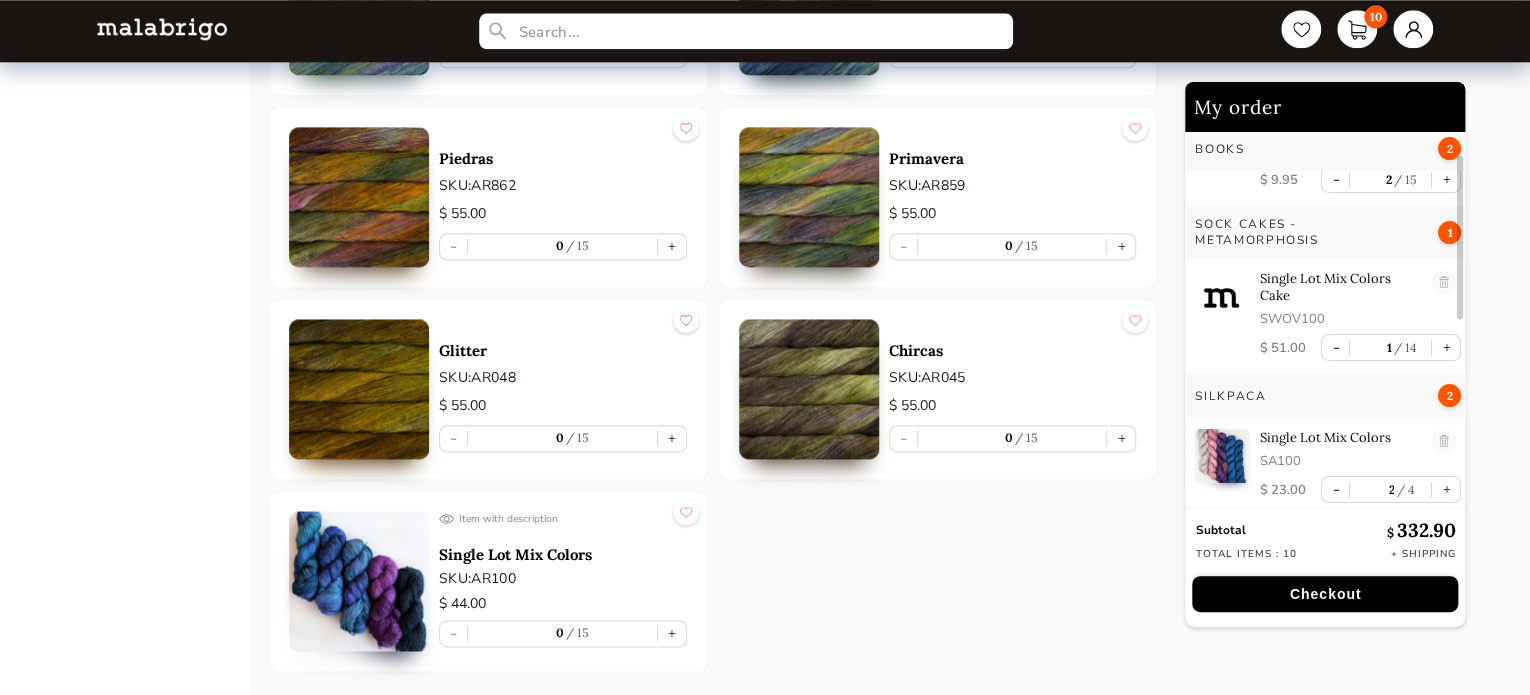 scroll, scrollTop: 0, scrollLeft: 0, axis: both 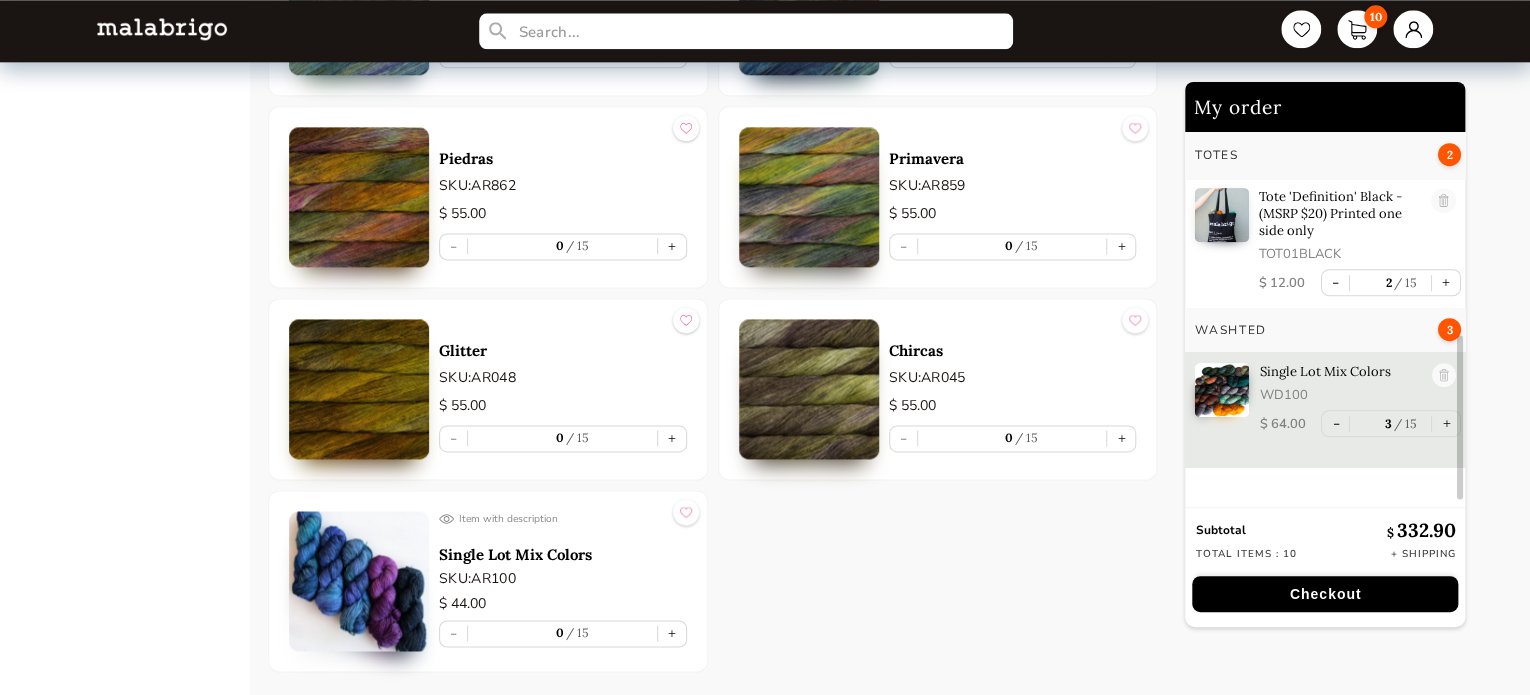 click on "My order Books 2 Rios & Washted - Interchangeable Yarns BOOK_018 $   9.95 - 2 15 +SOCK CAKES - Metamorphosis 1 Single Lot Mix Colors Cake SWOV100 $   51.00 - 1 14 + Silkpaca 2 Single Lot Mix Colors SA100 $   23.00 - 2 4 + TOTES 2 Tote 'Definition' Black - (MSRP $20) Printed one side only TOT01BLACK $   12.00 - 2 15 + Washted 3 Single Lot Mix Colors WD100 $   64.00 - 3 15 + Subtotal $   332.90 Total items : 10 + Shipping Checkout" at bounding box center (1352, -4037) 